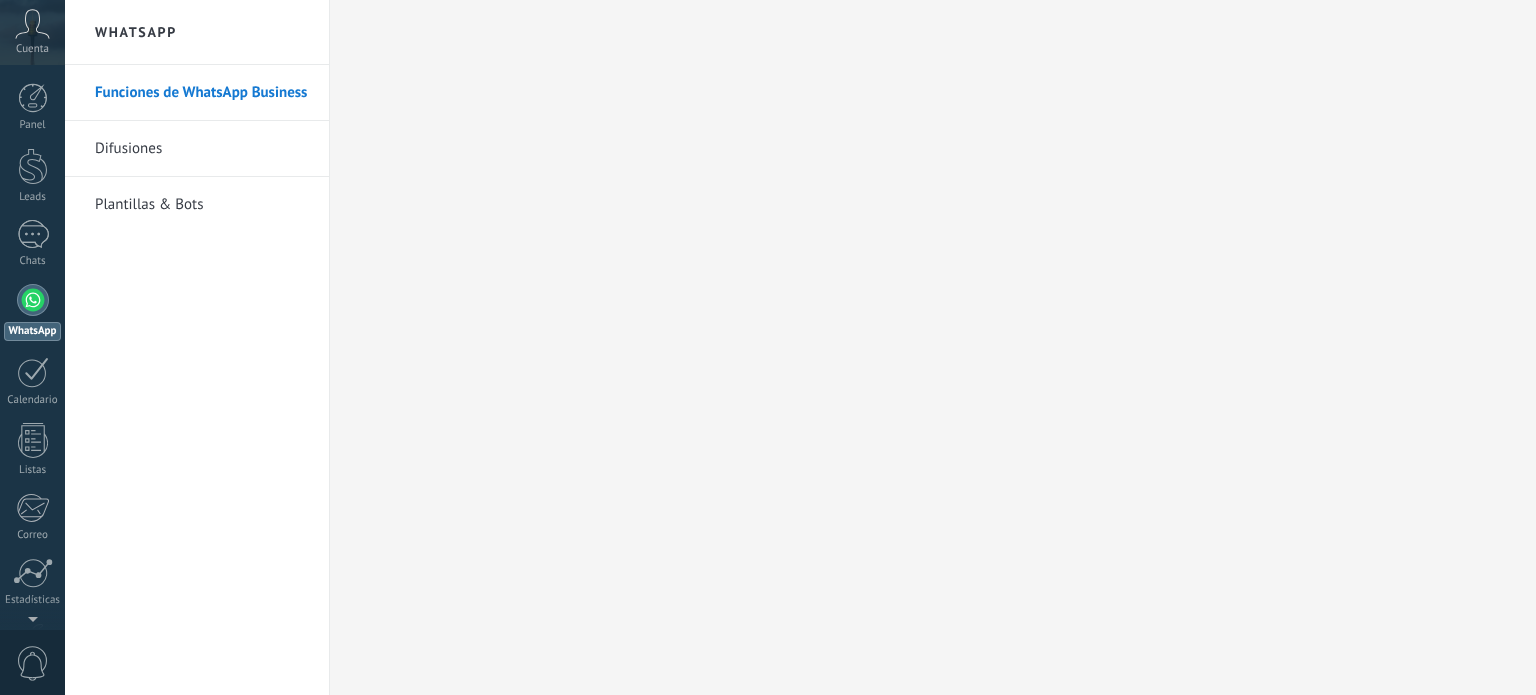 scroll, scrollTop: 0, scrollLeft: 0, axis: both 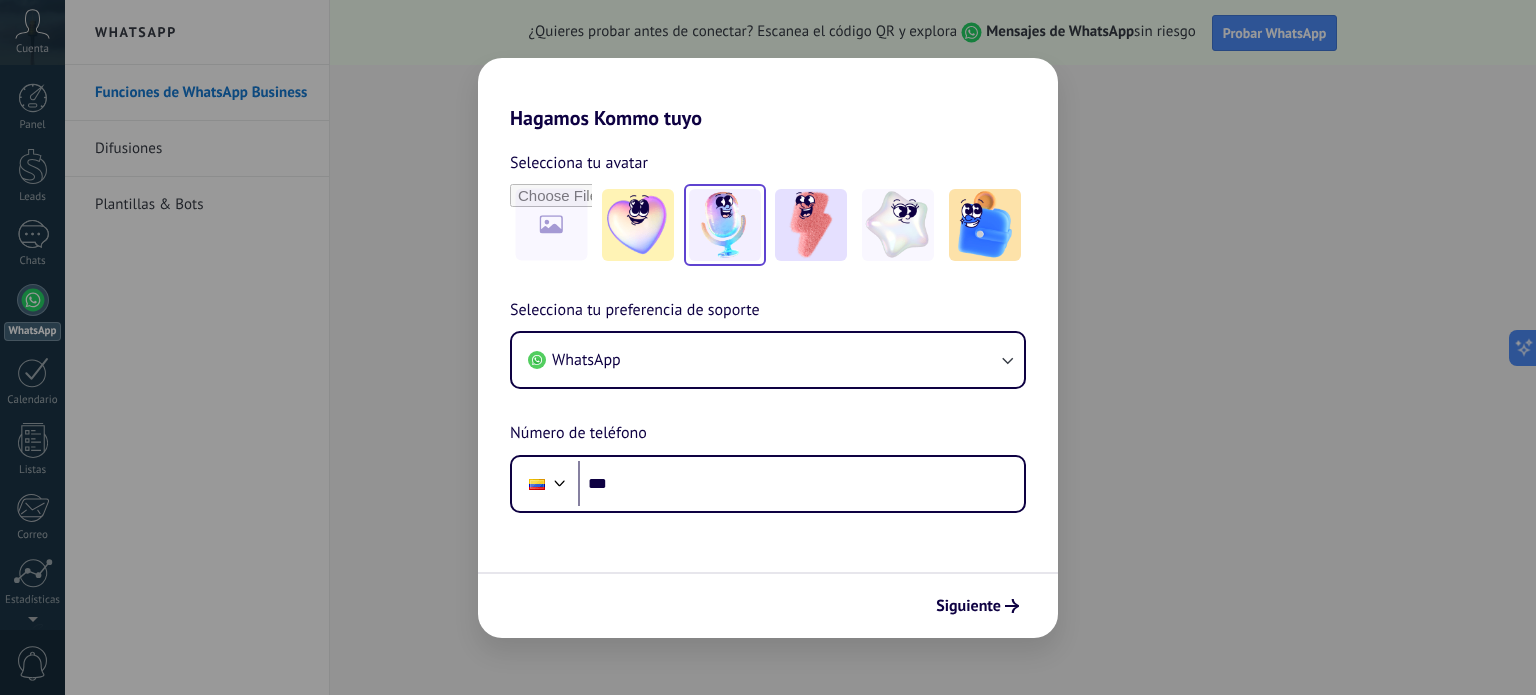 click at bounding box center (725, 225) 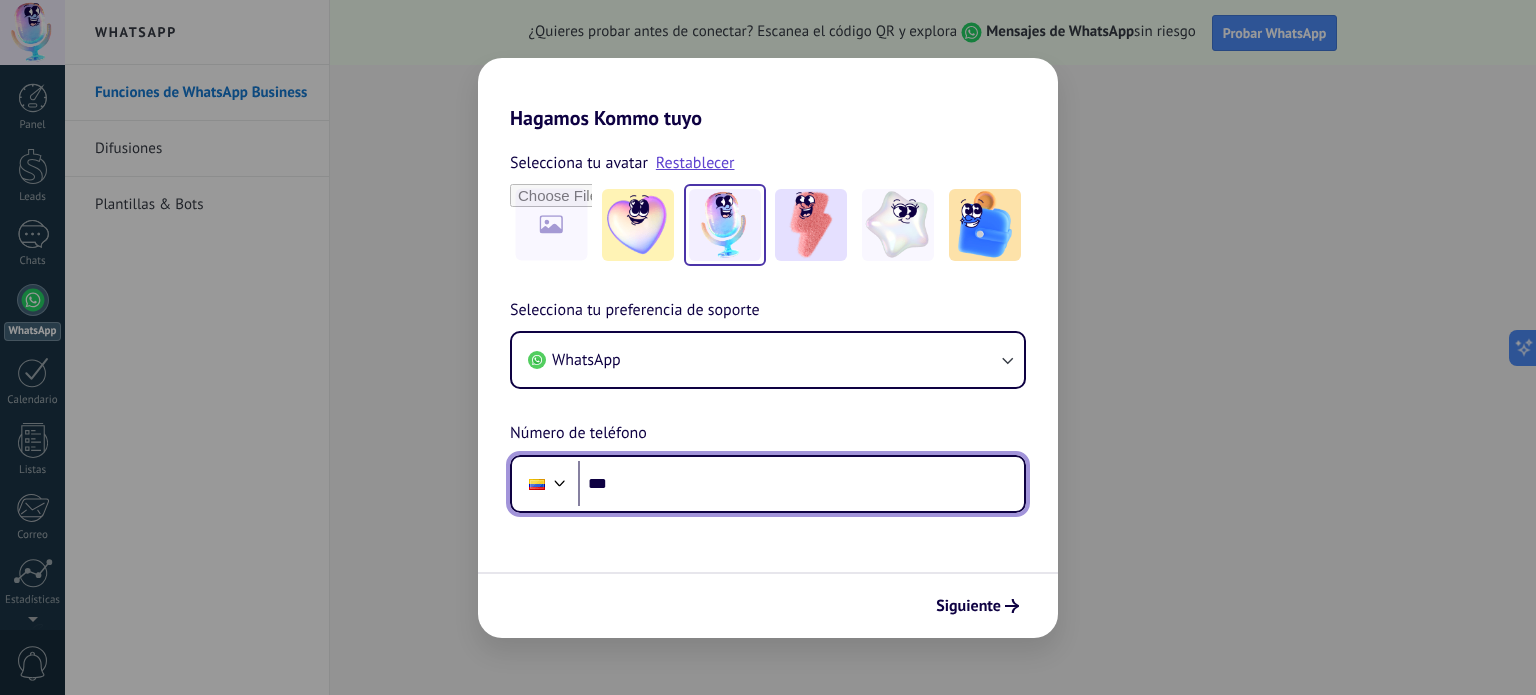 click on "***" at bounding box center [801, 484] 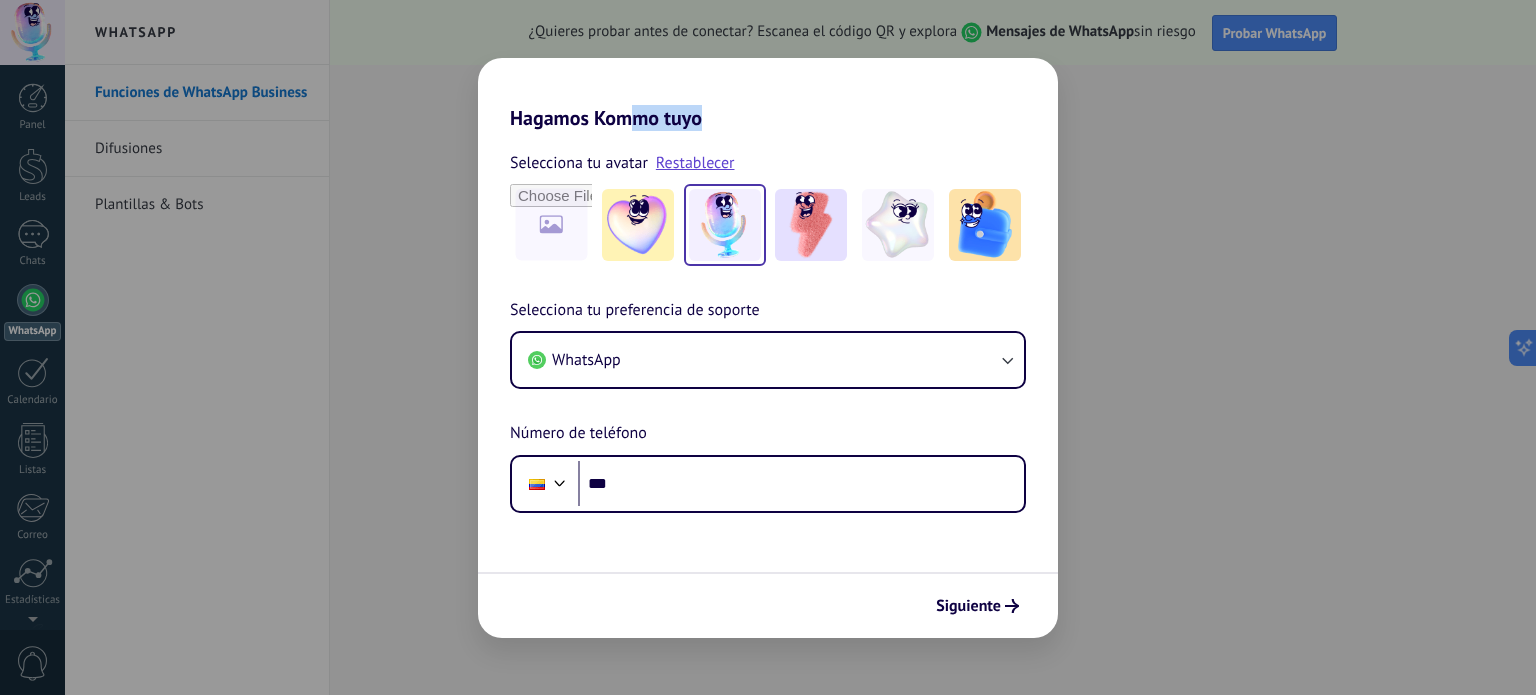 drag, startPoint x: 631, startPoint y: 72, endPoint x: 700, endPoint y: 93, distance: 72.12489 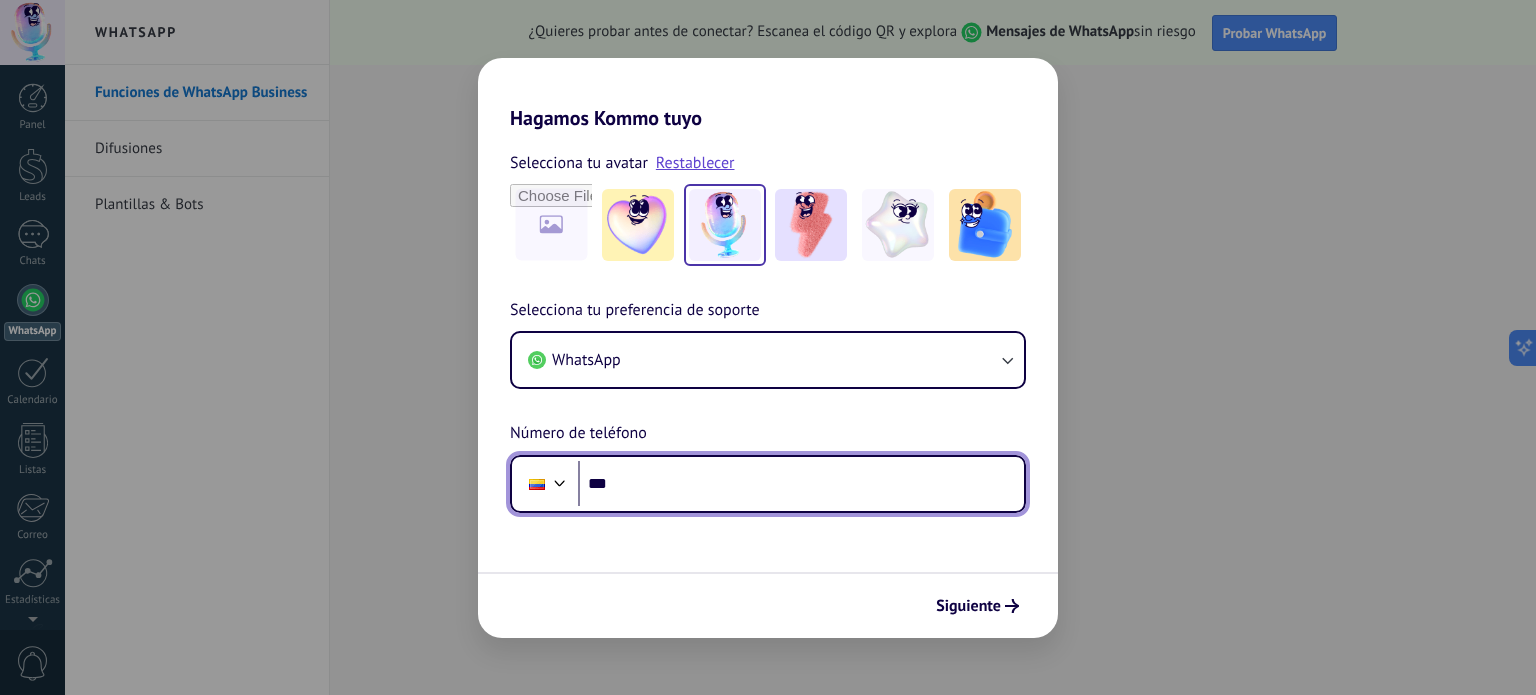 click on "***" at bounding box center (801, 484) 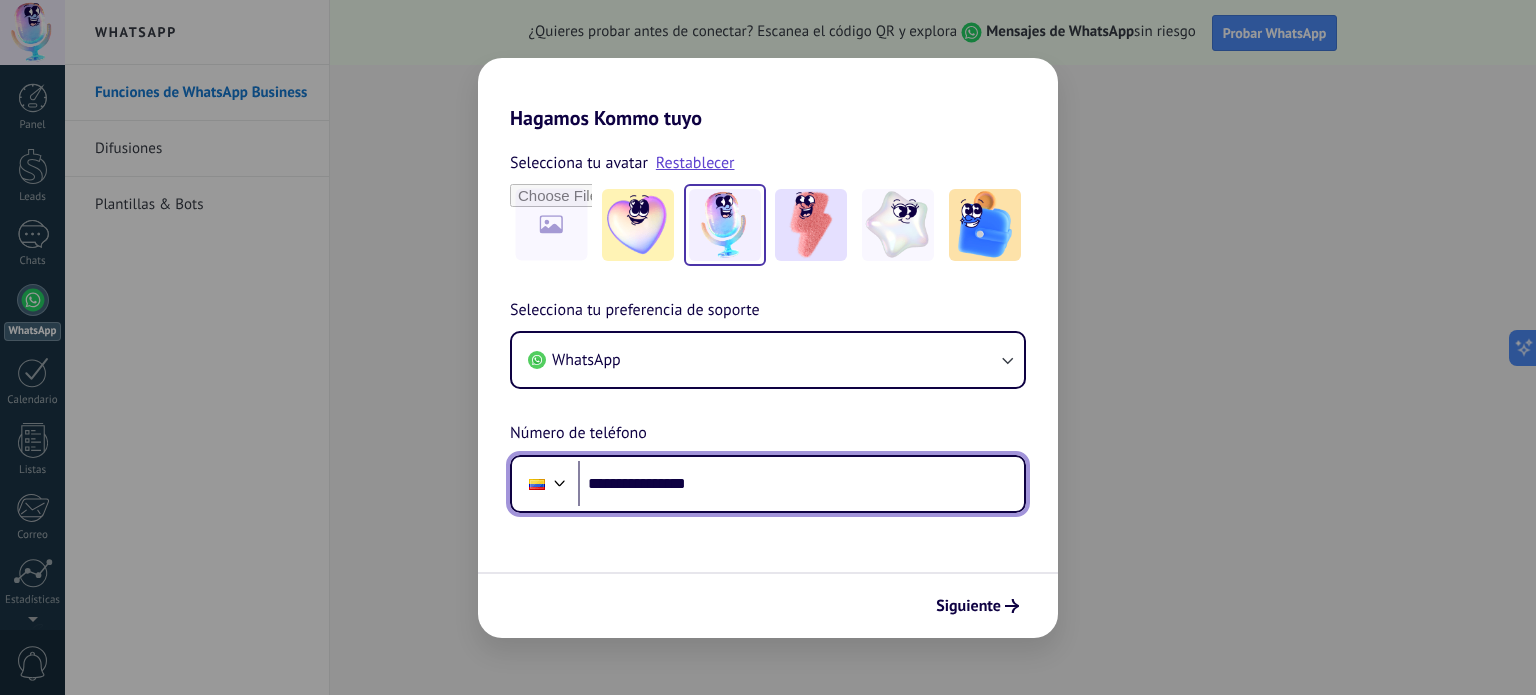 type on "**********" 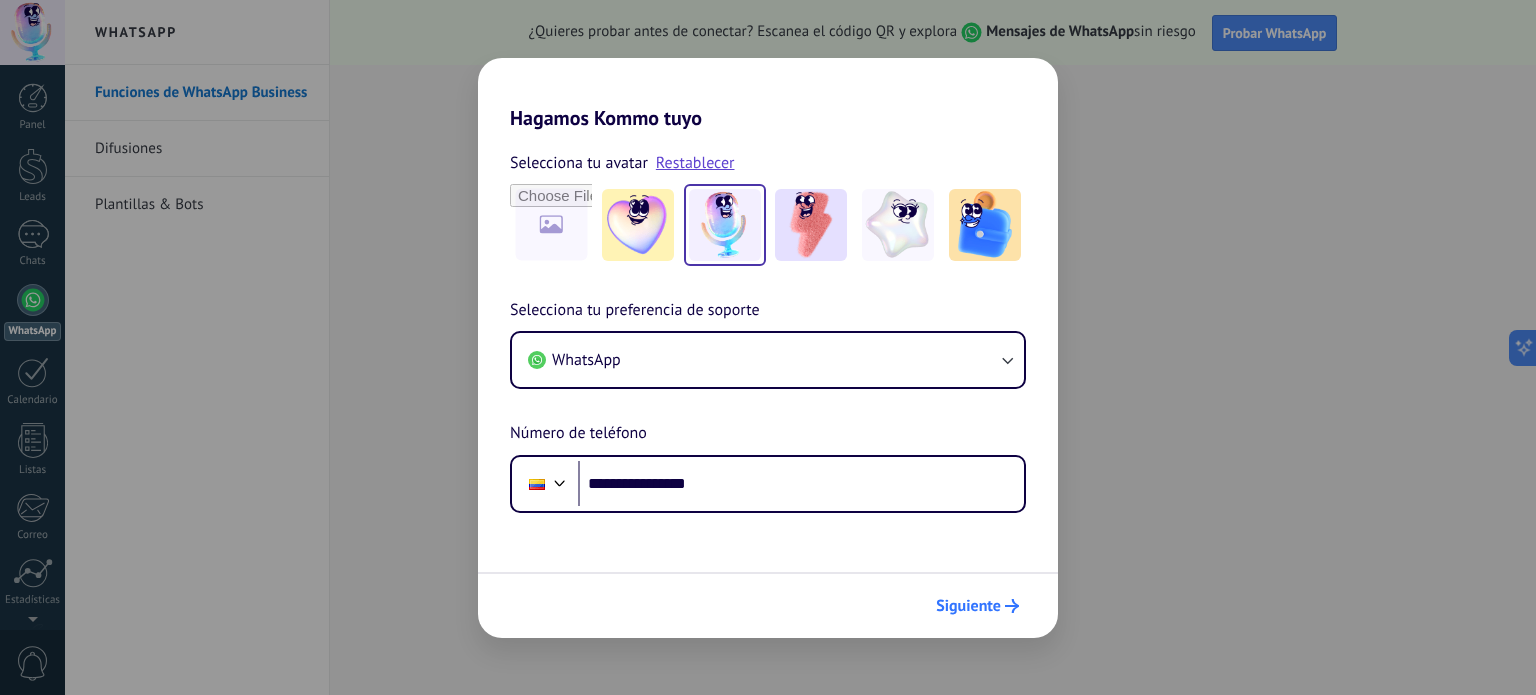 click on "Siguiente" at bounding box center [968, 606] 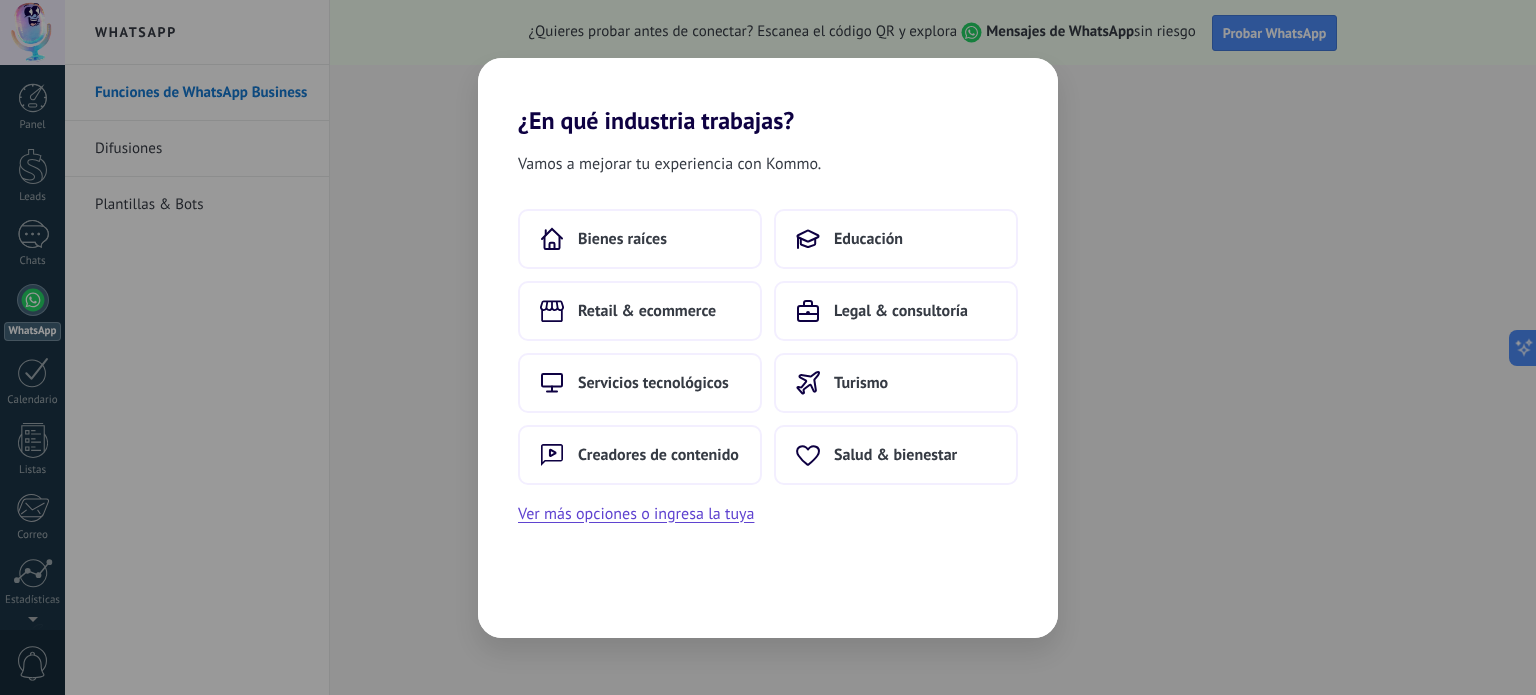 scroll, scrollTop: 0, scrollLeft: 0, axis: both 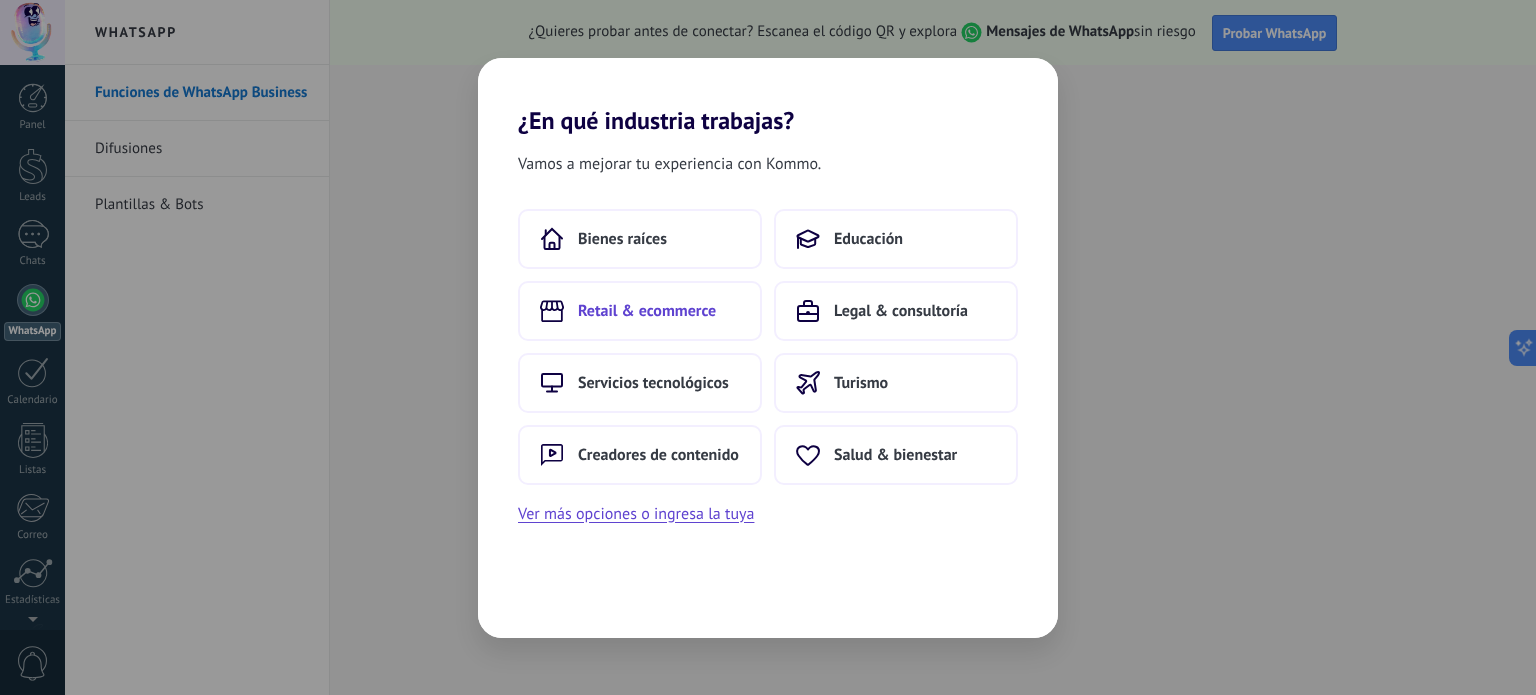 click on "Retail & ecommerce" at bounding box center [647, 311] 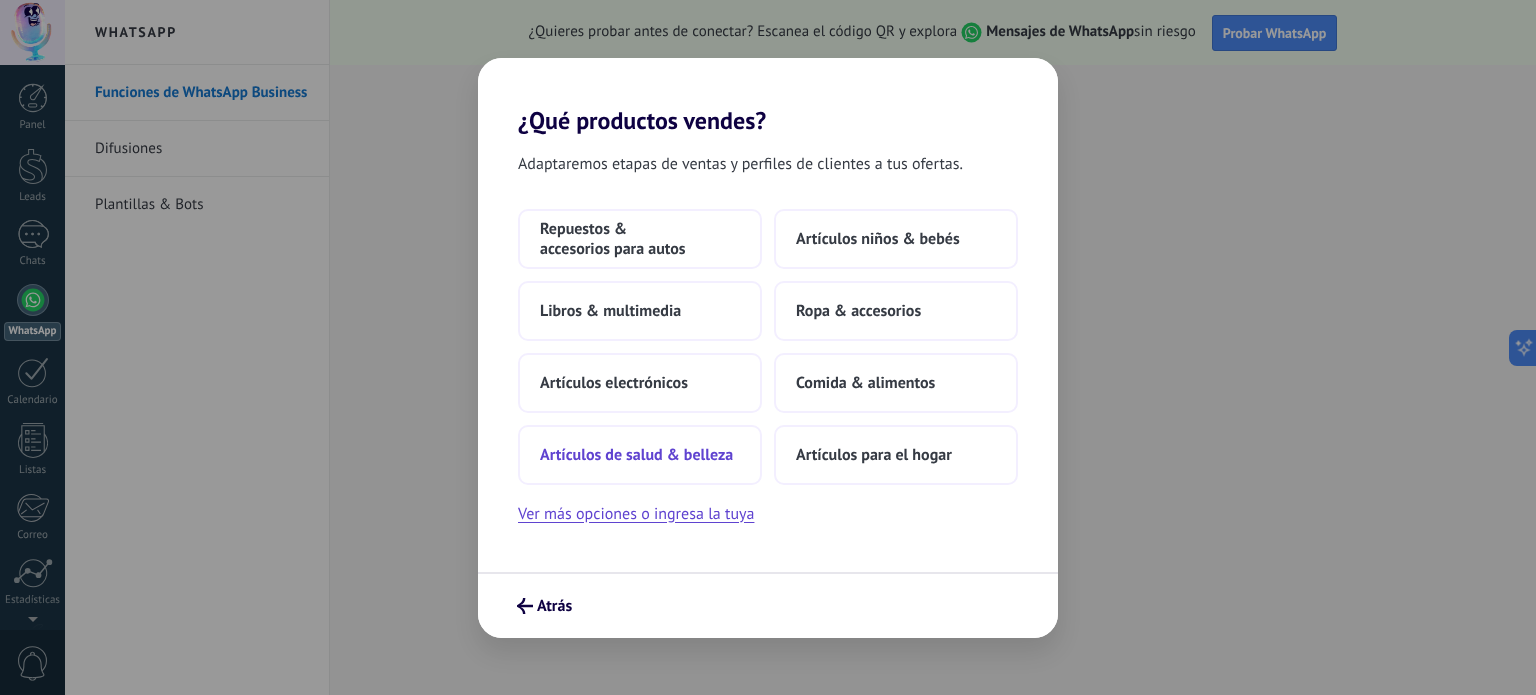click on "Artículos de salud & belleza" at bounding box center (636, 455) 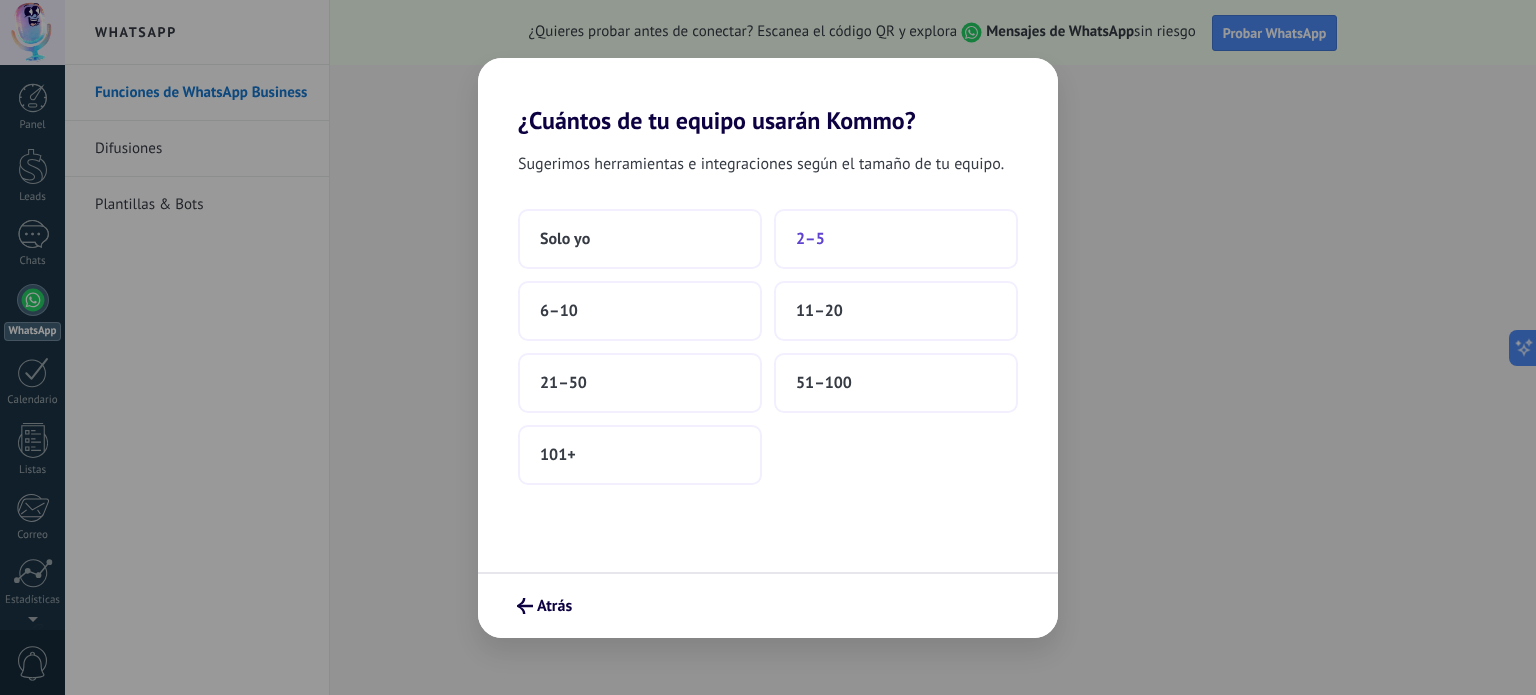 click on "2–5" at bounding box center [896, 239] 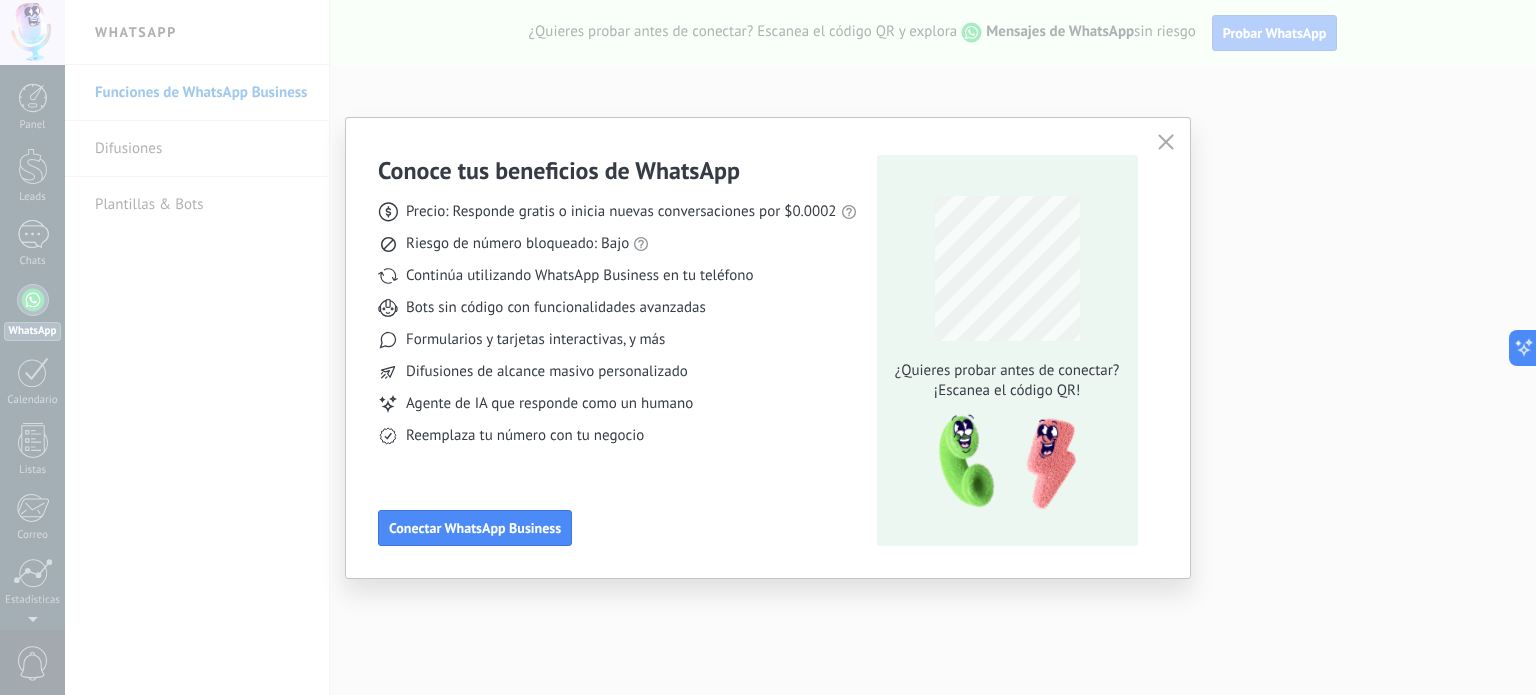 click at bounding box center [1166, 143] 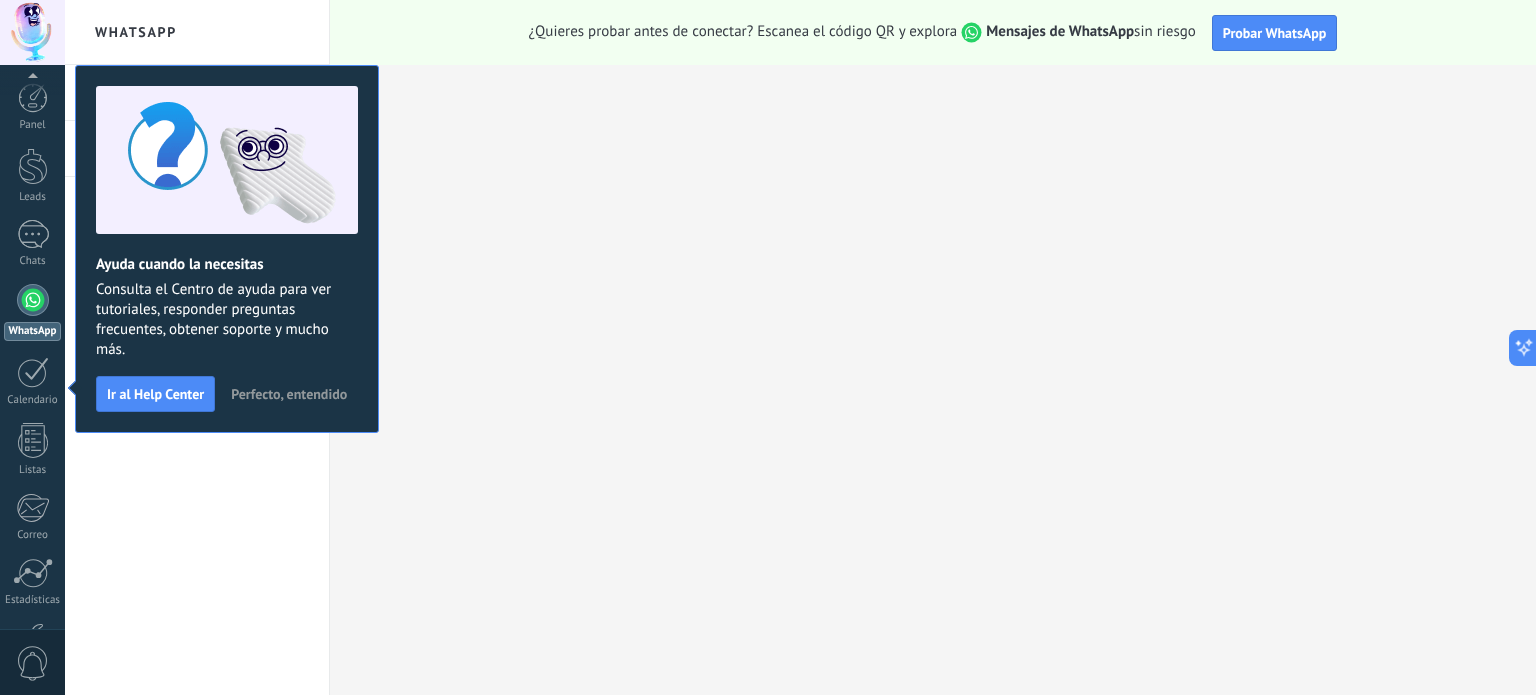 scroll, scrollTop: 136, scrollLeft: 0, axis: vertical 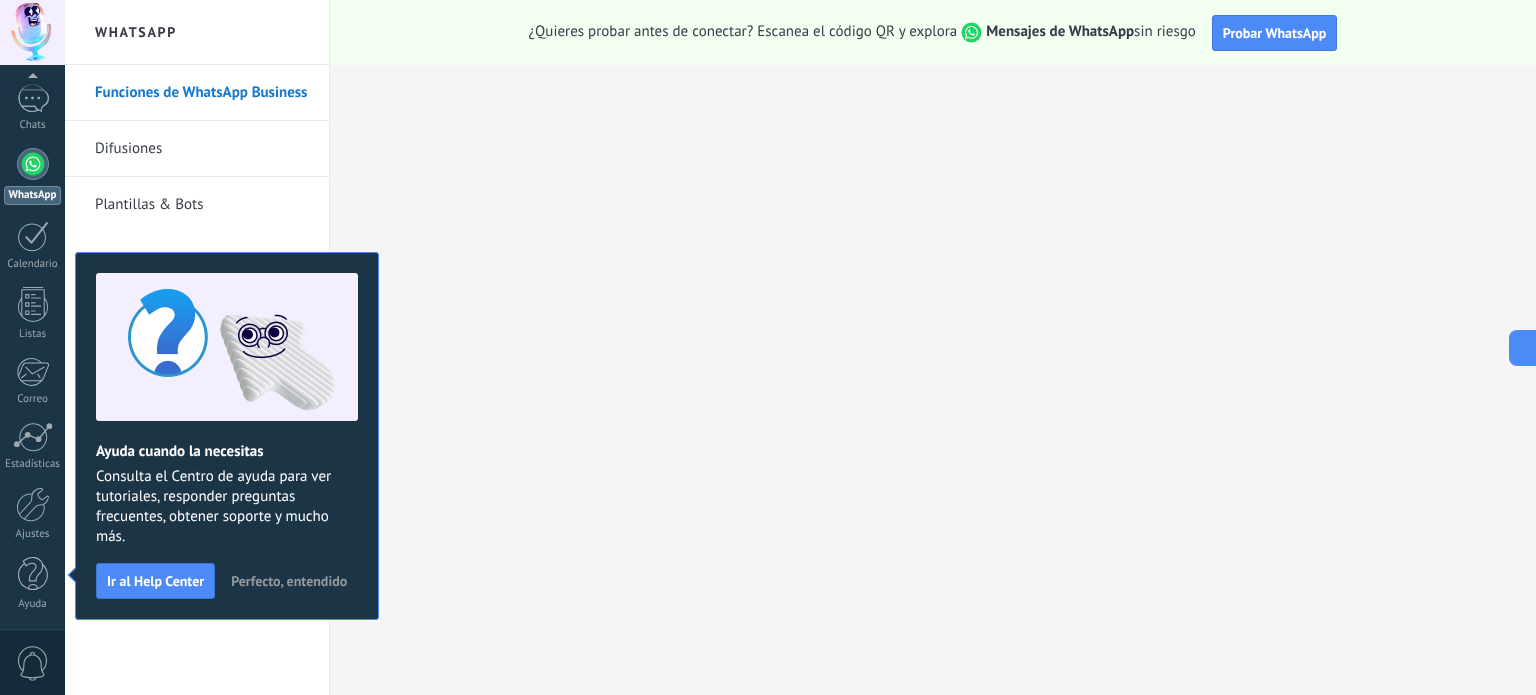 click on "Perfecto, entendido" at bounding box center [289, 581] 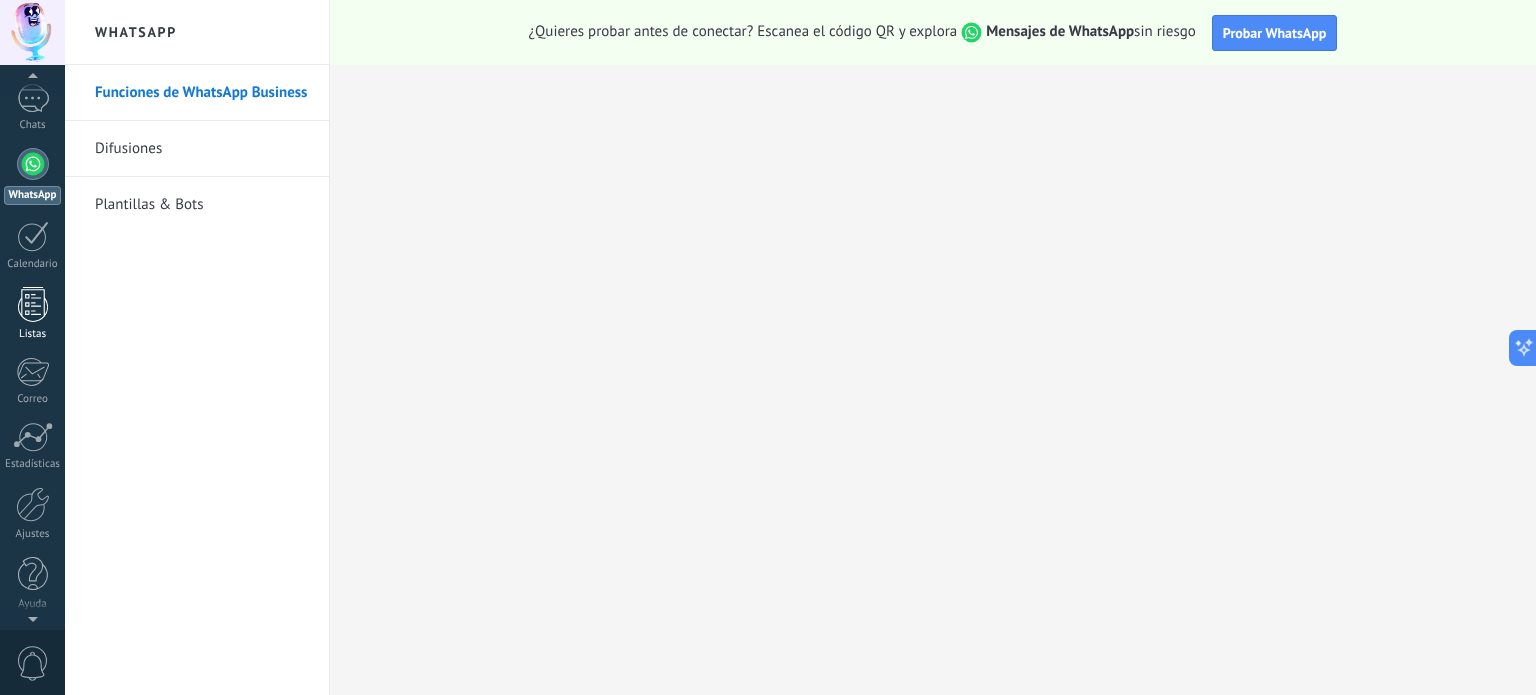 scroll, scrollTop: 0, scrollLeft: 0, axis: both 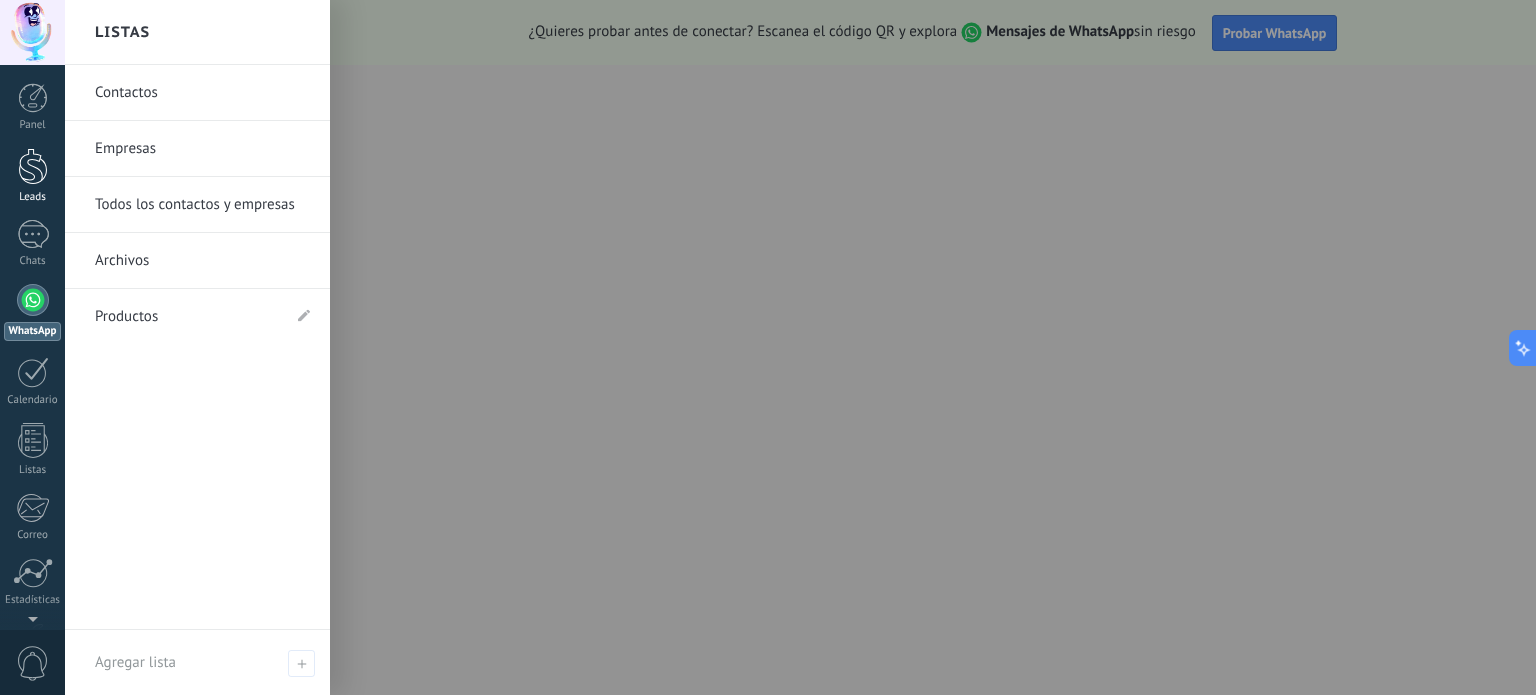 click at bounding box center [33, 166] 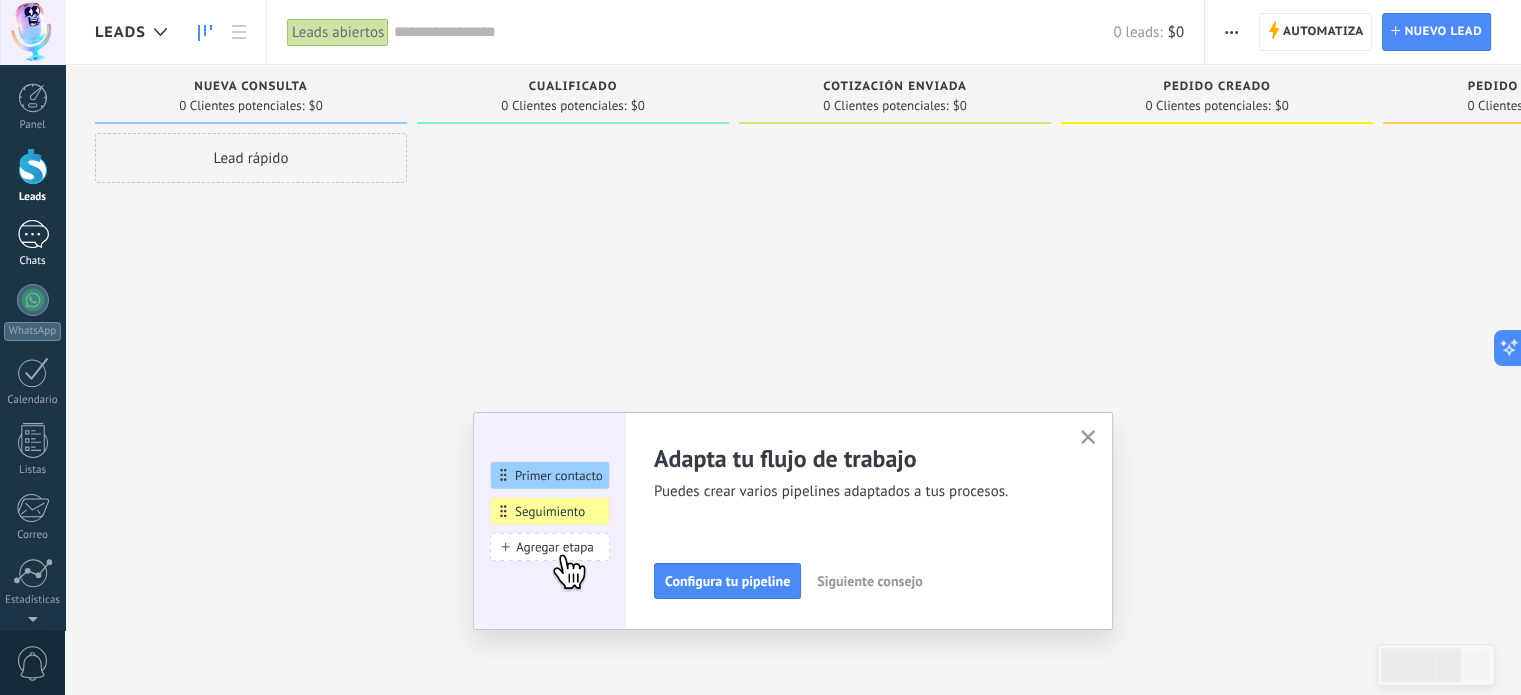 click at bounding box center (33, 234) 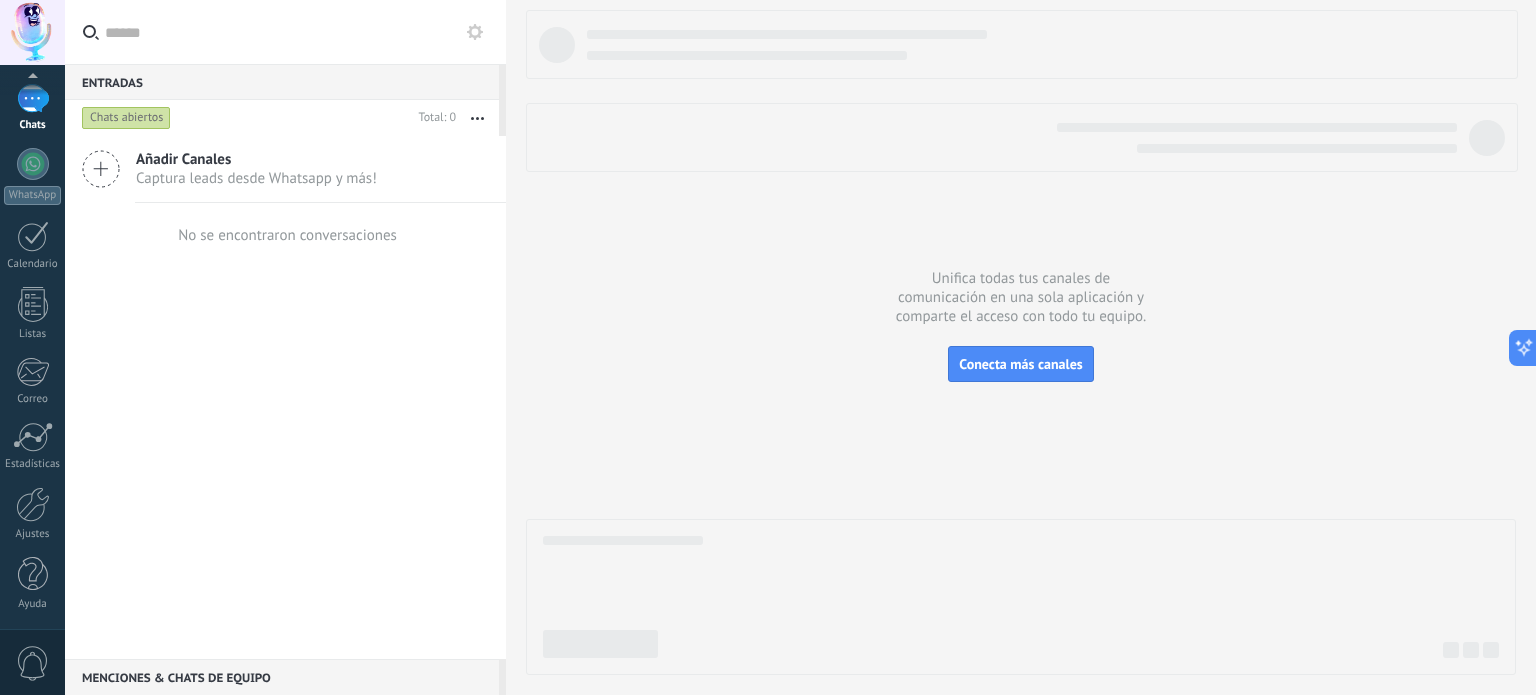 scroll, scrollTop: 0, scrollLeft: 0, axis: both 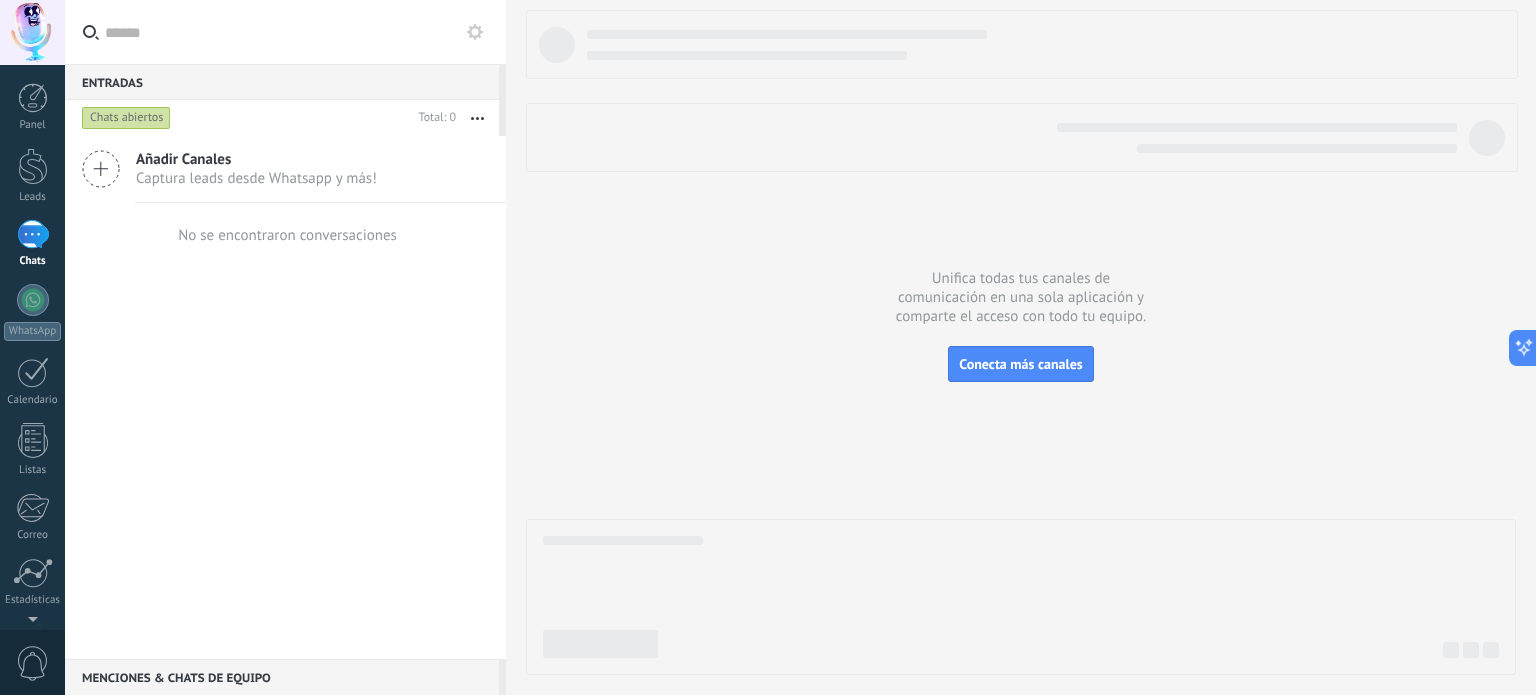 click on "Añadir Canales
Captura leads desde Whatsapp y más!" at bounding box center (285, 169) 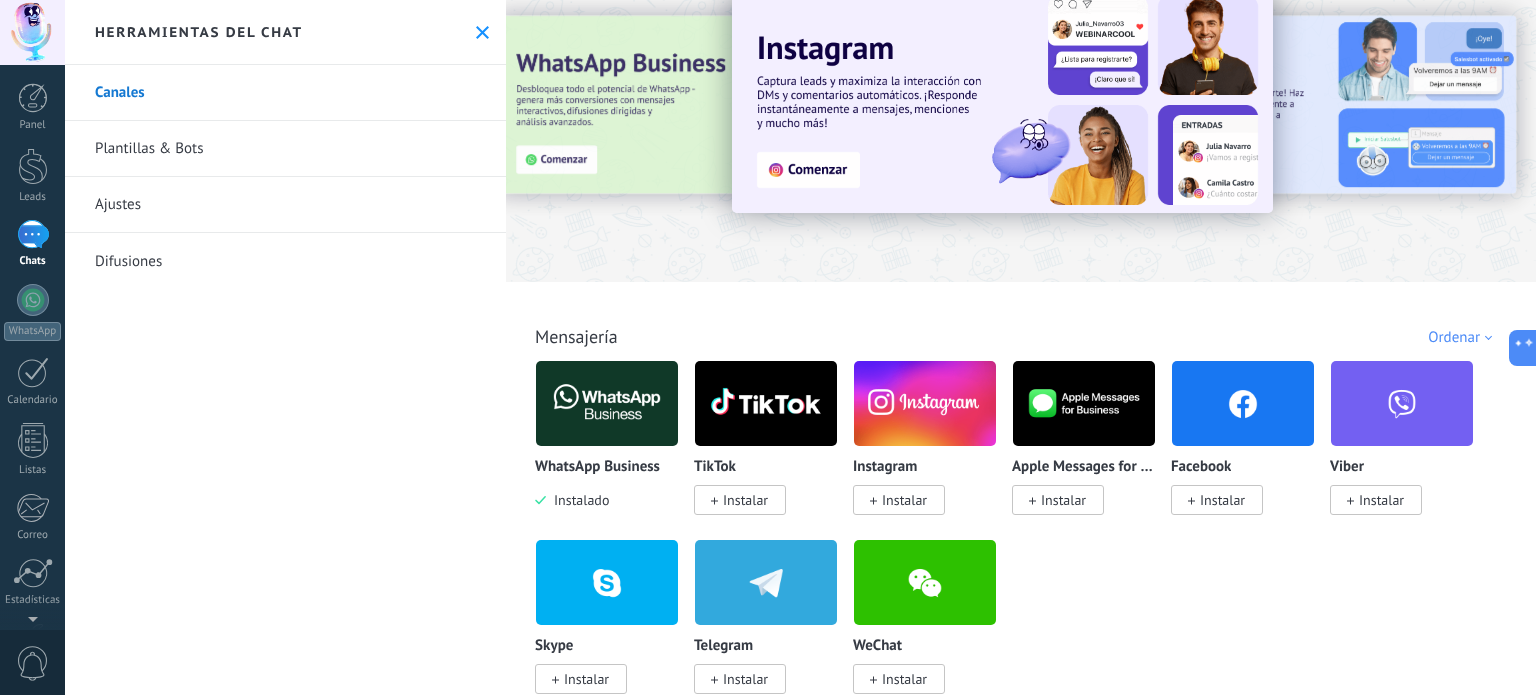 scroll, scrollTop: 47, scrollLeft: 0, axis: vertical 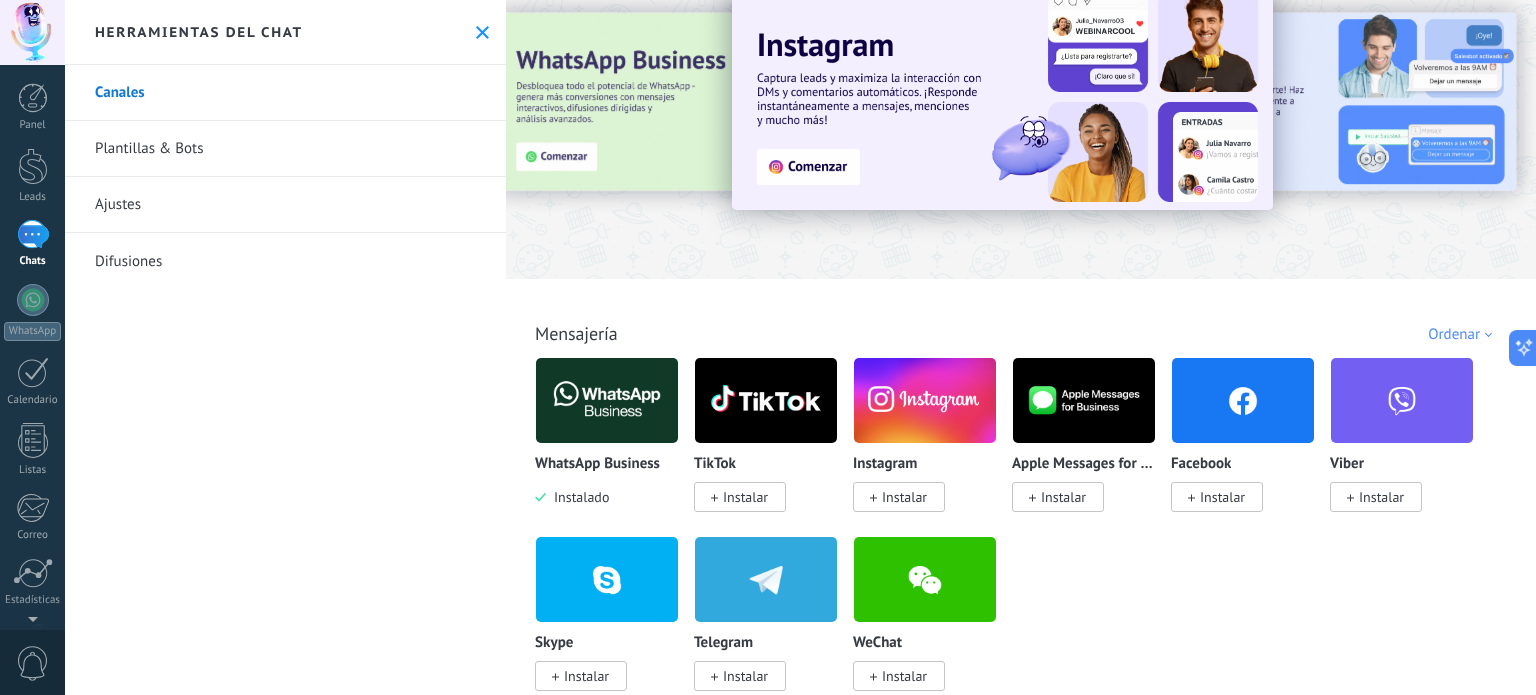 click on "Plantillas & Bots" at bounding box center [285, 149] 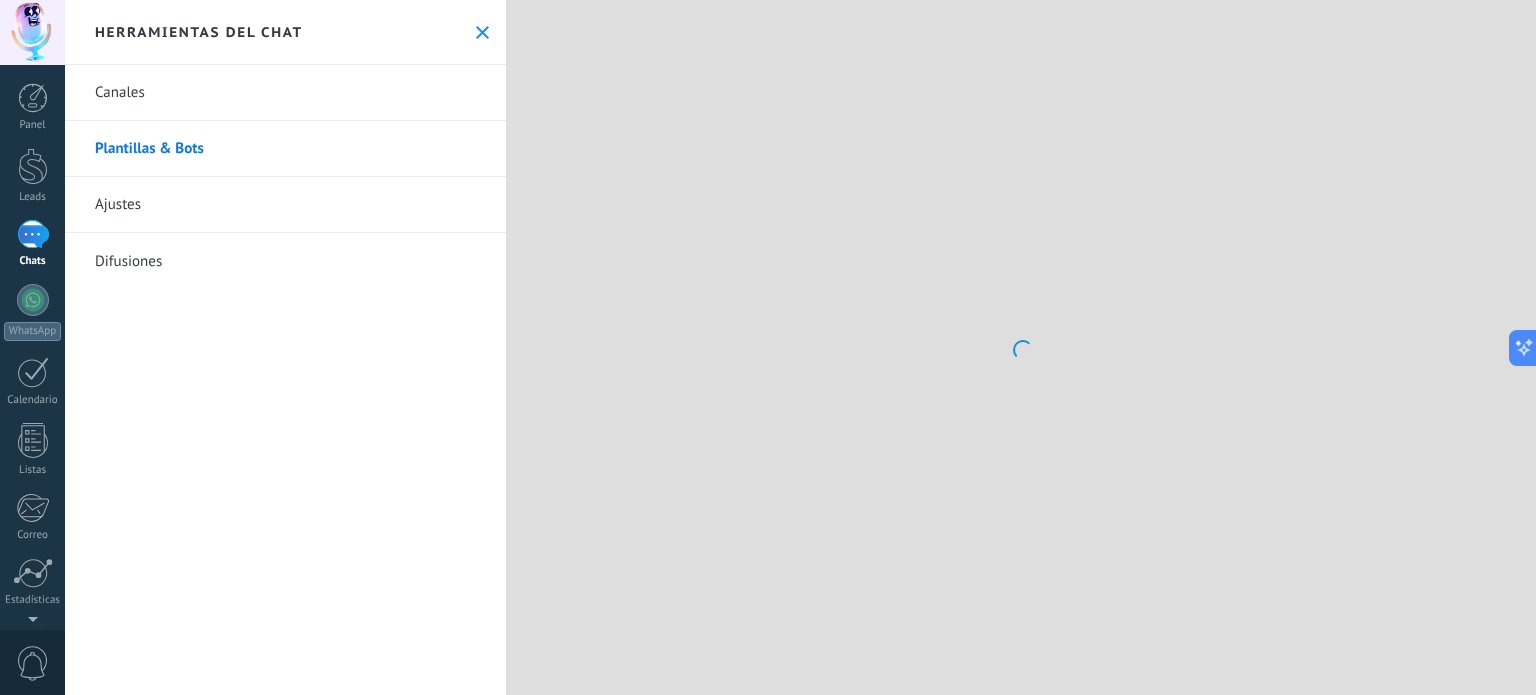 click on "Plantillas & Bots" at bounding box center [285, 149] 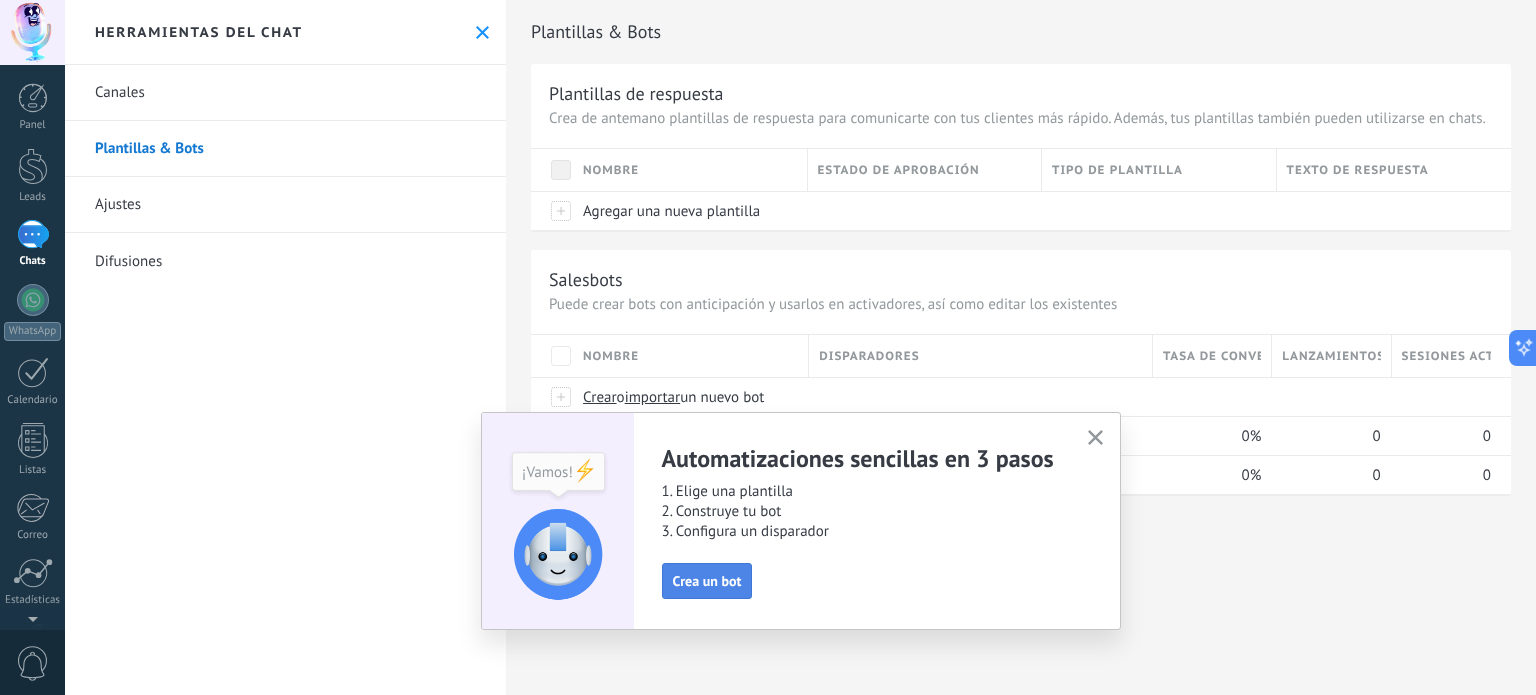 click on "Crea un bot" at bounding box center [707, 581] 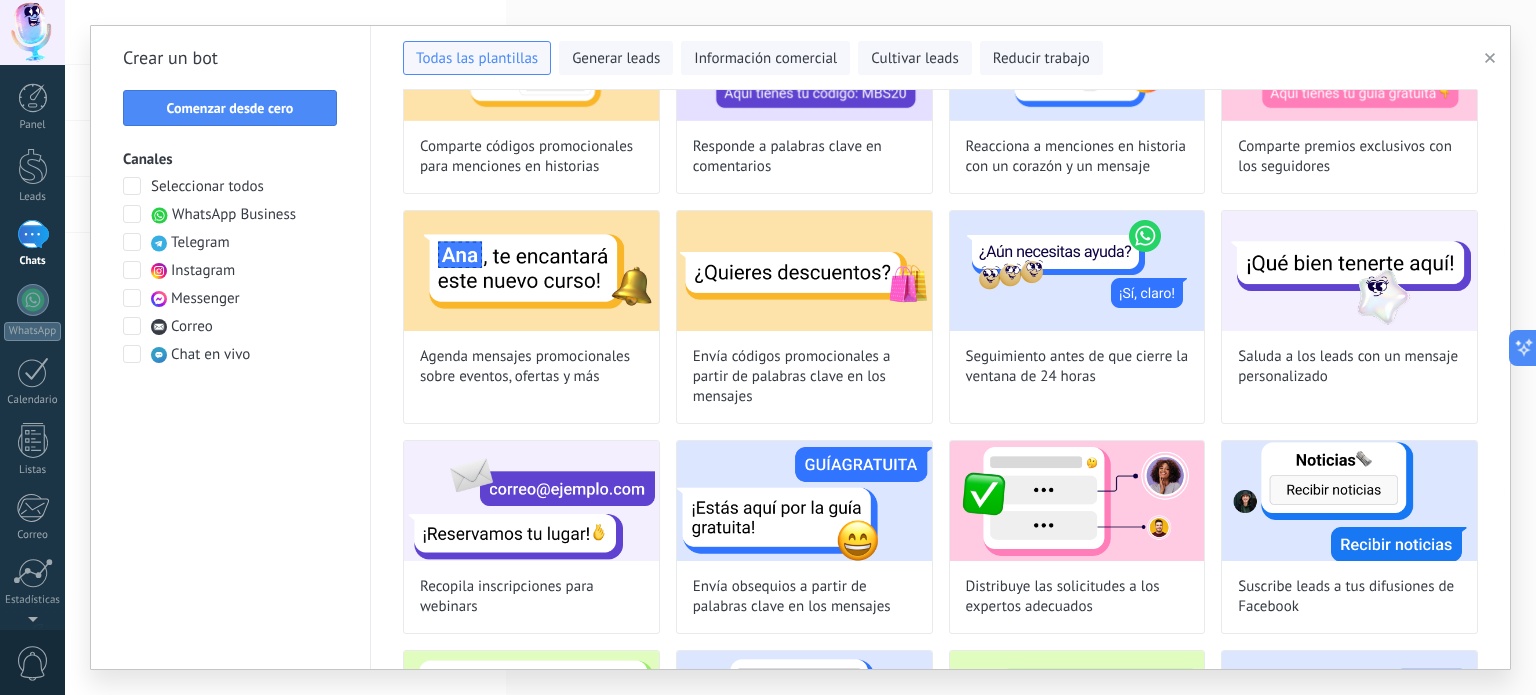 scroll, scrollTop: 310, scrollLeft: 0, axis: vertical 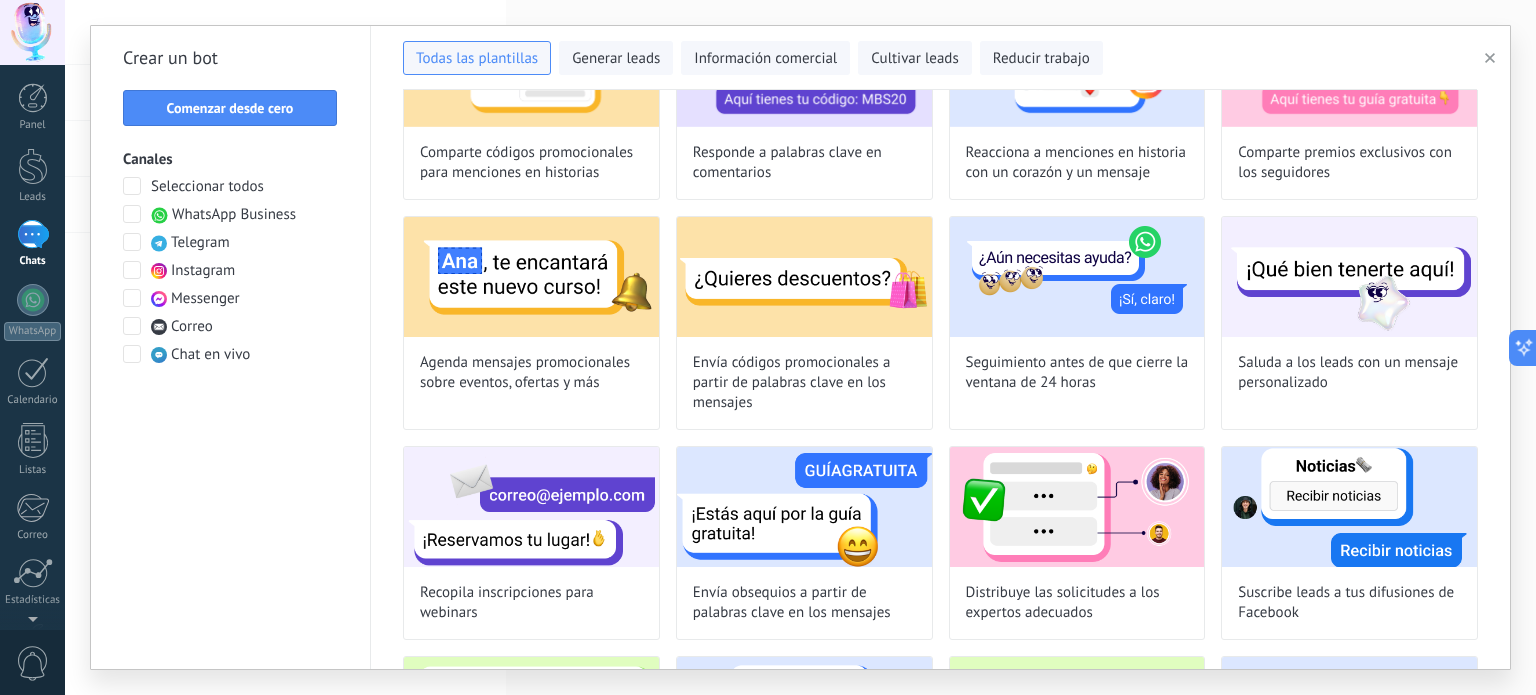 click at bounding box center (132, 214) 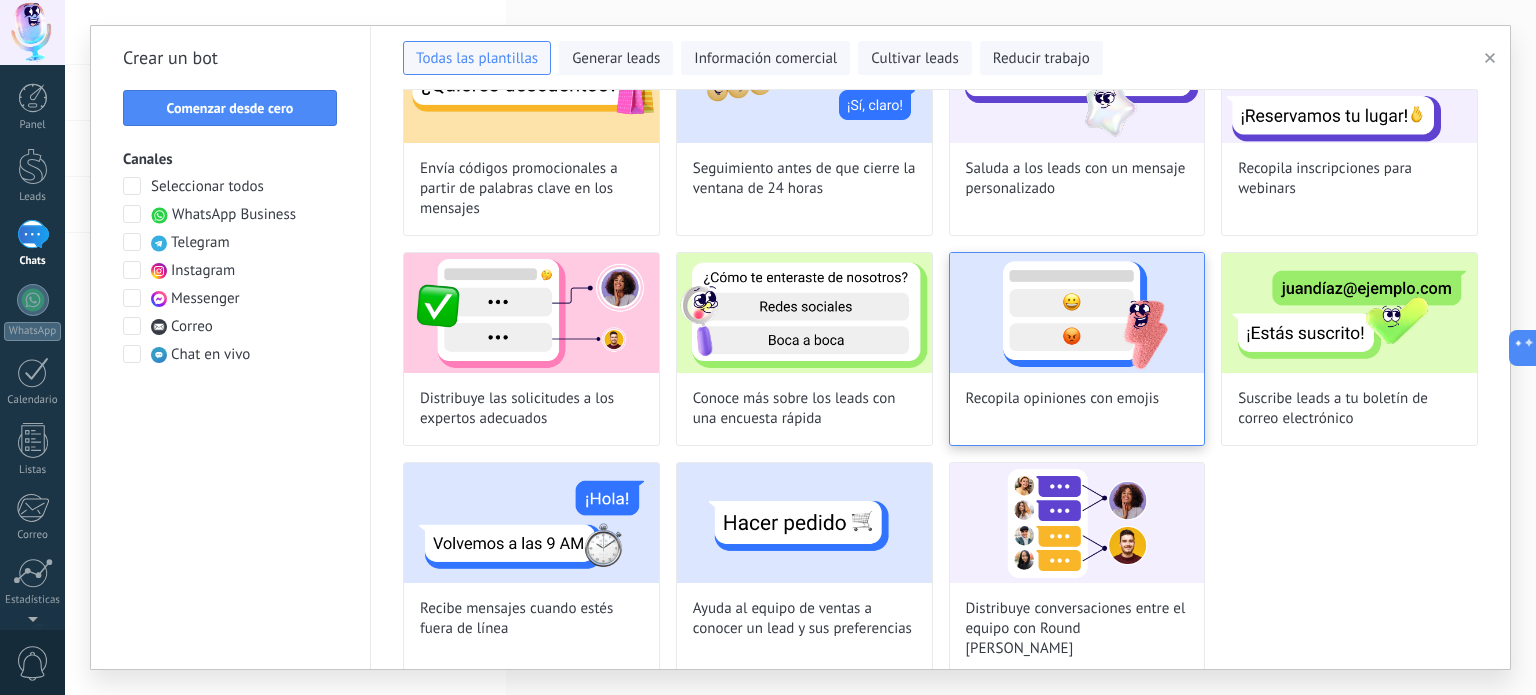 scroll, scrollTop: 0, scrollLeft: 0, axis: both 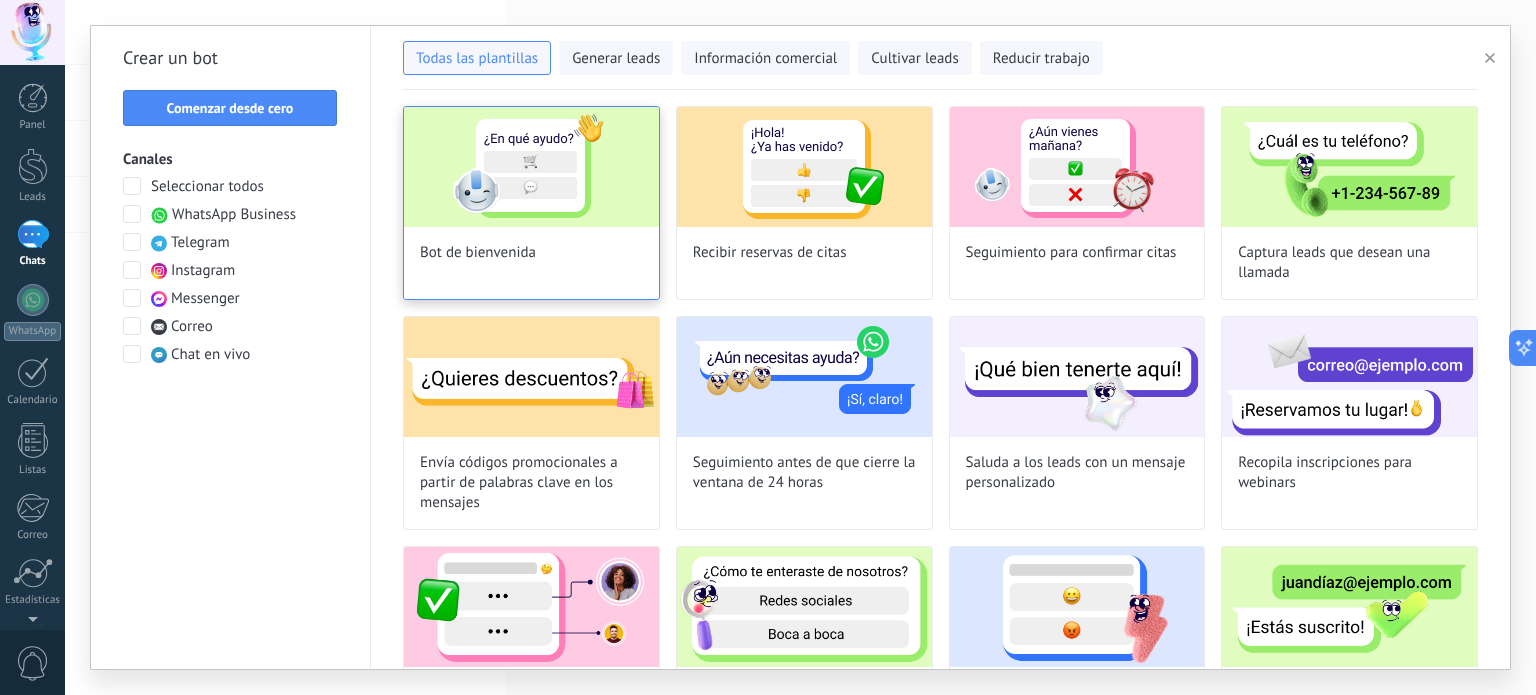 click on "Bot de bienvenida" at bounding box center [531, 203] 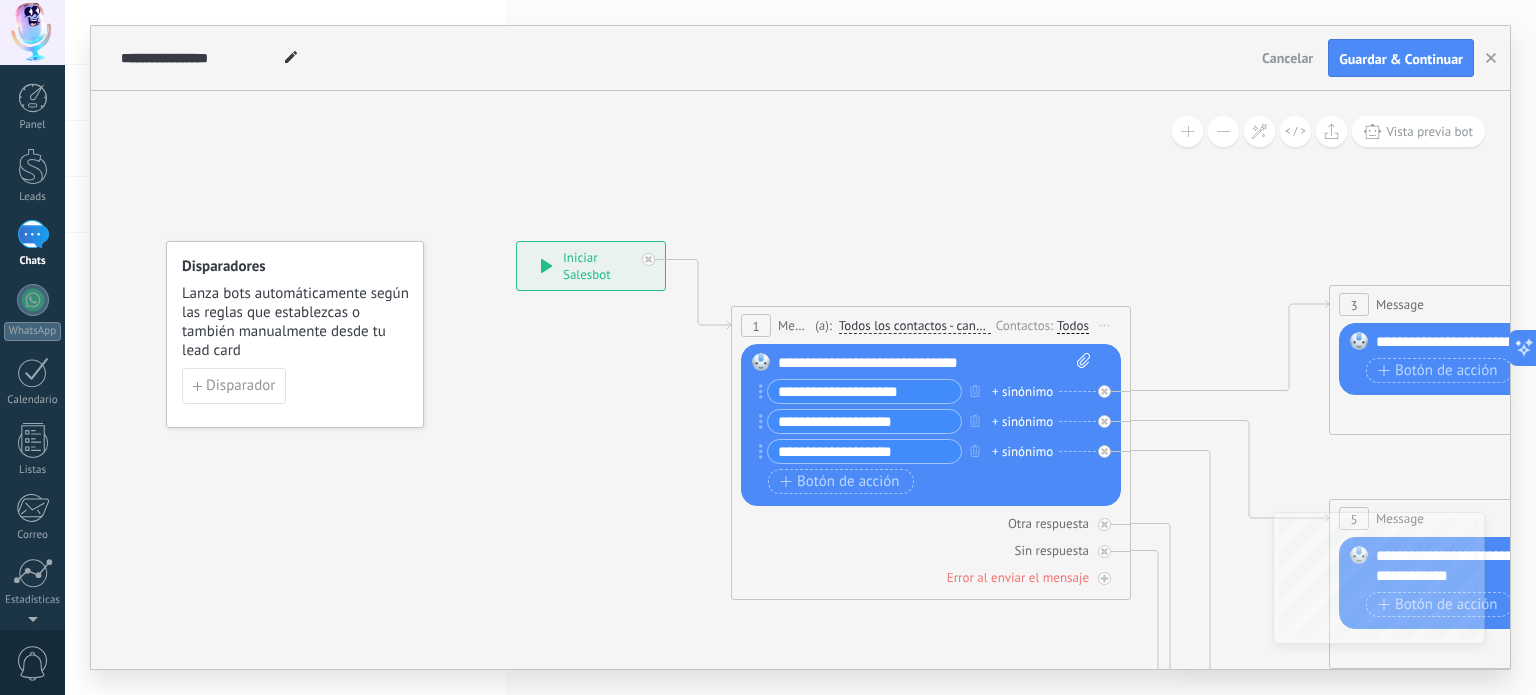 click on "**********" at bounding box center [864, 391] 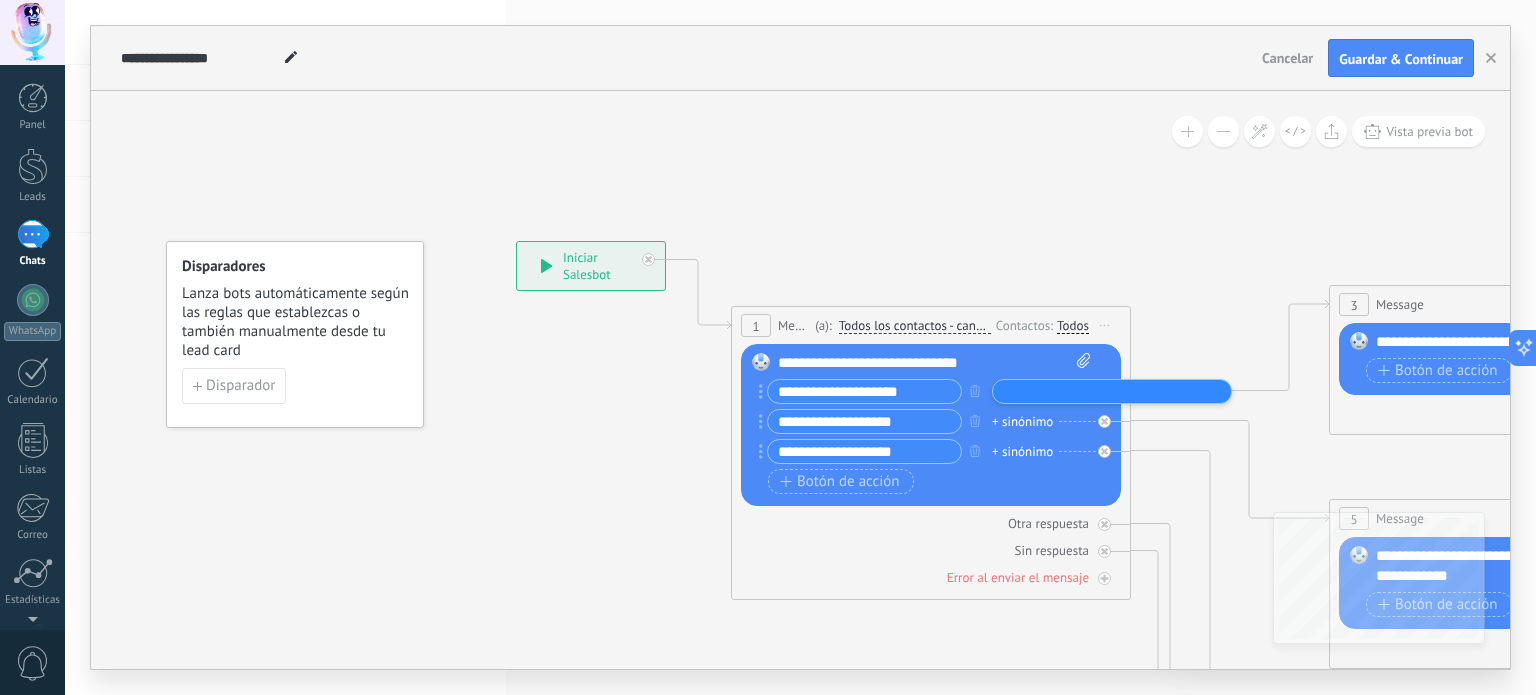 click on "**********" at bounding box center [920, 421] 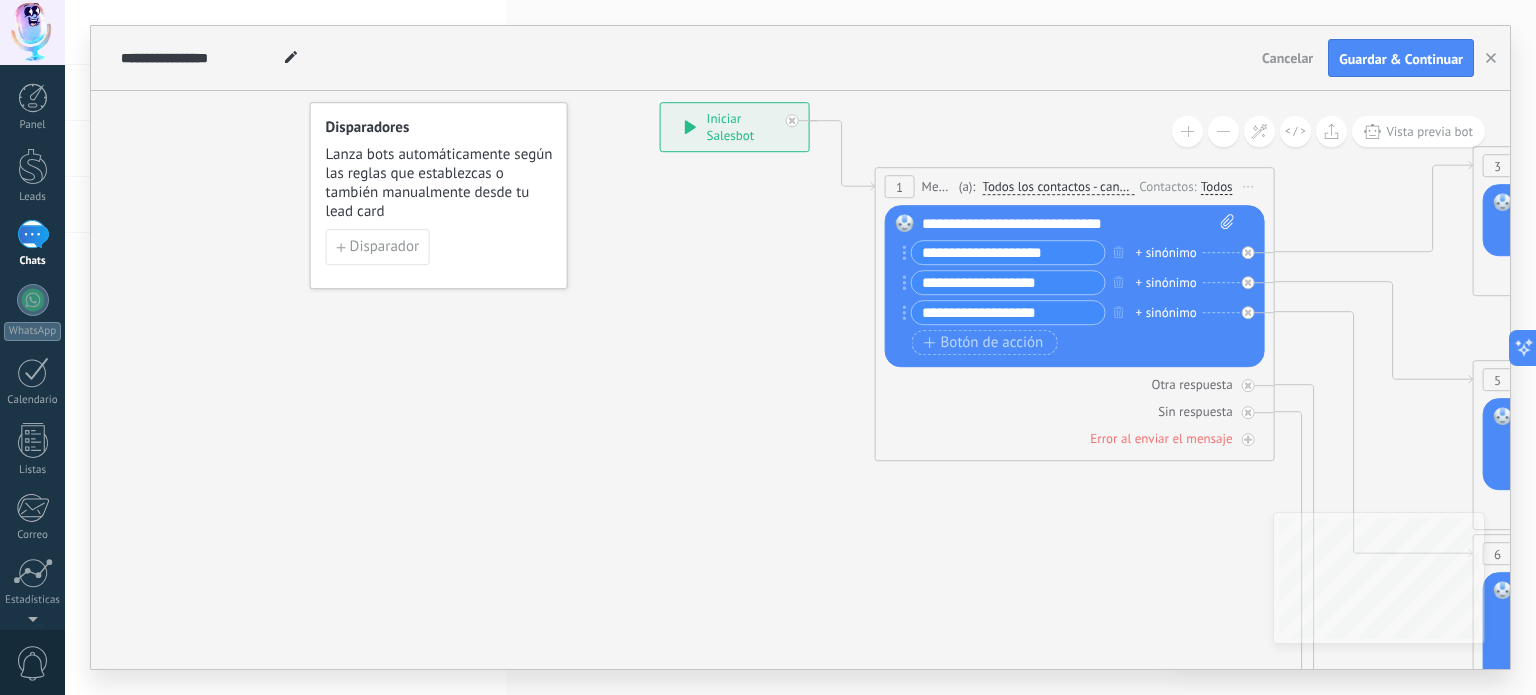 click on "**********" at bounding box center (1079, 224) 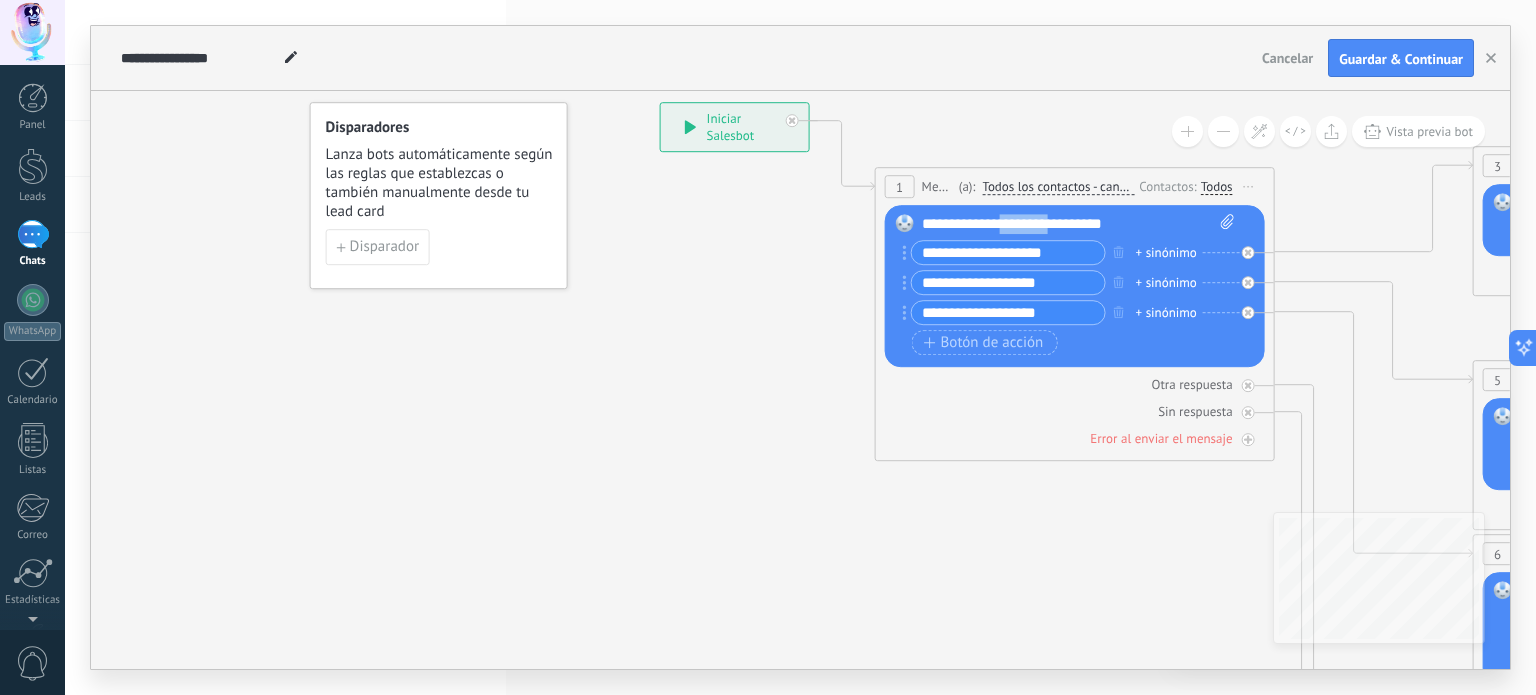 click on "**********" at bounding box center (1079, 224) 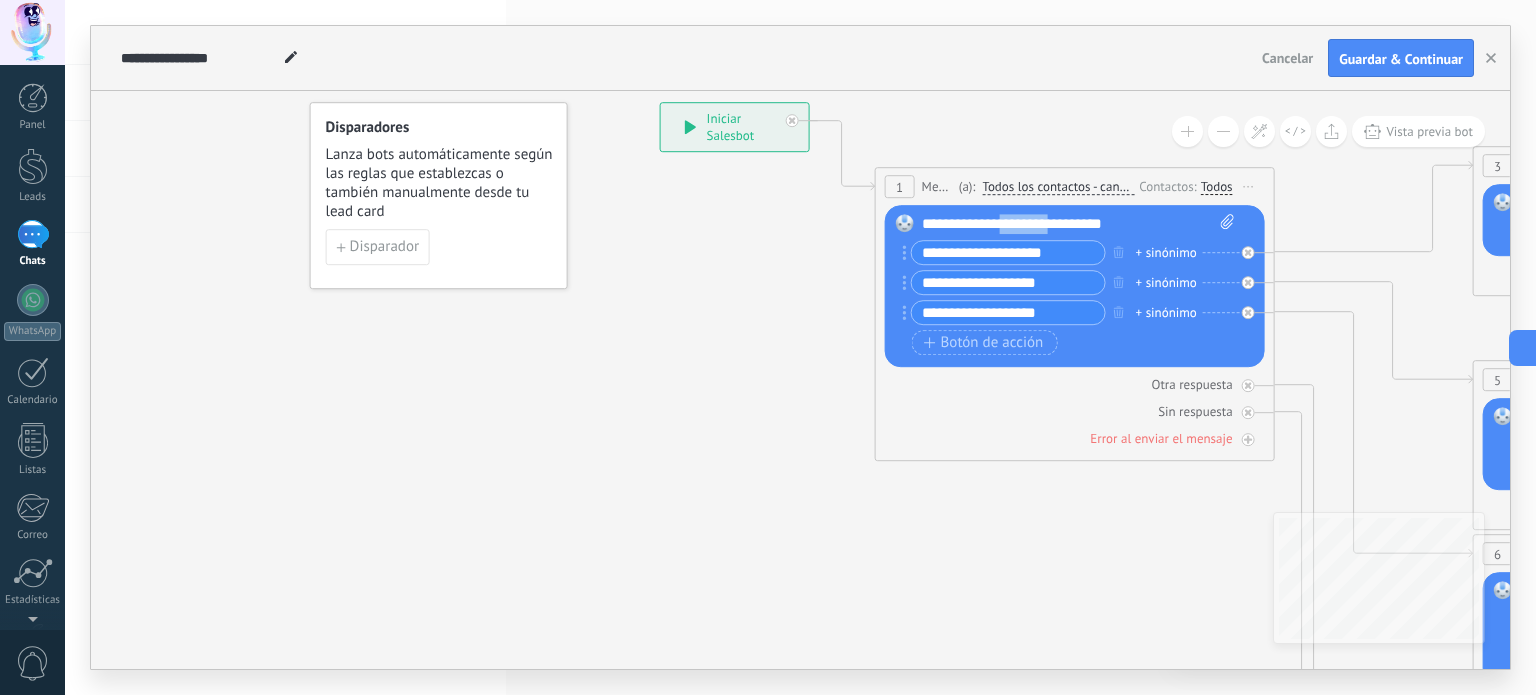 click on "**********" at bounding box center (1079, 224) 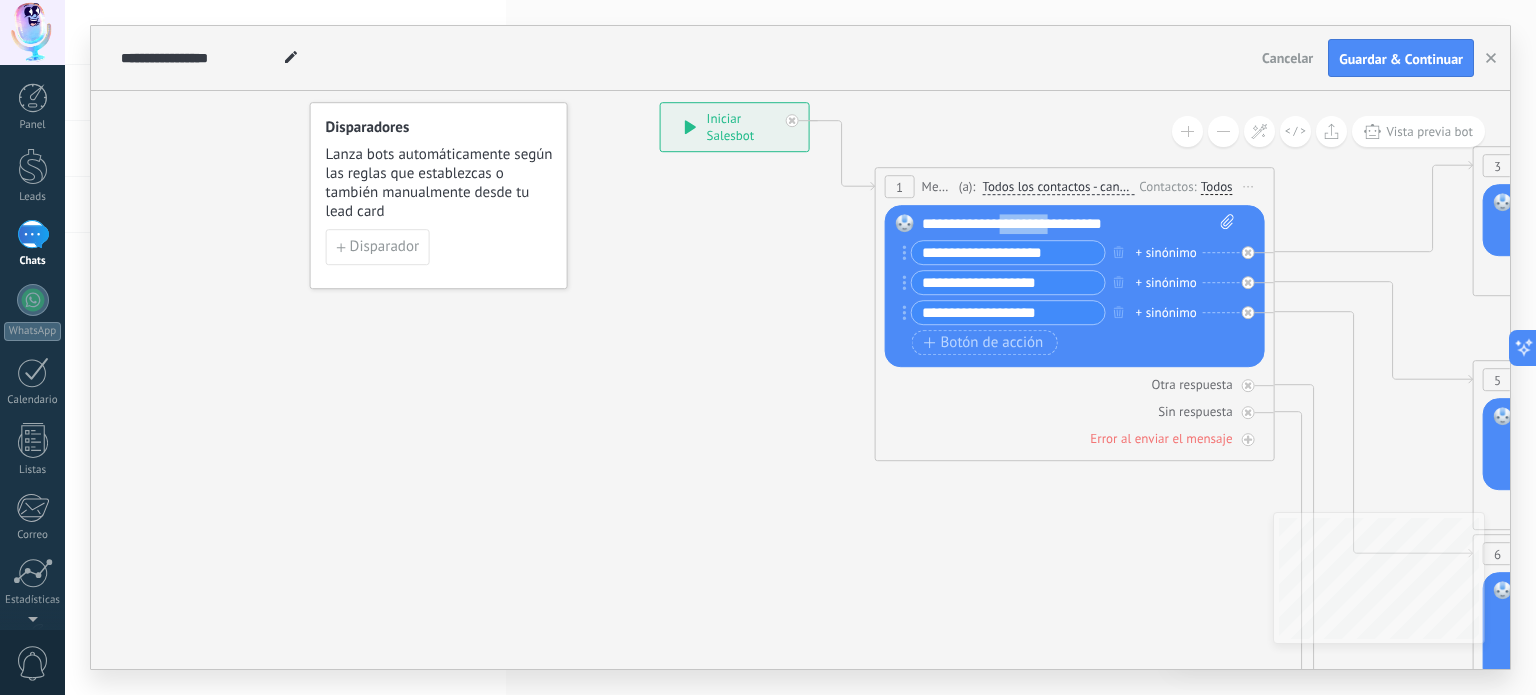 click on "**********" at bounding box center (1079, 224) 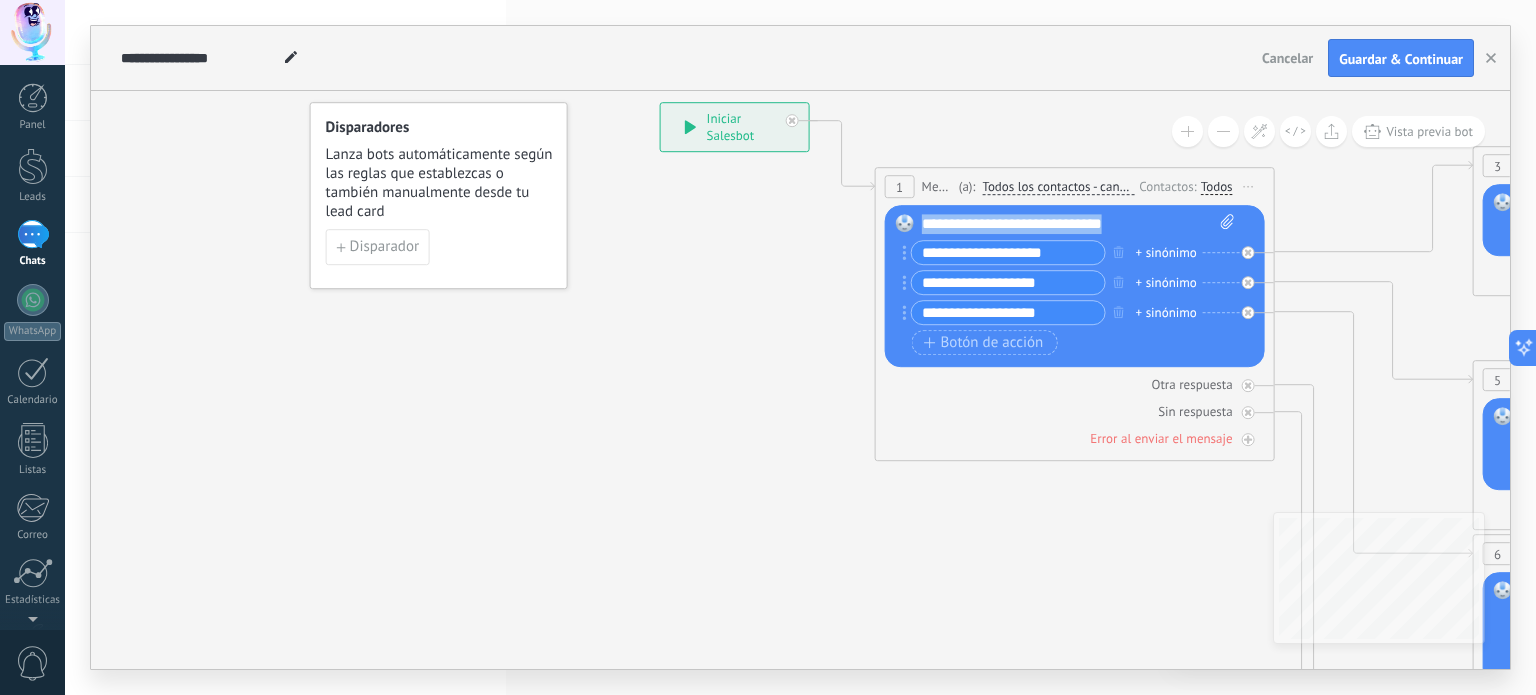 click on "**********" at bounding box center [1079, 224] 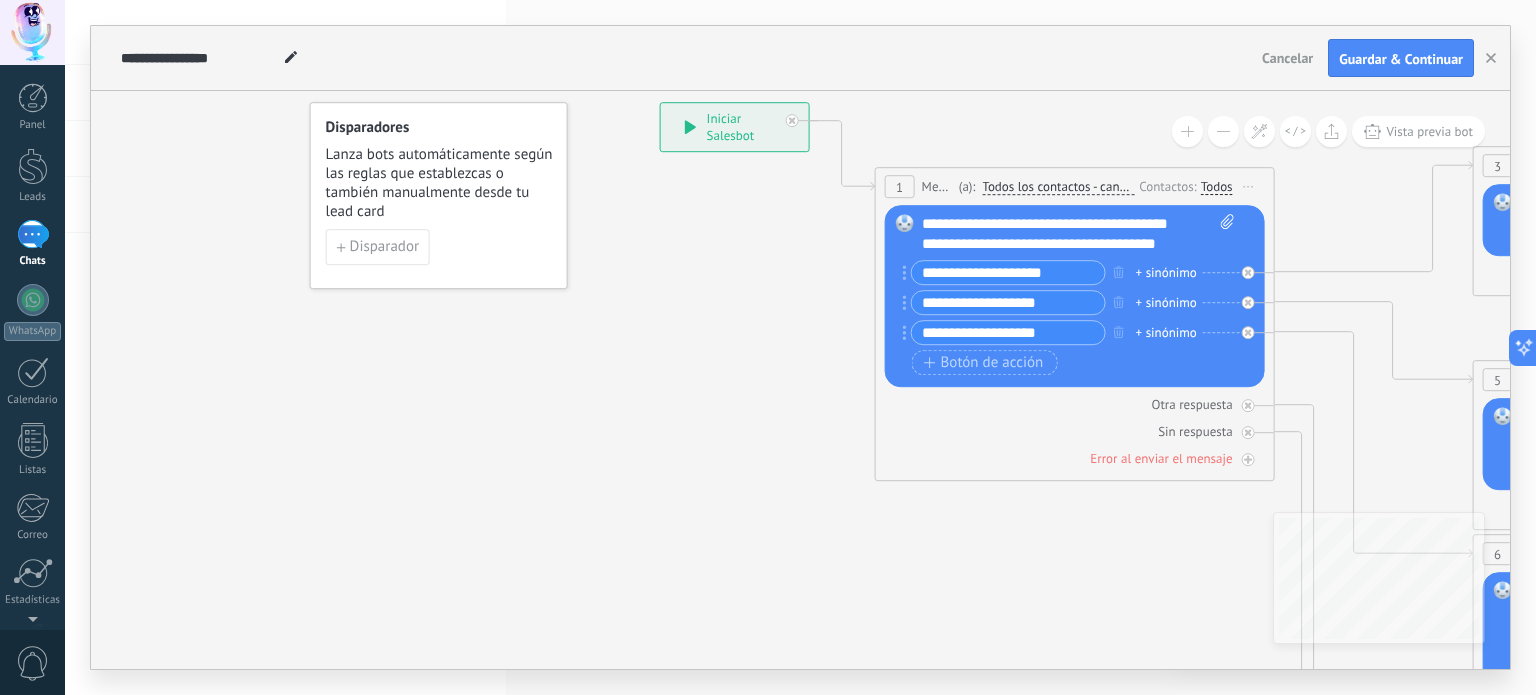 click on "**********" at bounding box center (1061, 244) 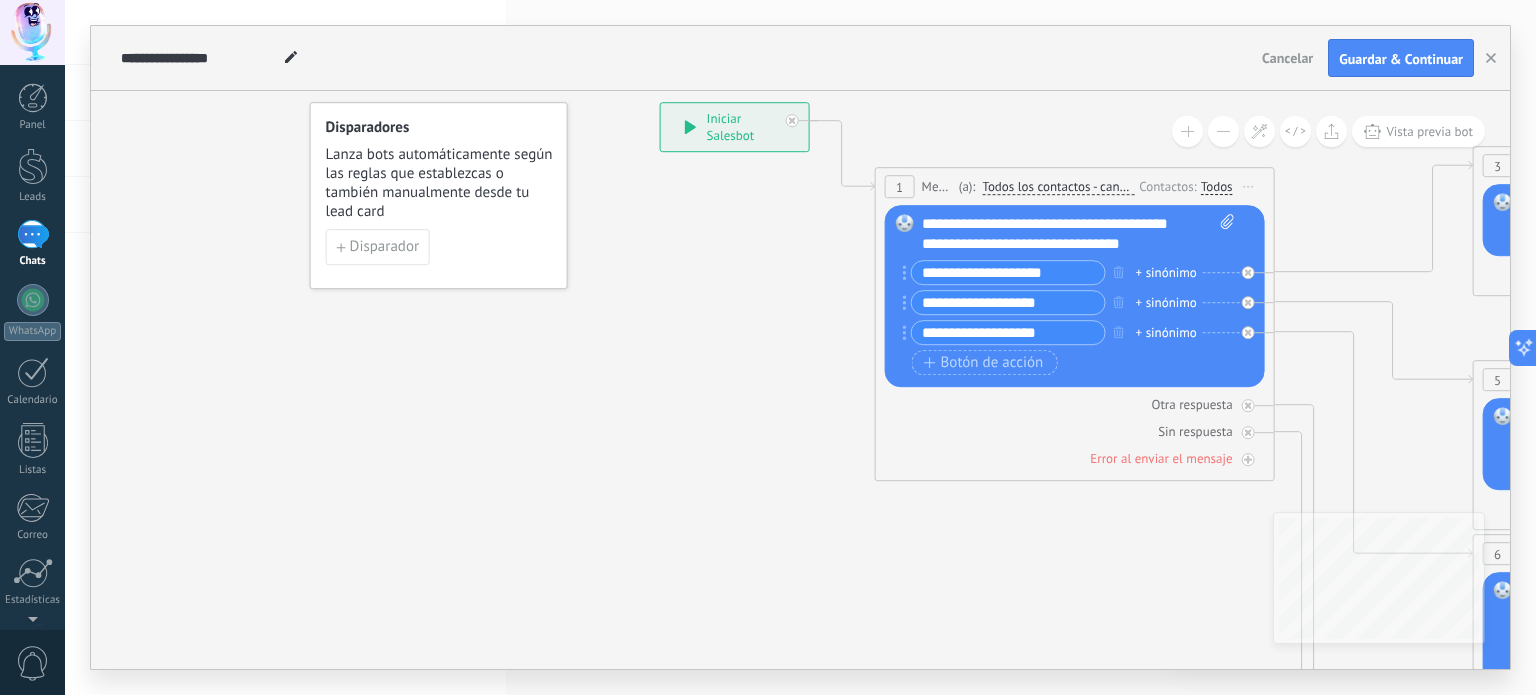 drag, startPoint x: 1062, startPoint y: 267, endPoint x: 886, endPoint y: 288, distance: 177.24841 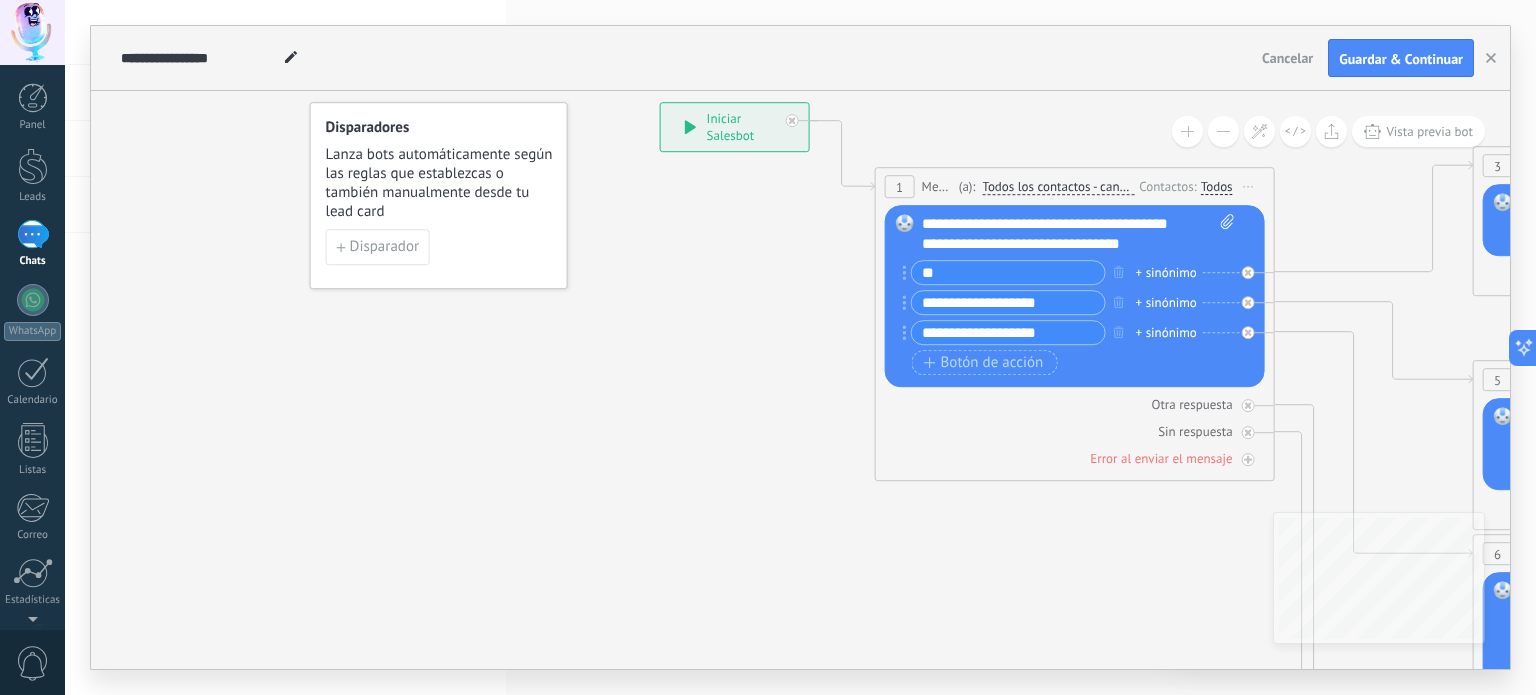 type on "*" 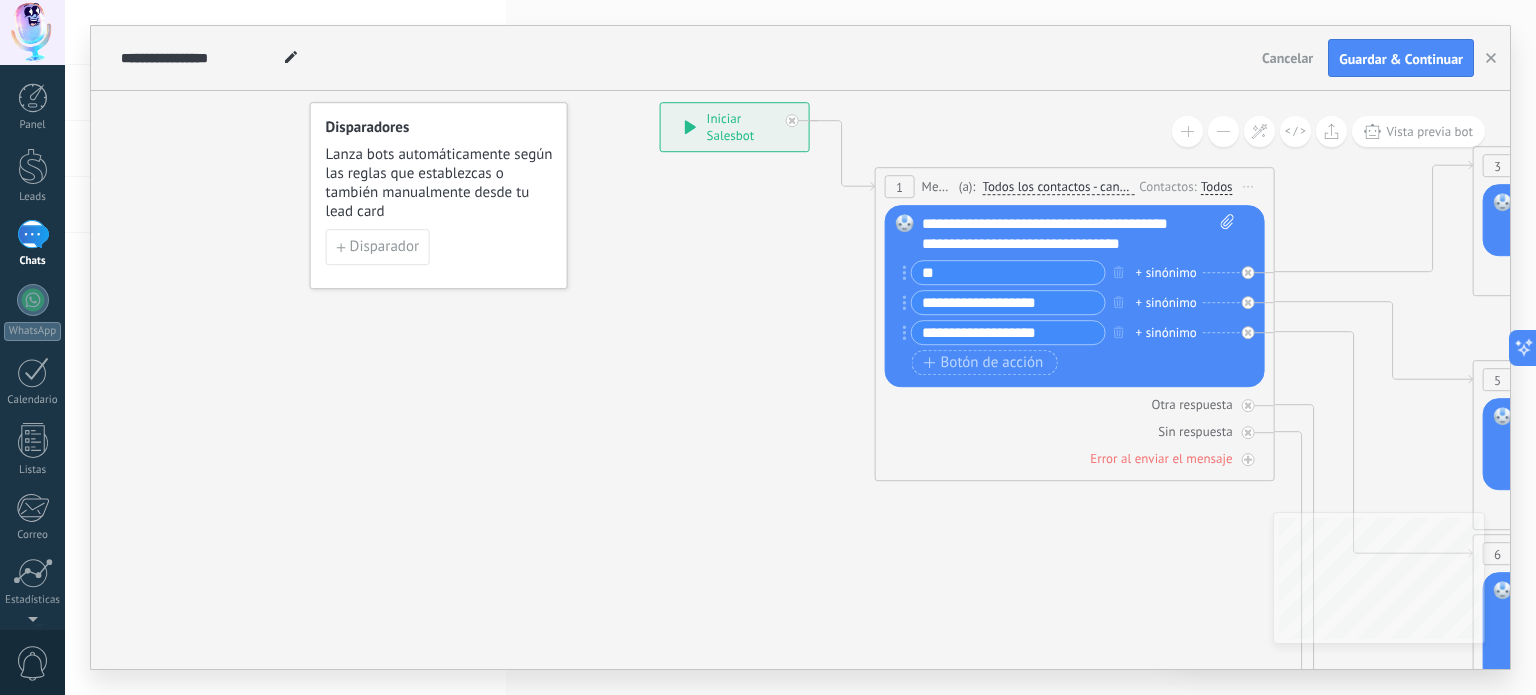 type on "*" 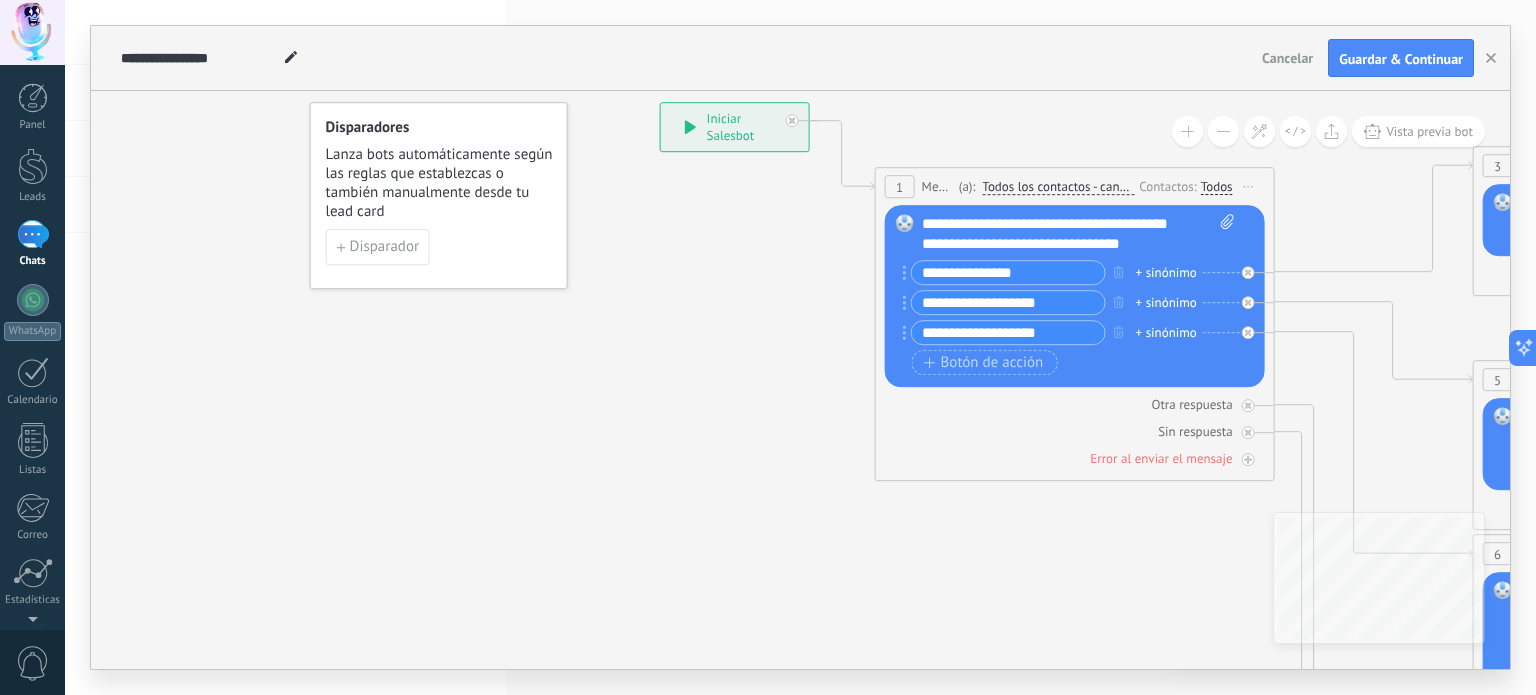type on "**********" 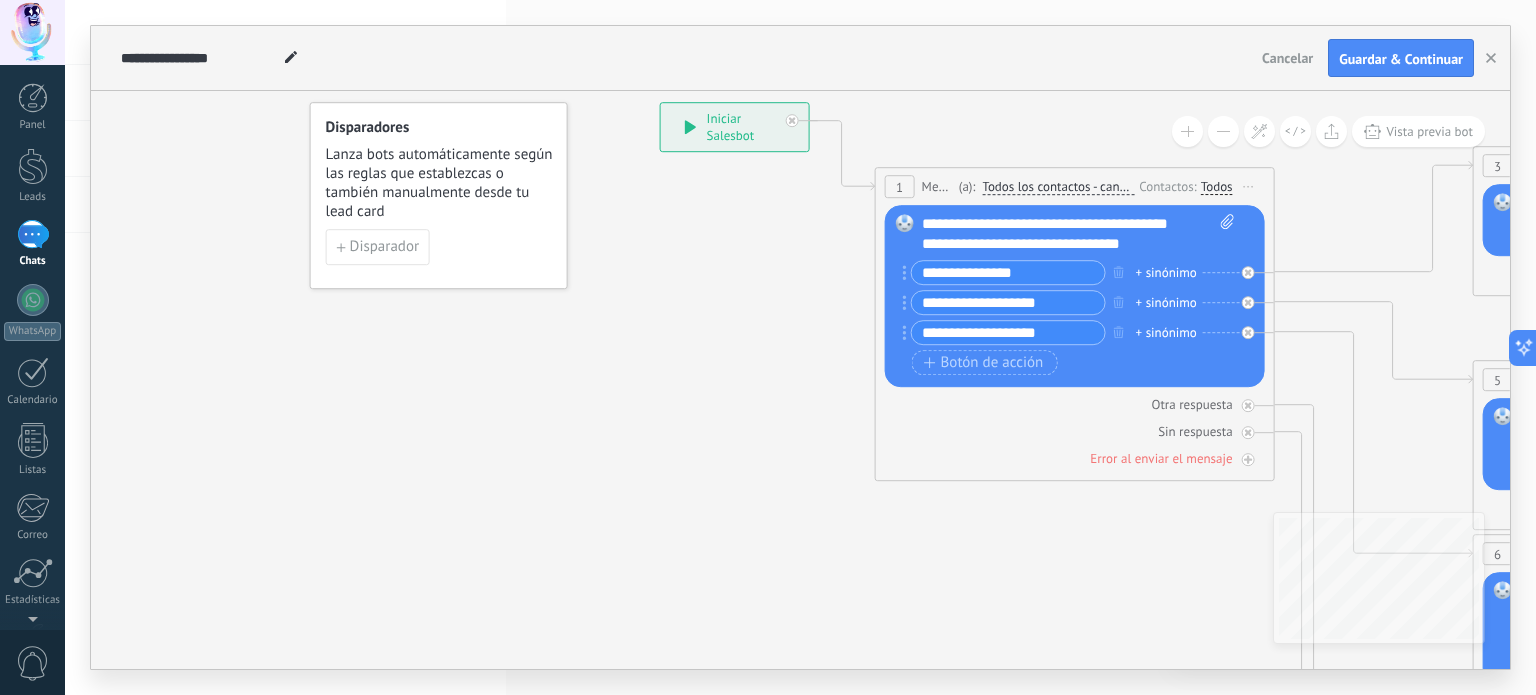 drag, startPoint x: 1050, startPoint y: 301, endPoint x: 898, endPoint y: 293, distance: 152.21039 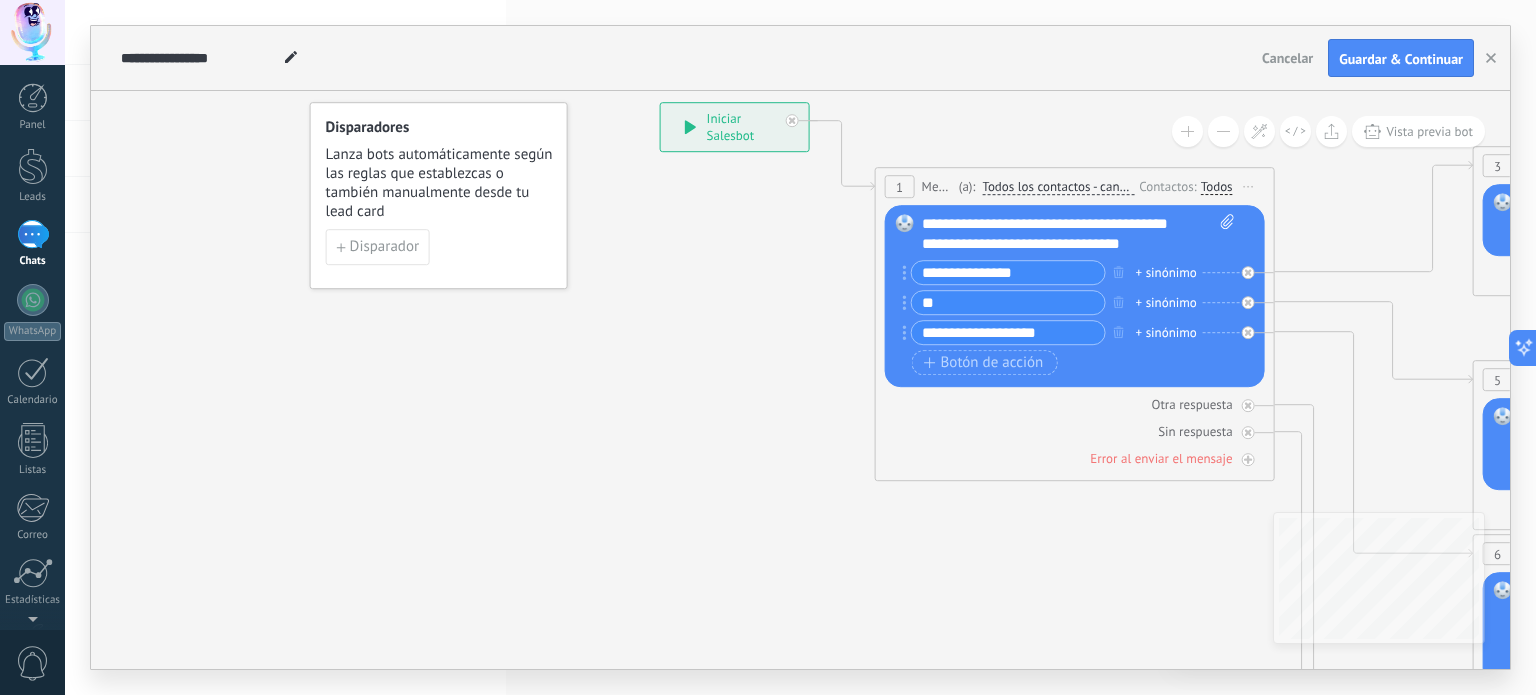 type on "*" 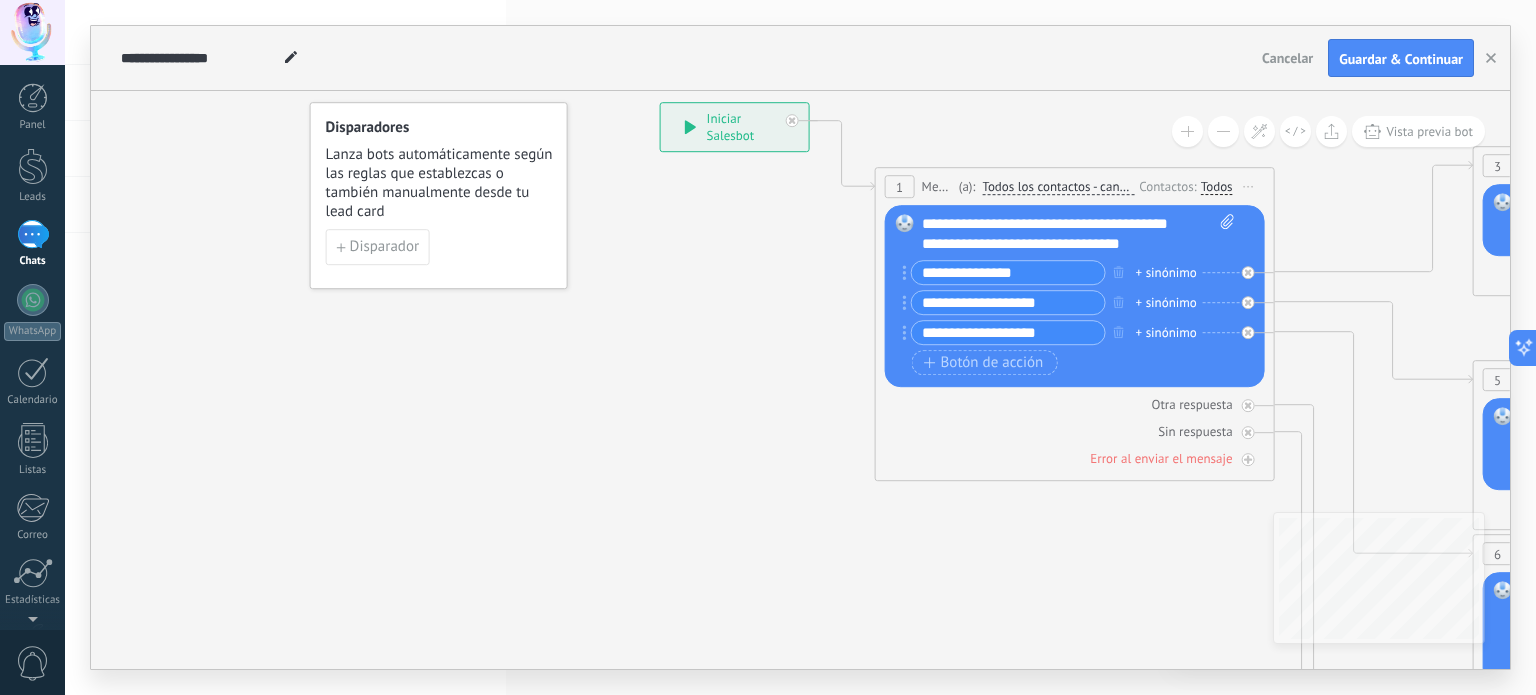 type on "**********" 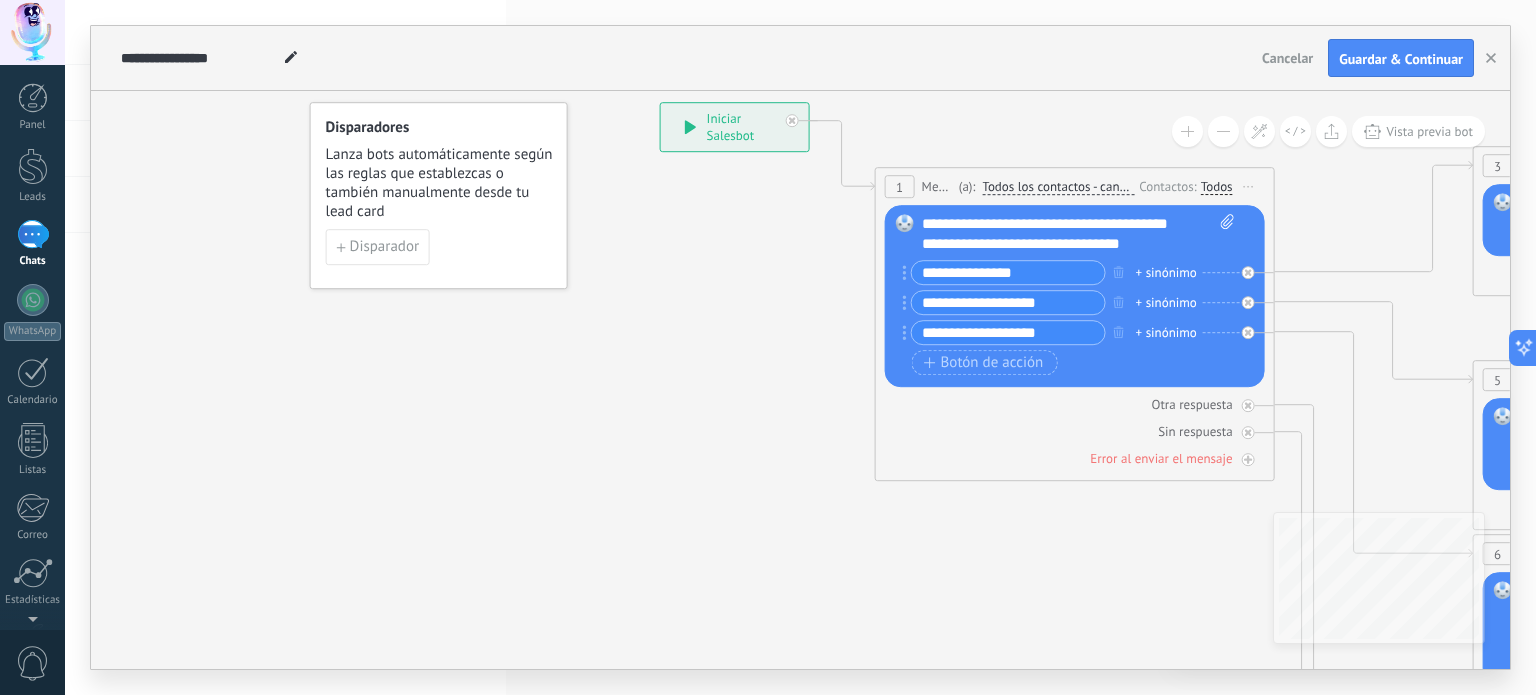 drag, startPoint x: 1053, startPoint y: 335, endPoint x: 903, endPoint y: 334, distance: 150.00333 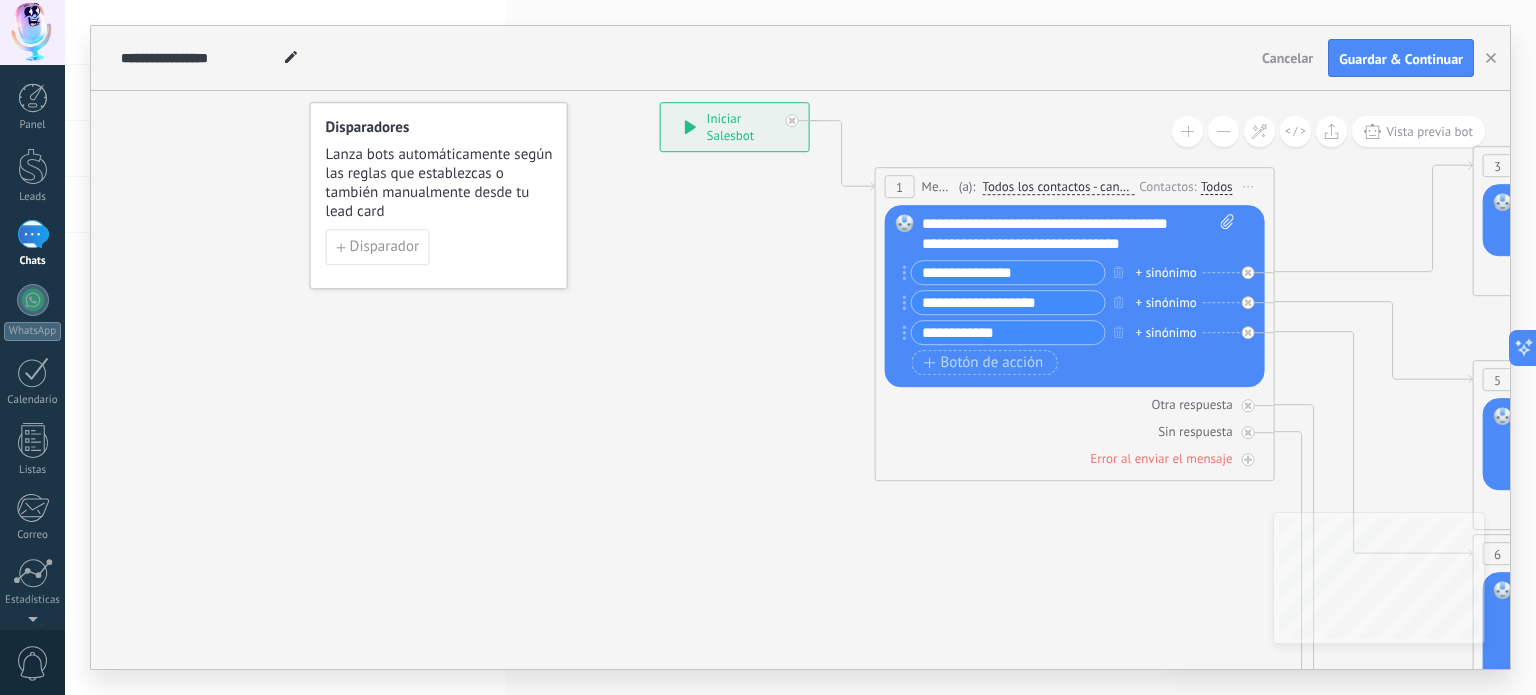 type on "**********" 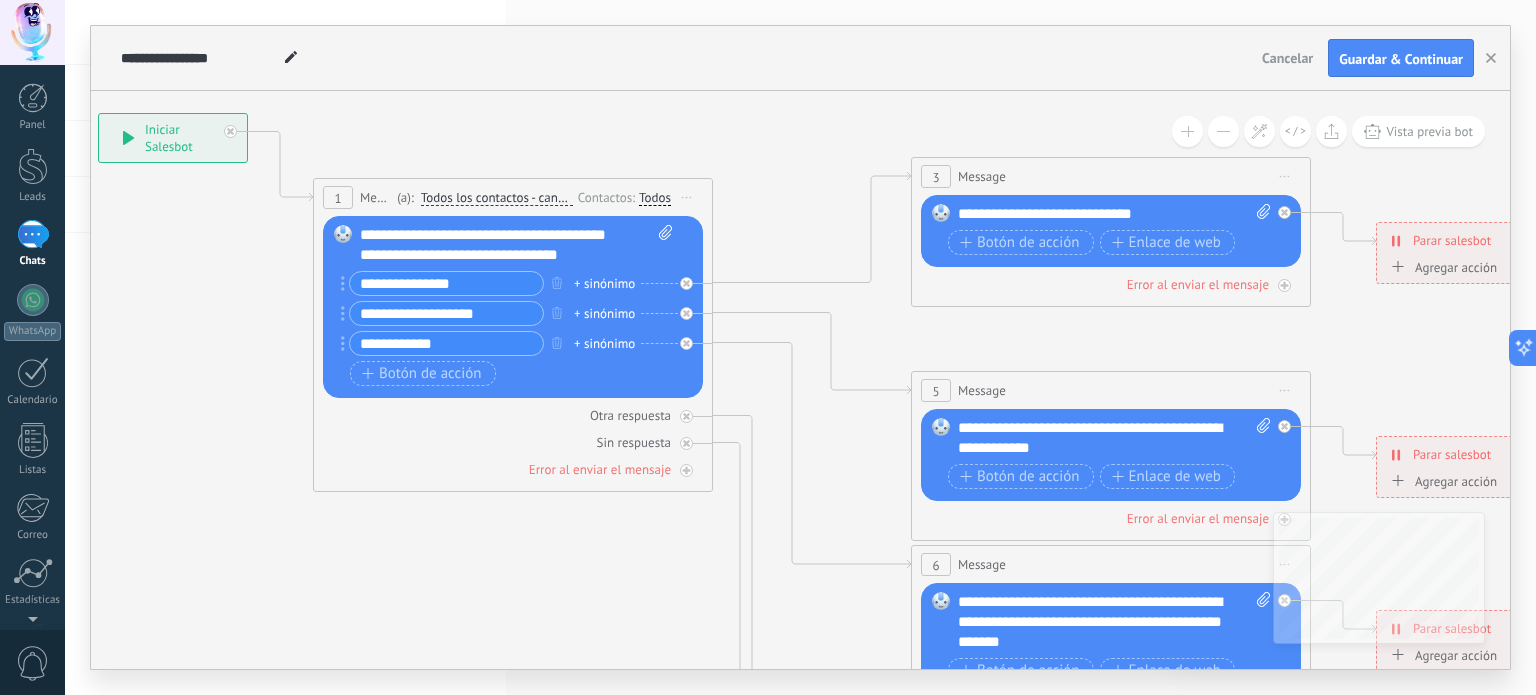 click on "**********" at bounding box center [1115, 214] 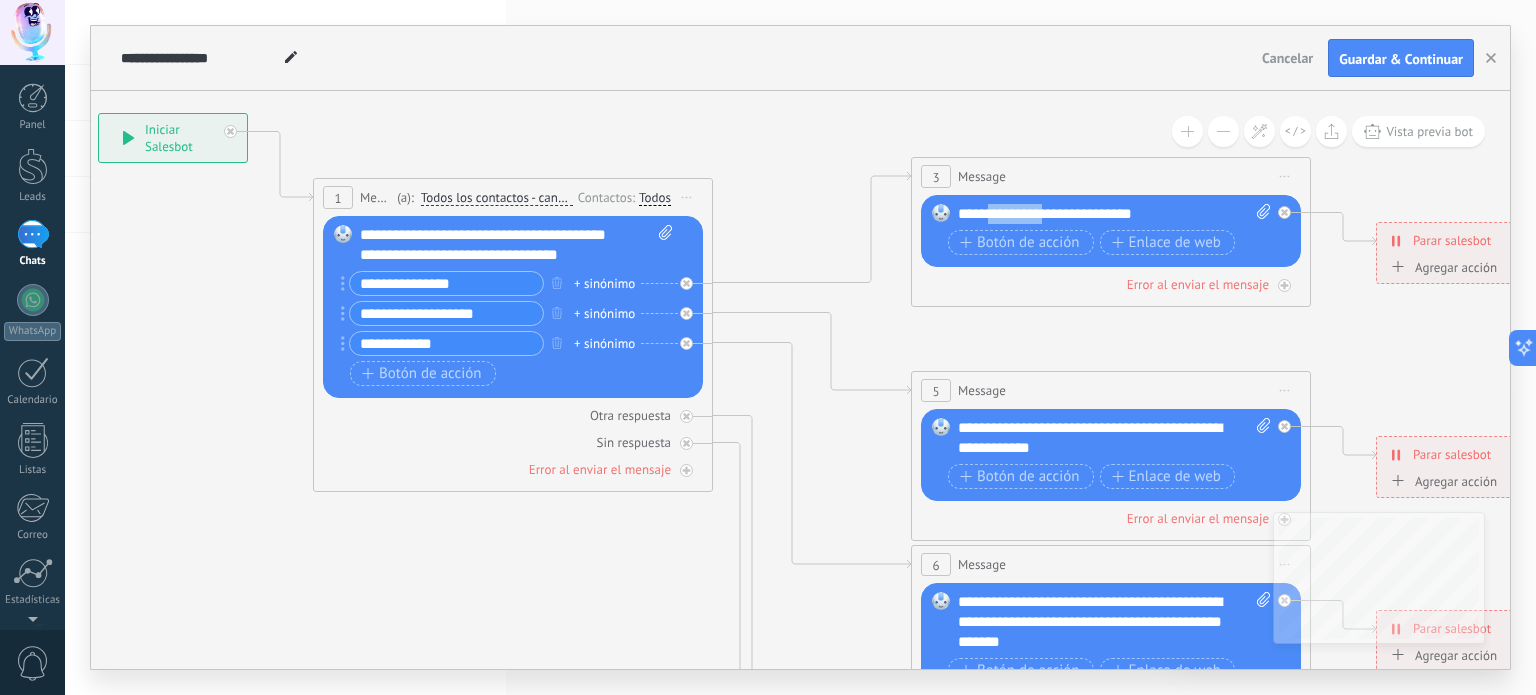 click on "**********" at bounding box center [1115, 214] 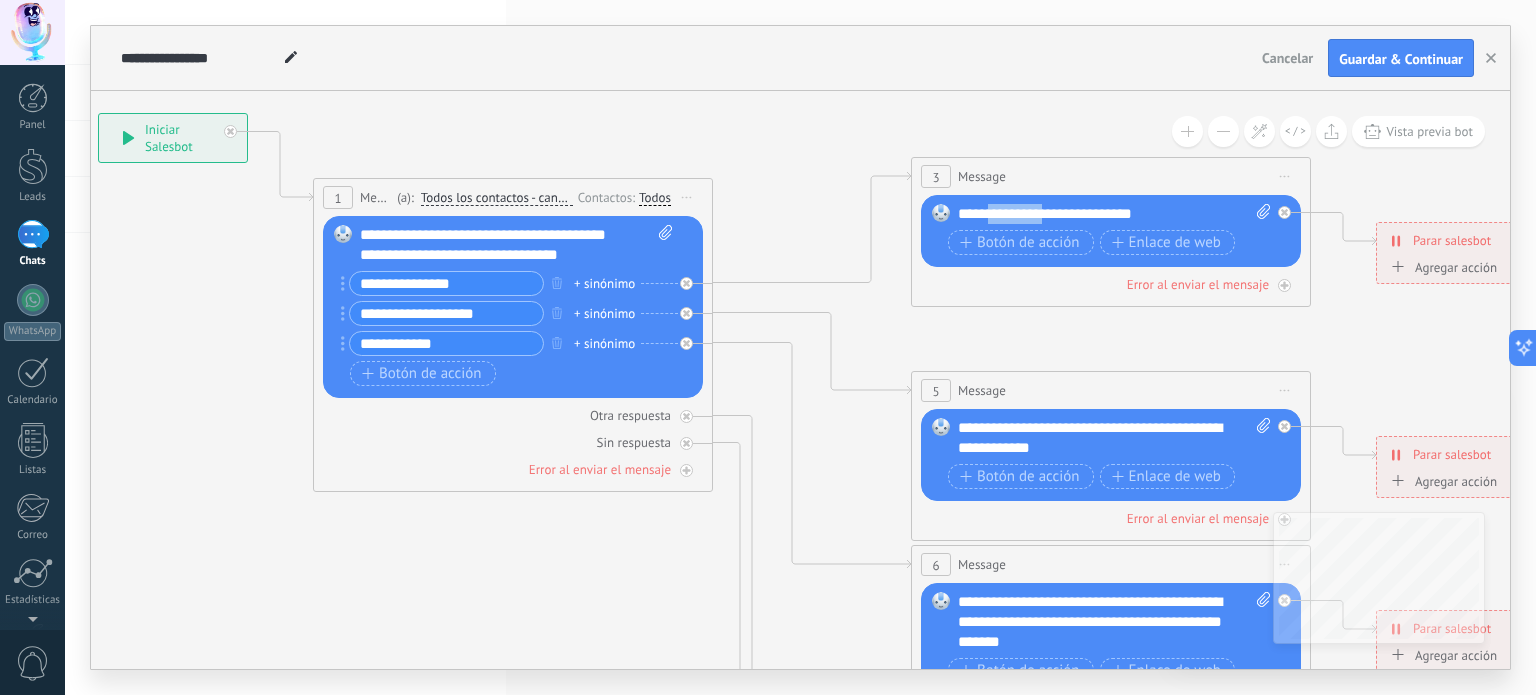 click on "**********" at bounding box center (1115, 214) 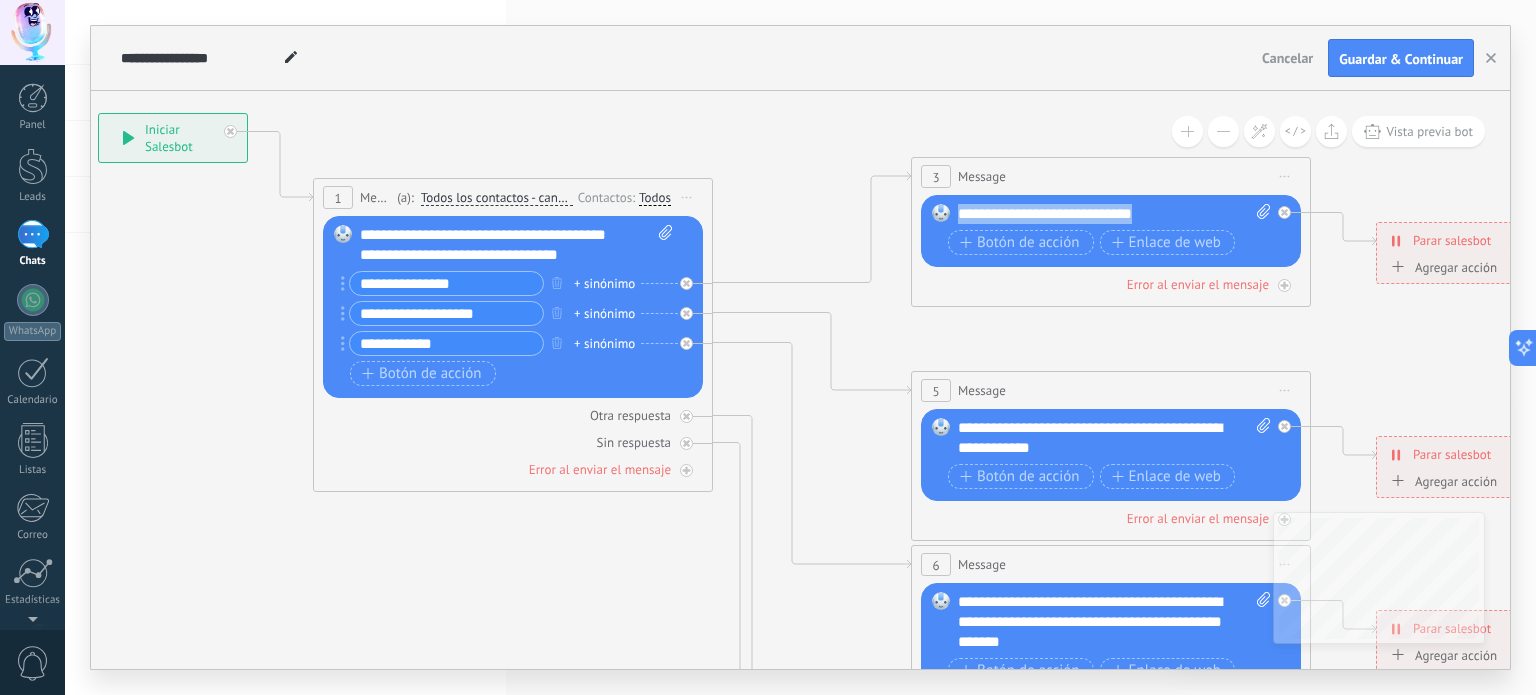 paste 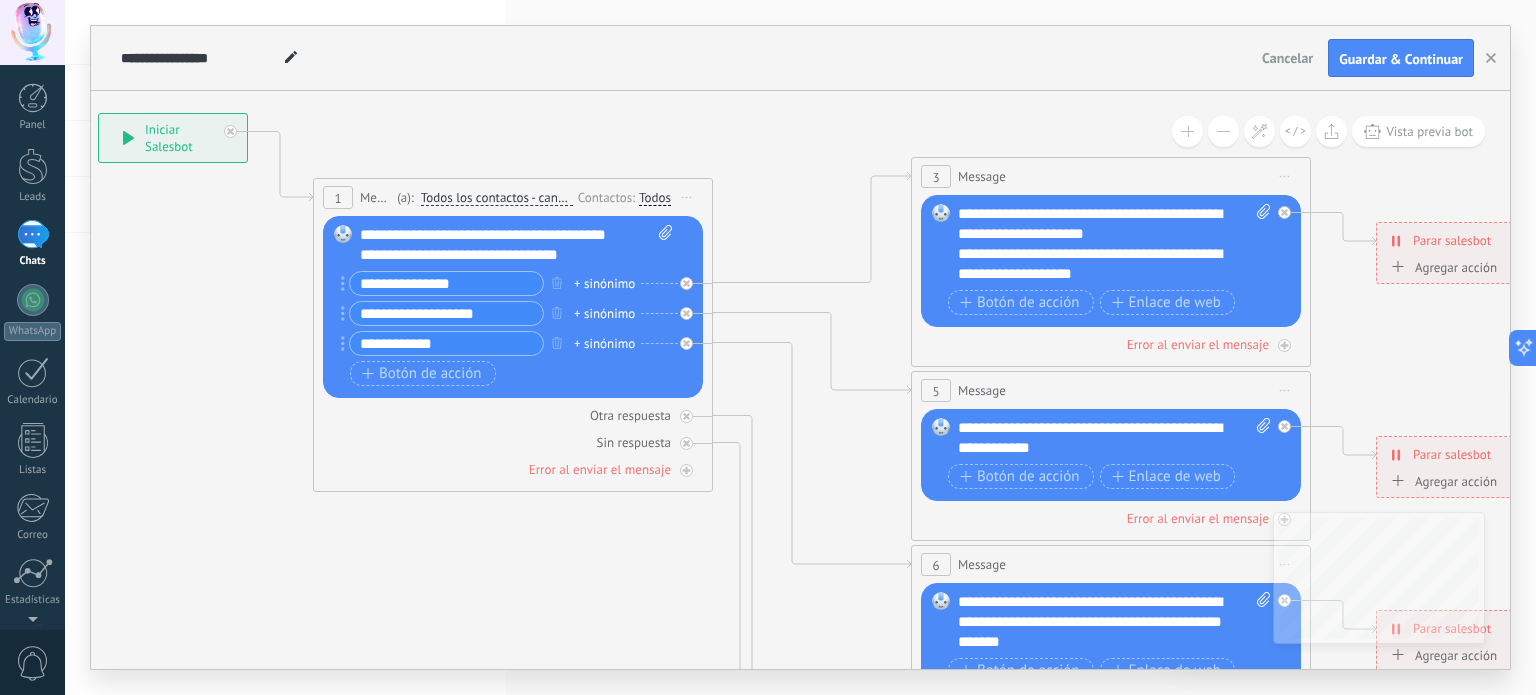 click on "**********" at bounding box center [1097, 264] 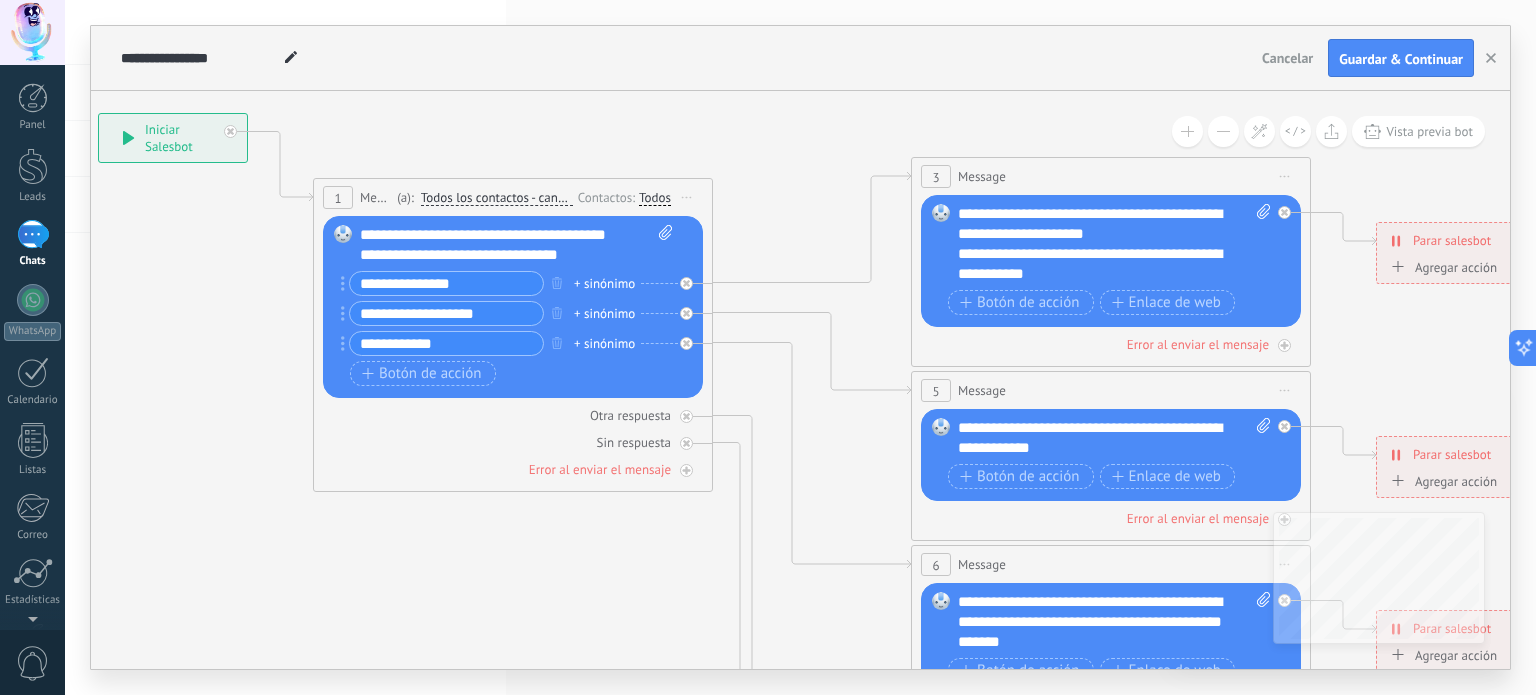 click on "**********" at bounding box center (1097, 264) 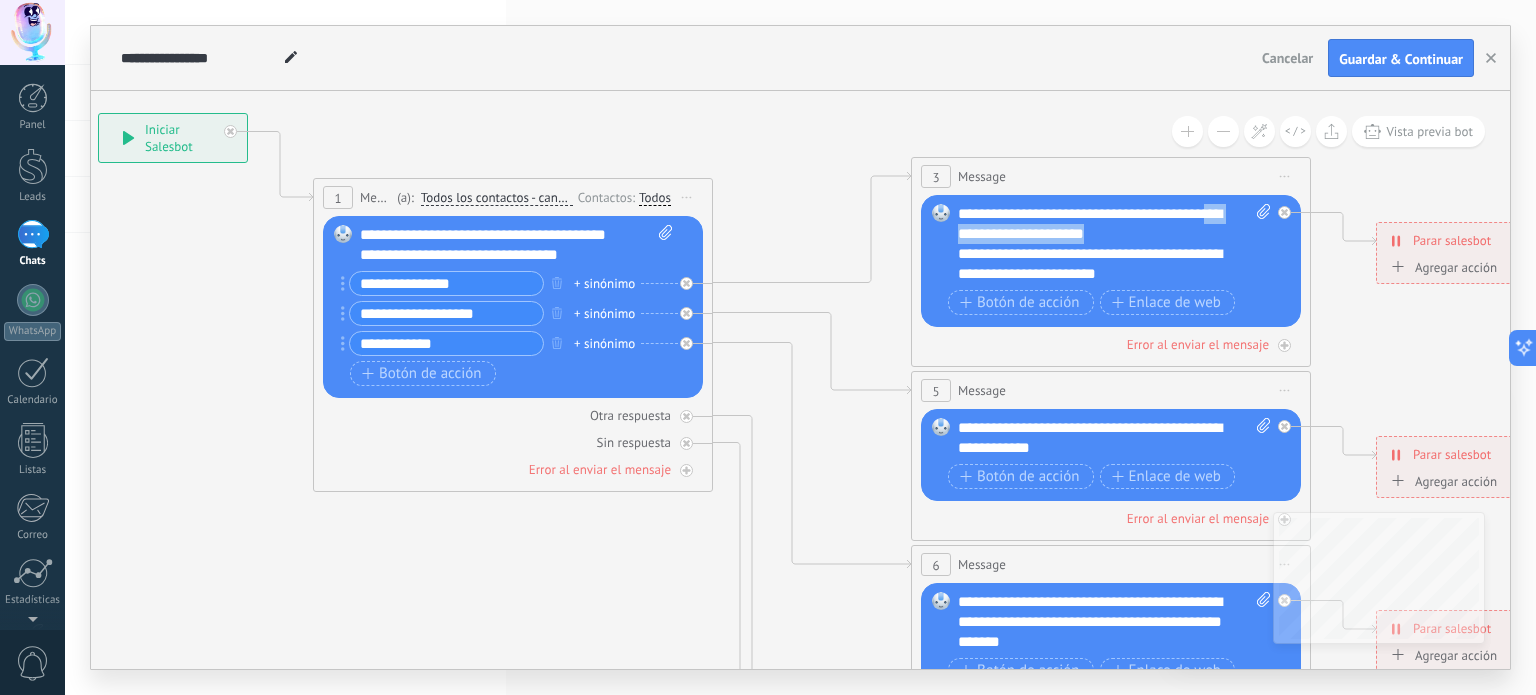 drag, startPoint x: 1121, startPoint y: 229, endPoint x: 950, endPoint y: 237, distance: 171.18703 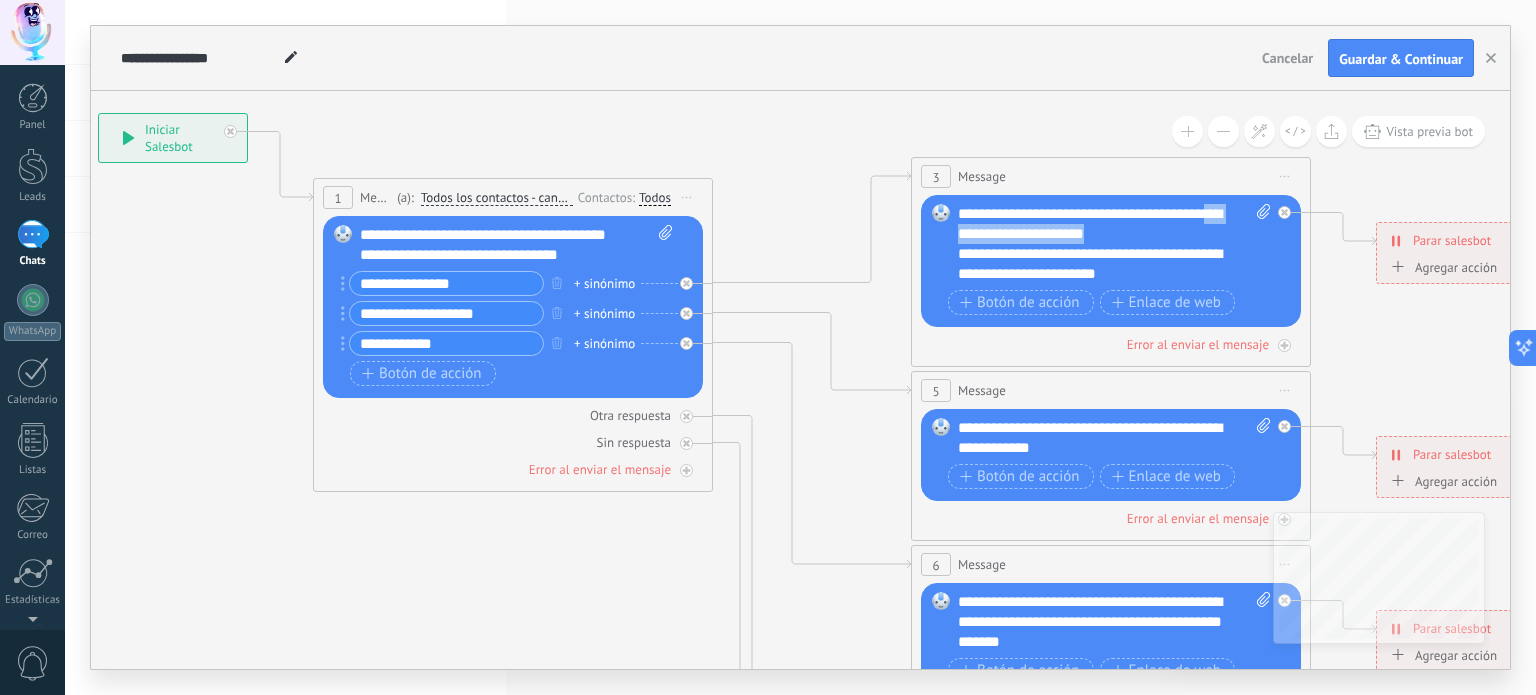 click on "Reemplazar
Quitar
Convertir a mensaje de voz
Arrastre la imagen aquí para adjuntarla.
Añadir imagen
Subir
Arrastrar y soltar
Archivo no encontrado
Escribe tu mensaje..." at bounding box center [1111, 261] 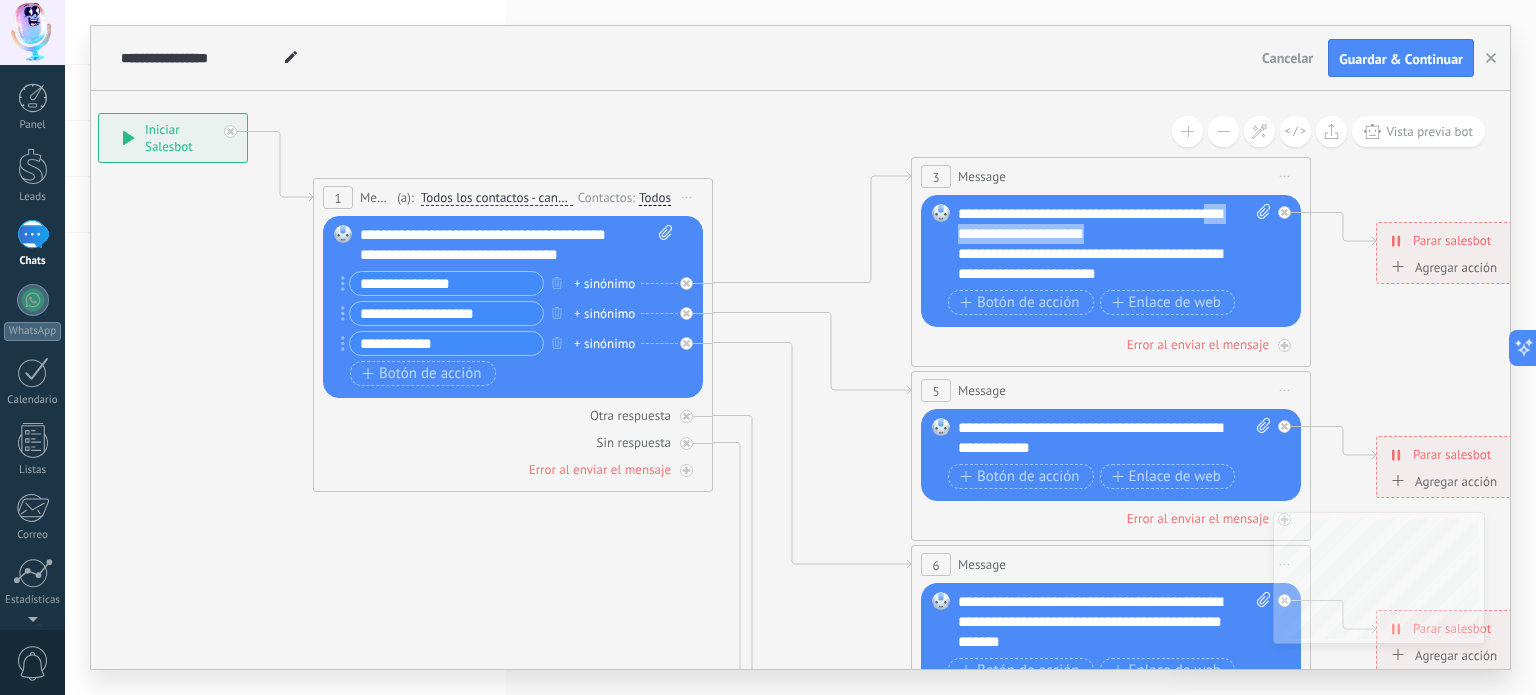 click on "**********" at bounding box center [1115, 244] 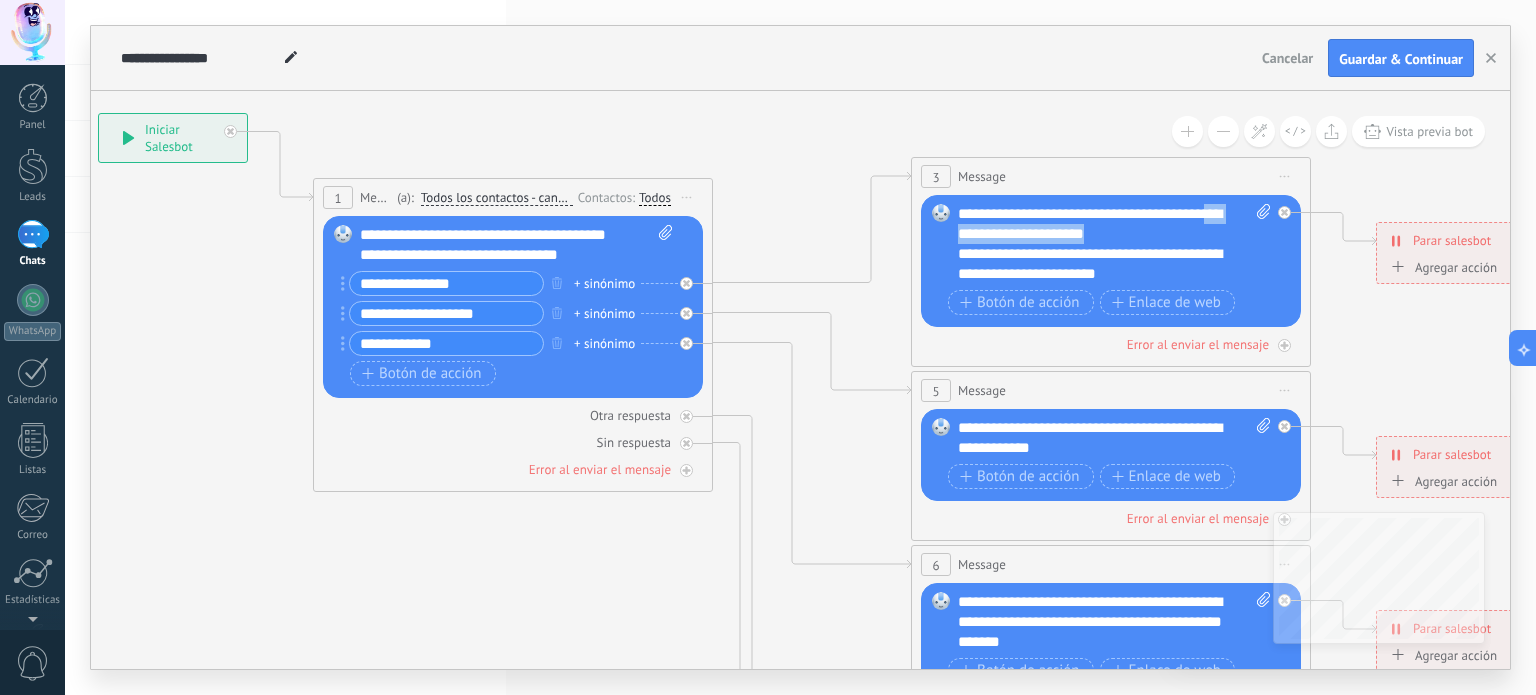 click on "**********" at bounding box center [1115, 244] 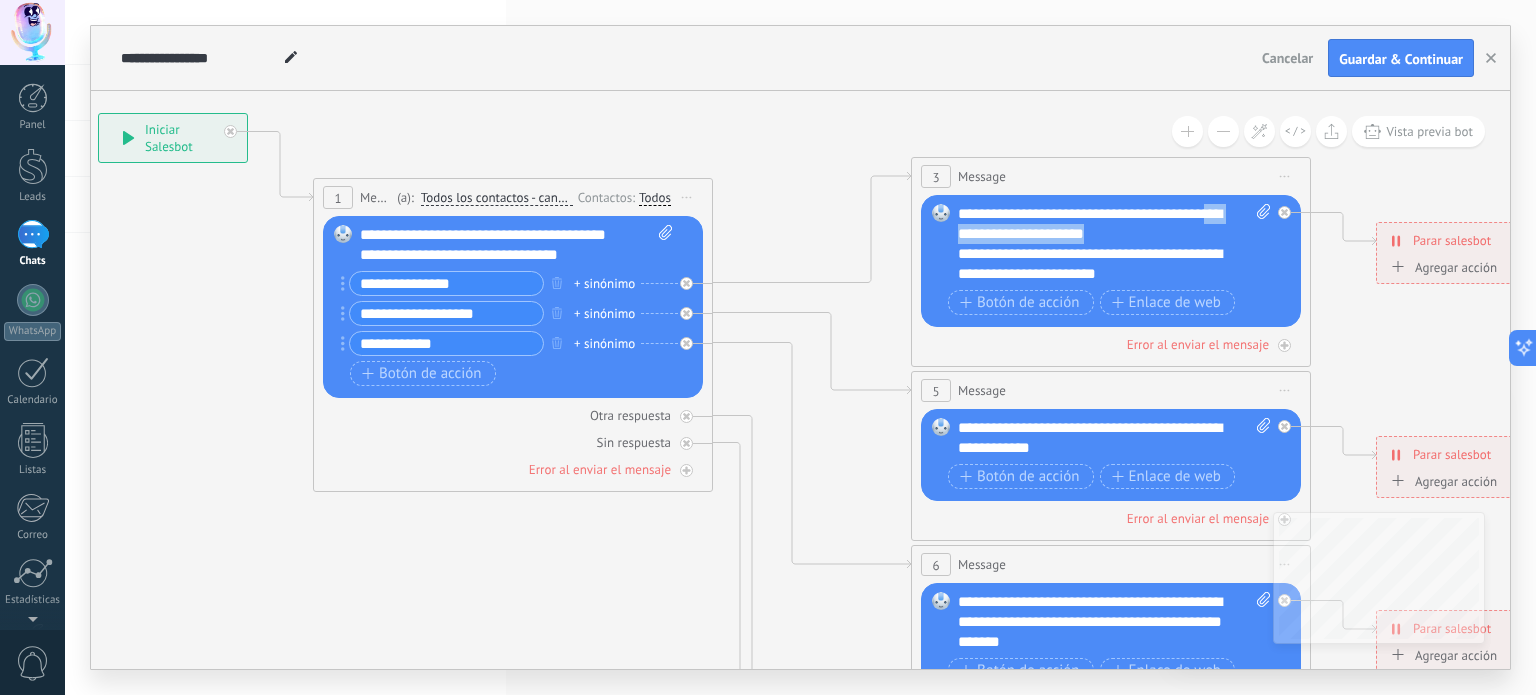 click on "**********" at bounding box center (1115, 244) 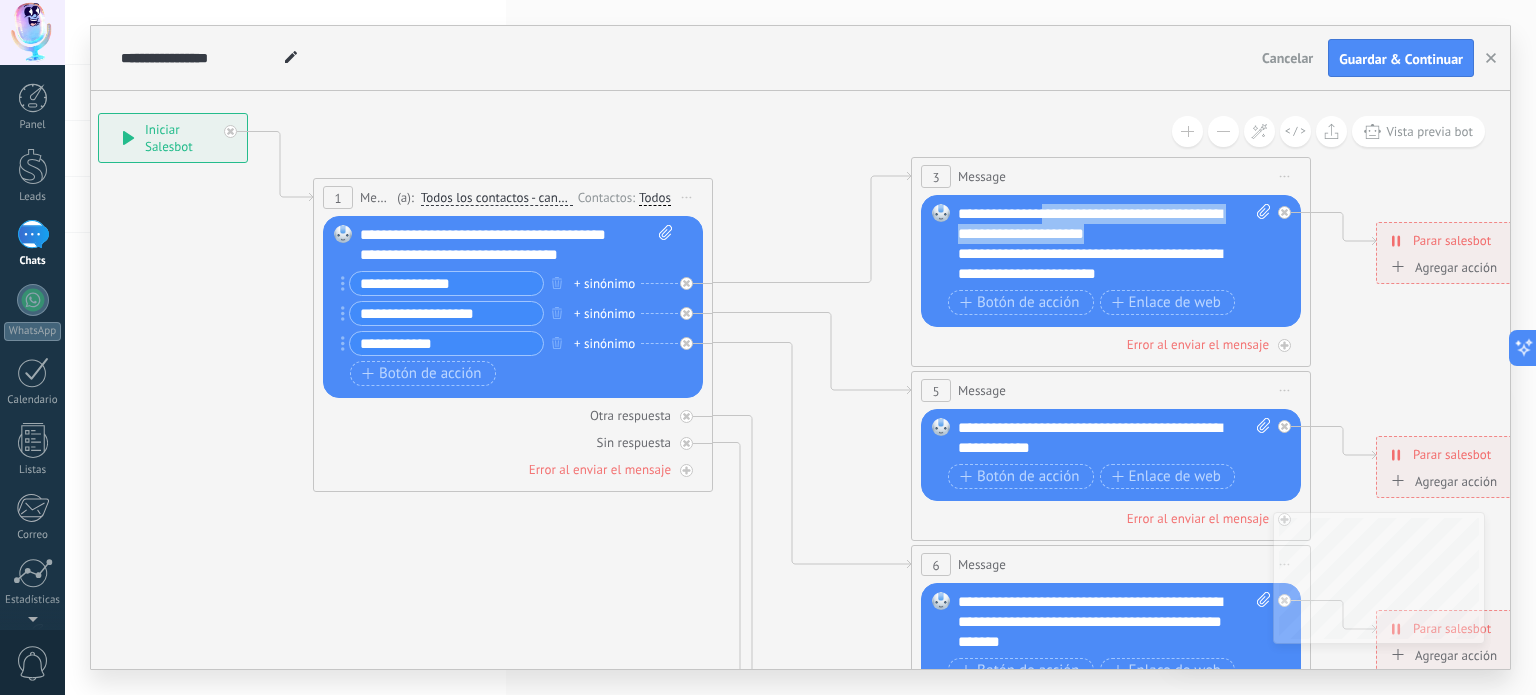 drag, startPoint x: 1131, startPoint y: 236, endPoint x: 1050, endPoint y: 210, distance: 85.07056 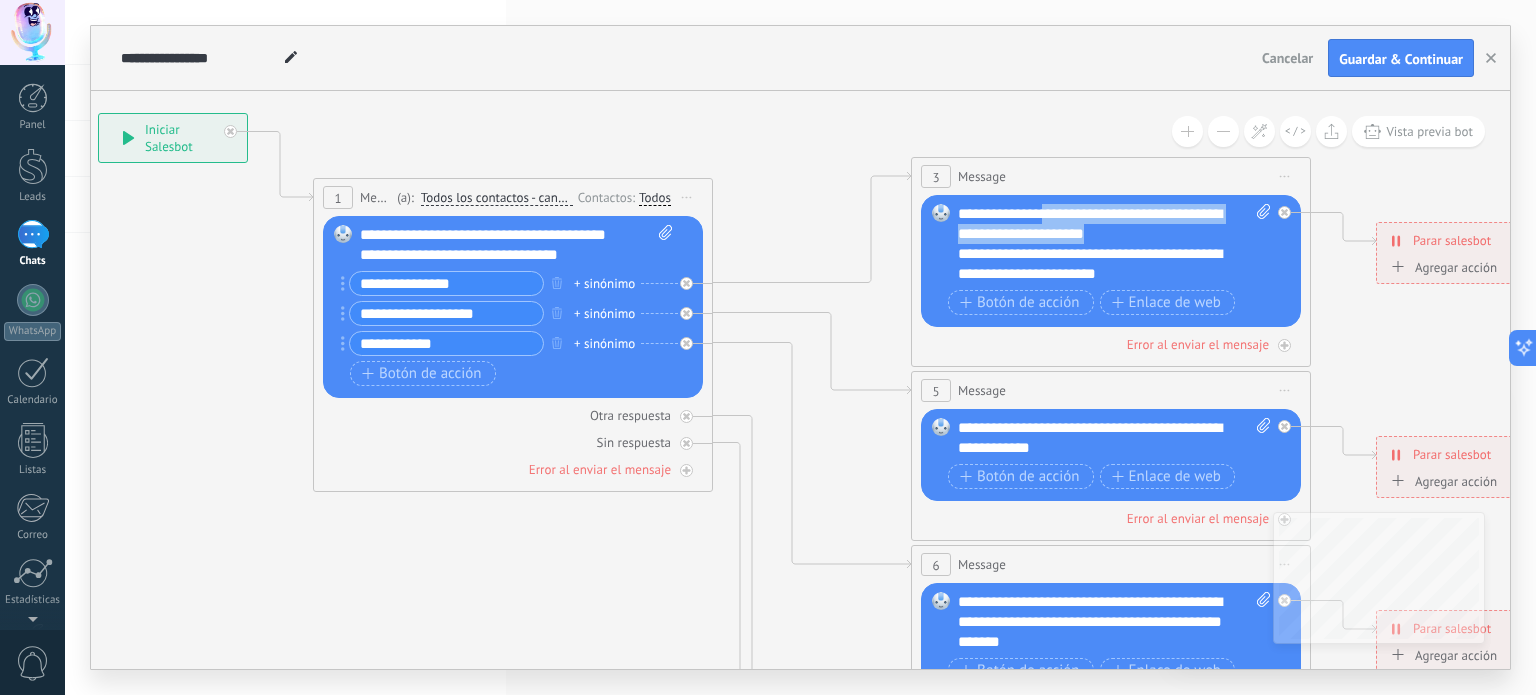 click on "**********" at bounding box center (1115, 244) 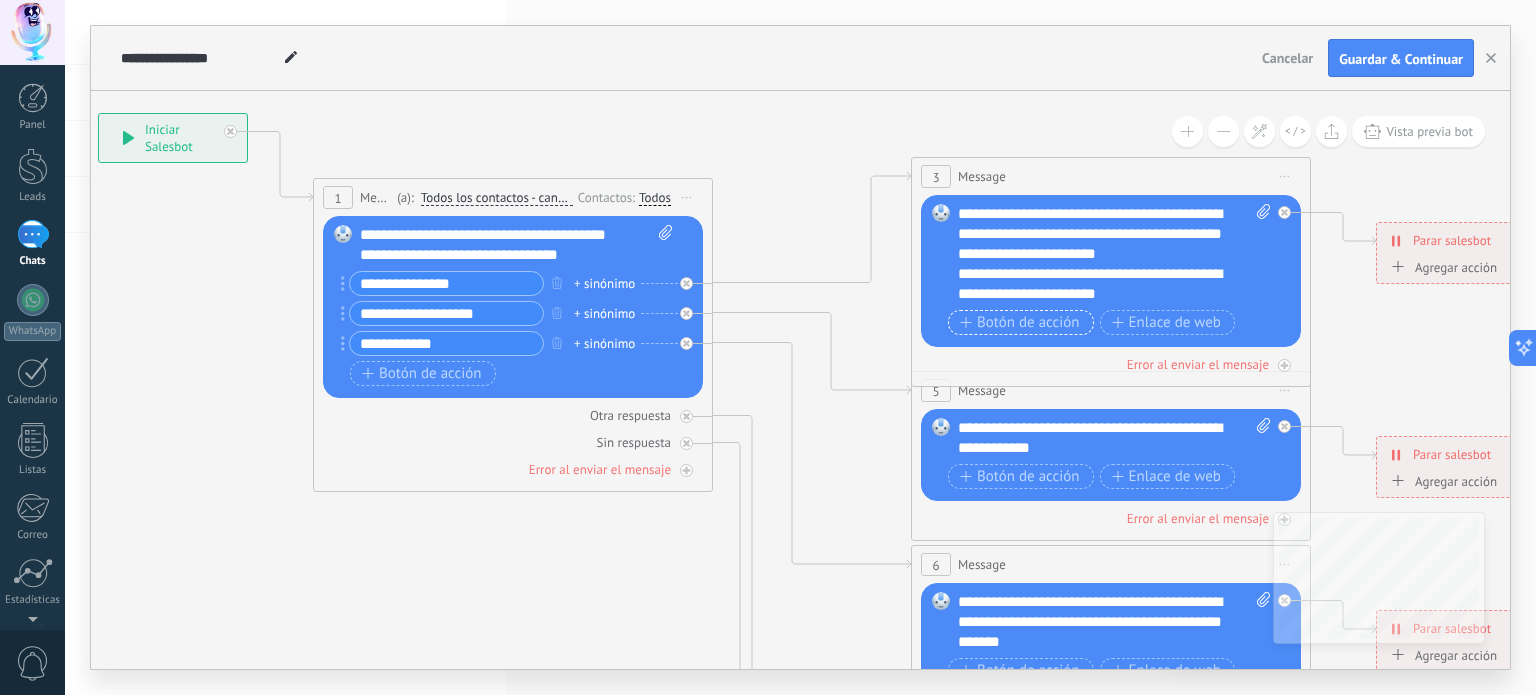 click on "Botón de acción" at bounding box center (1020, 323) 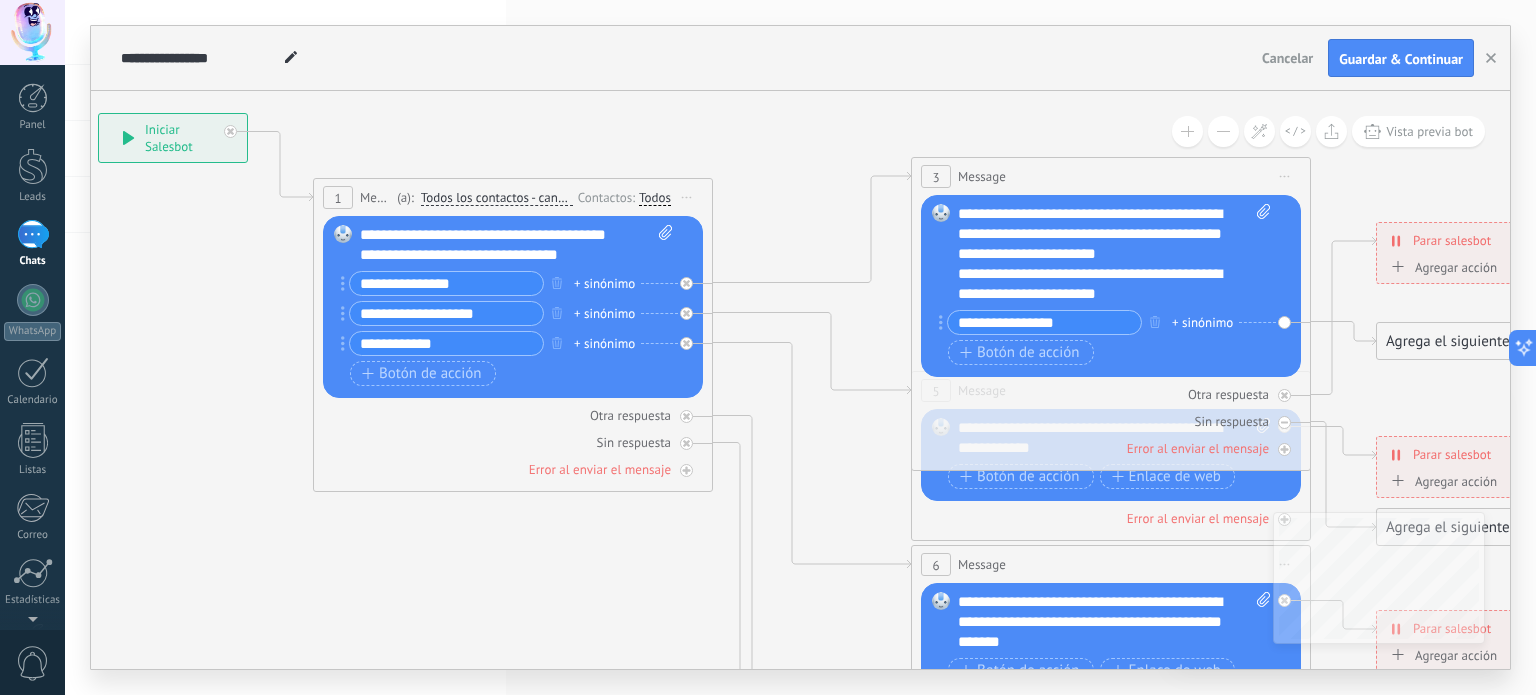 type on "**********" 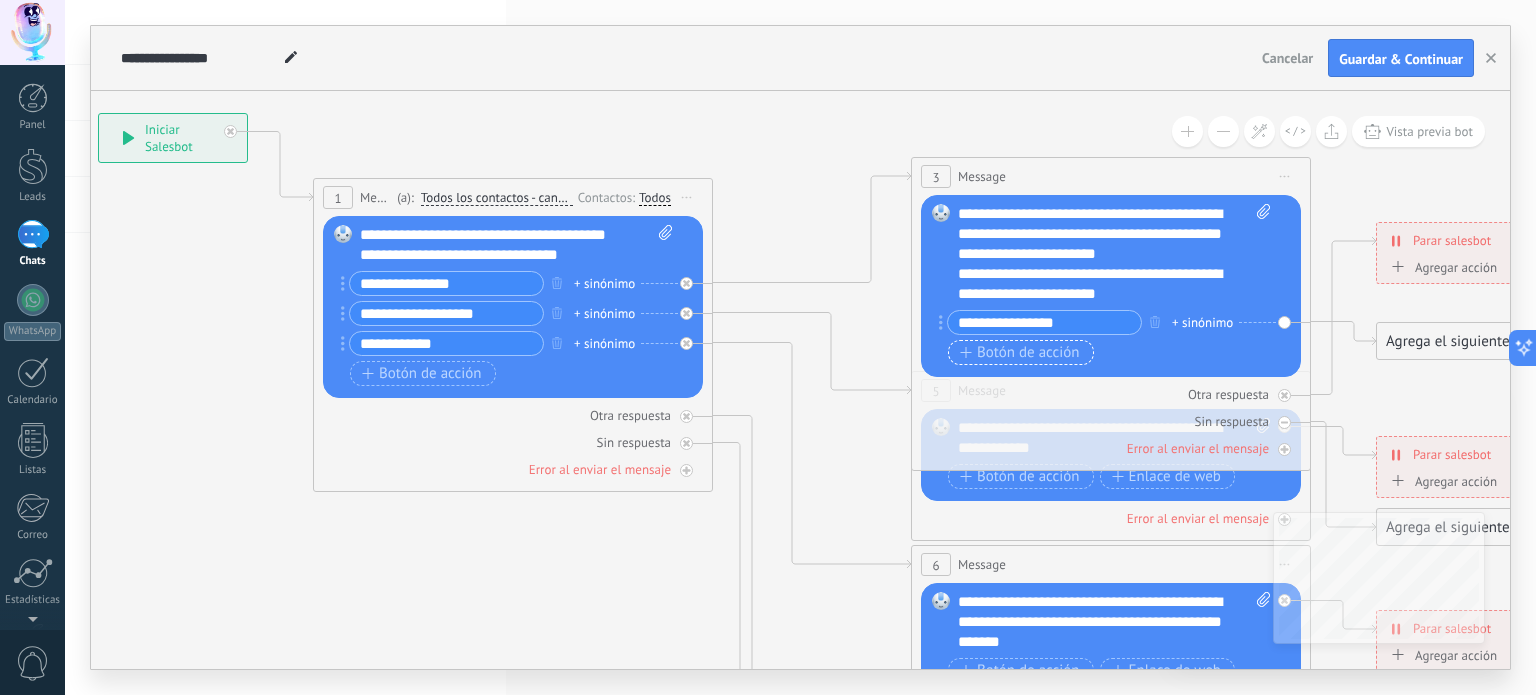 click on "Botón de acción" at bounding box center (1020, 353) 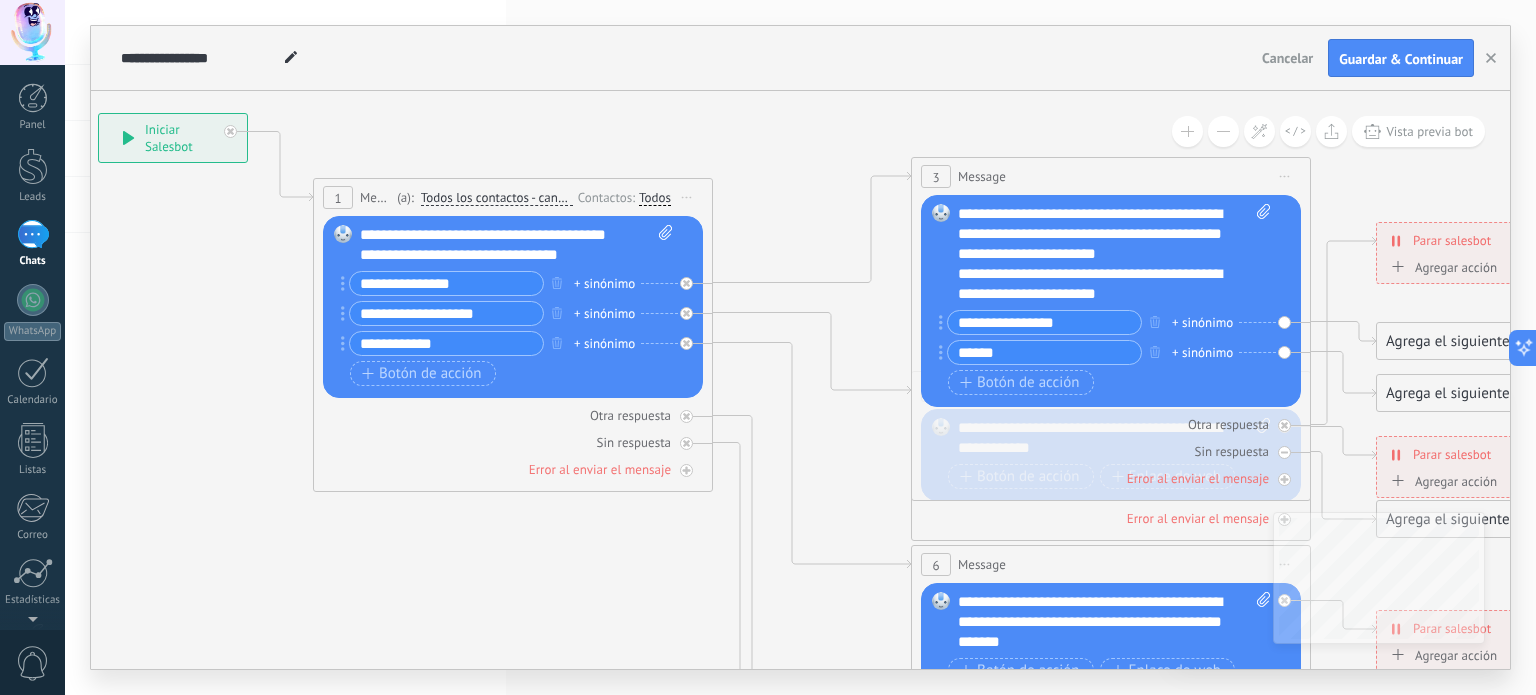 type on "******" 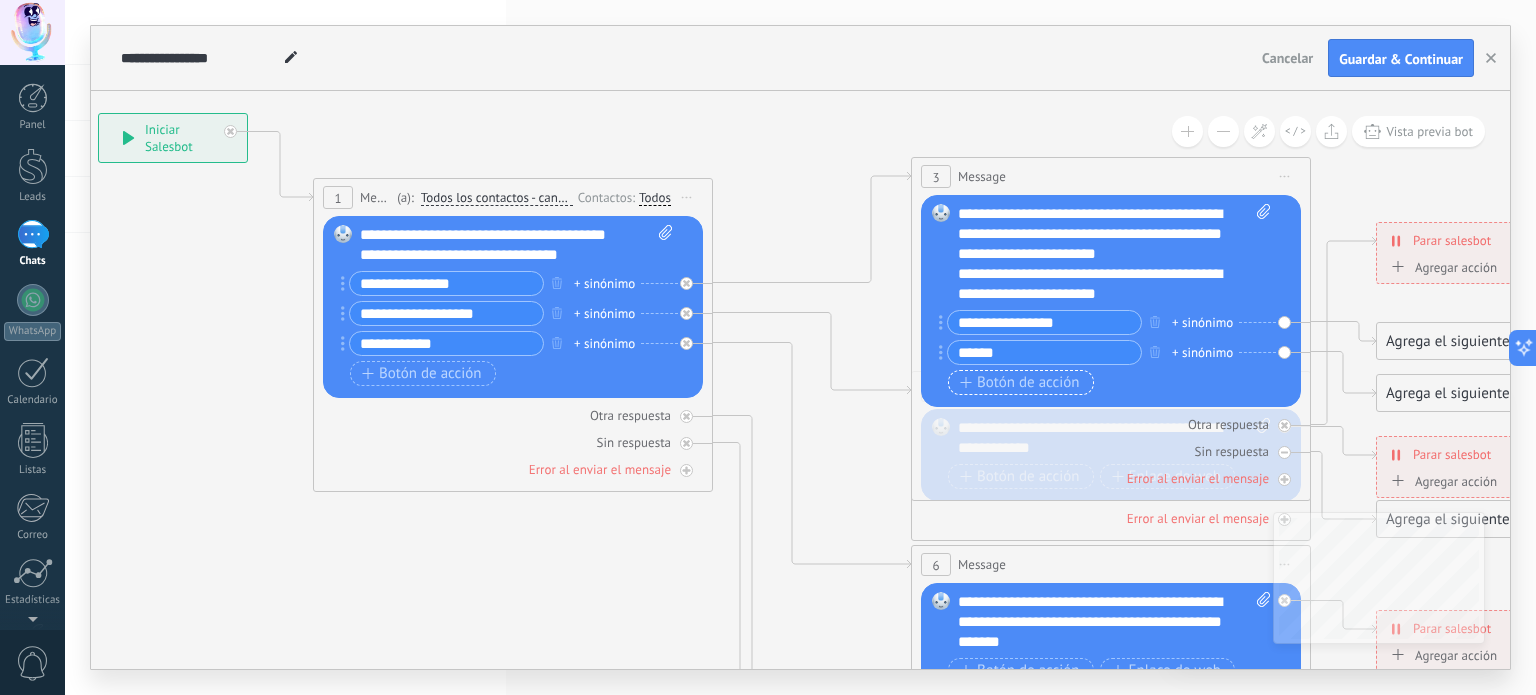 click on "Botón de acción" at bounding box center [1020, 383] 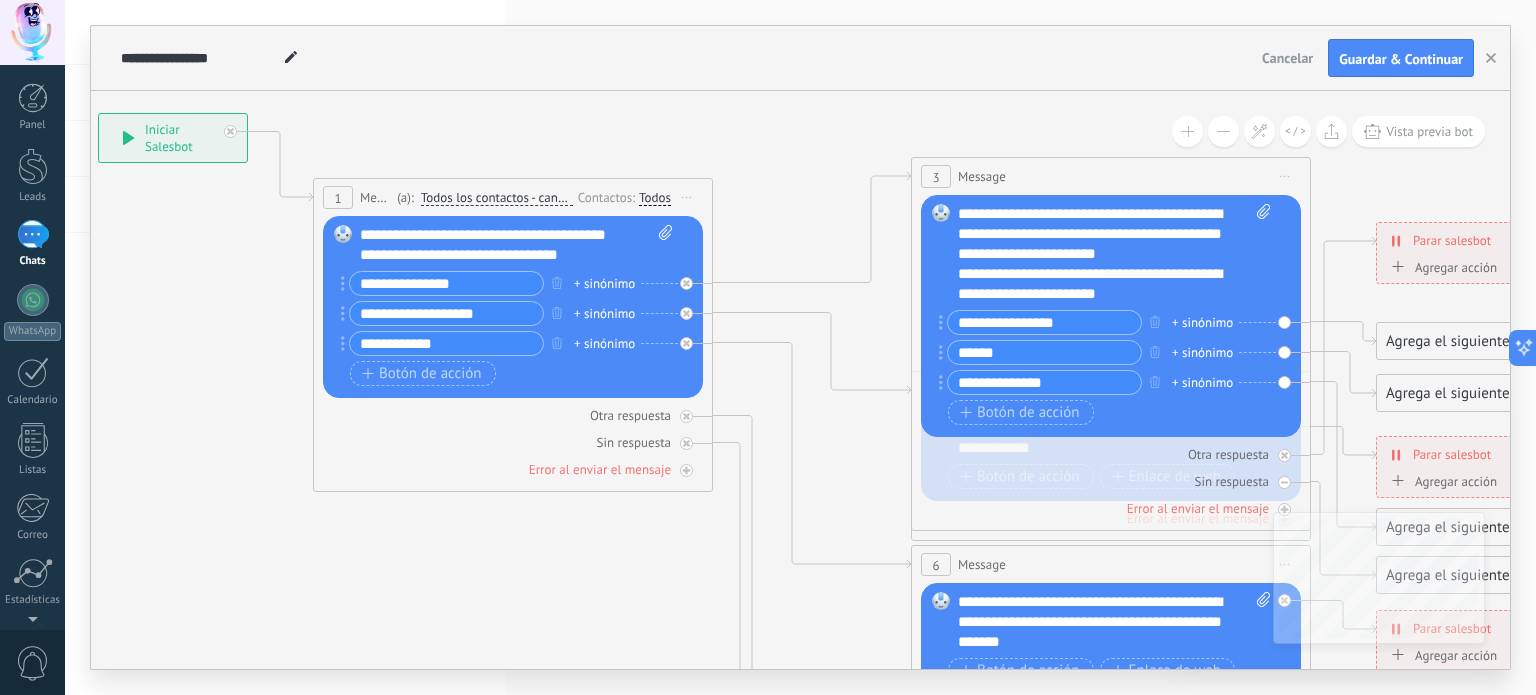 type on "**********" 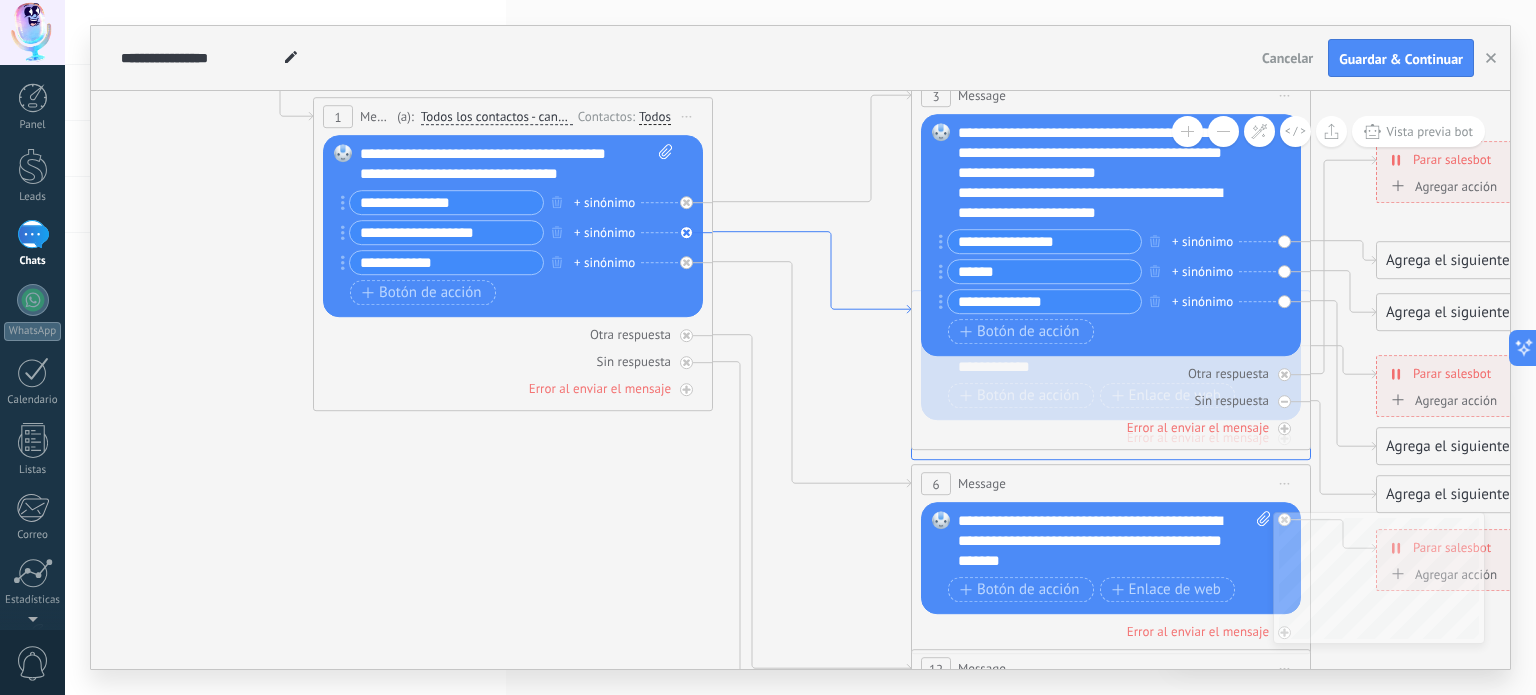 click 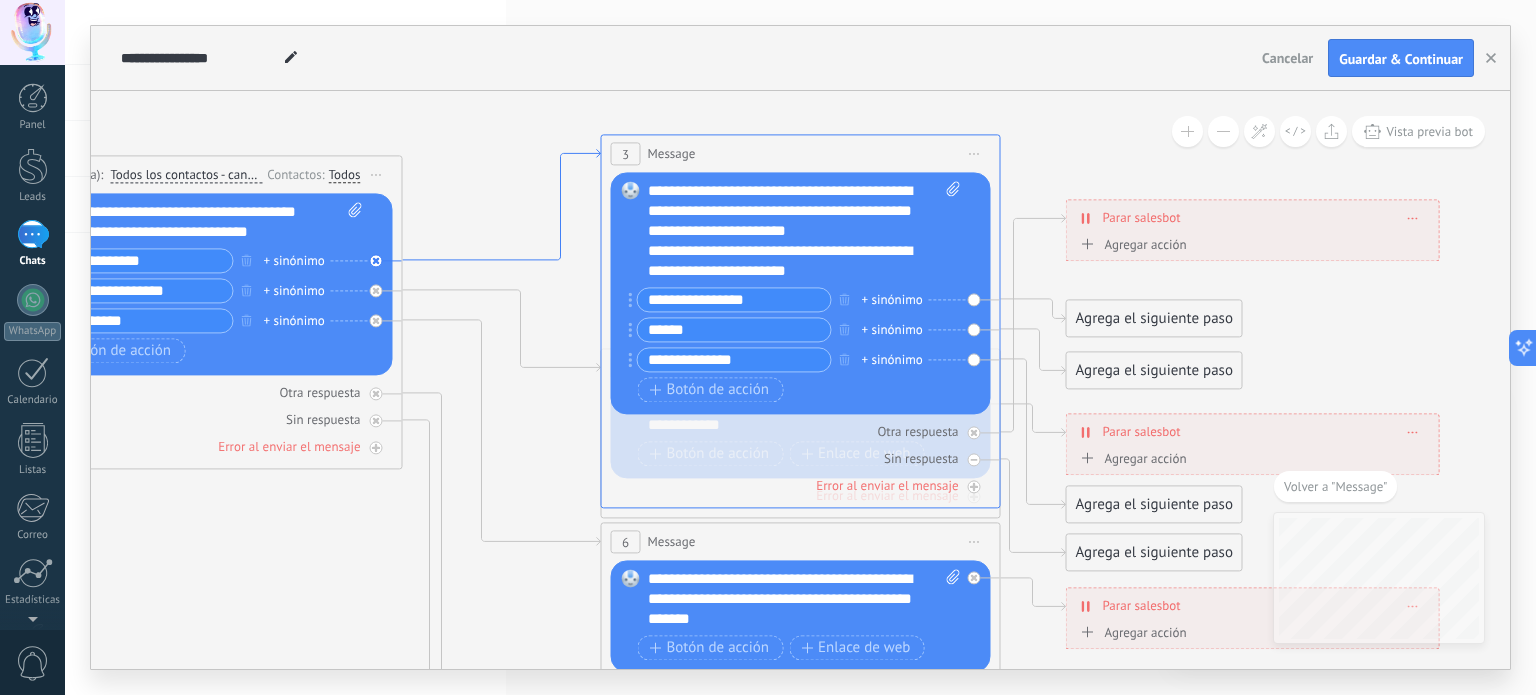 click 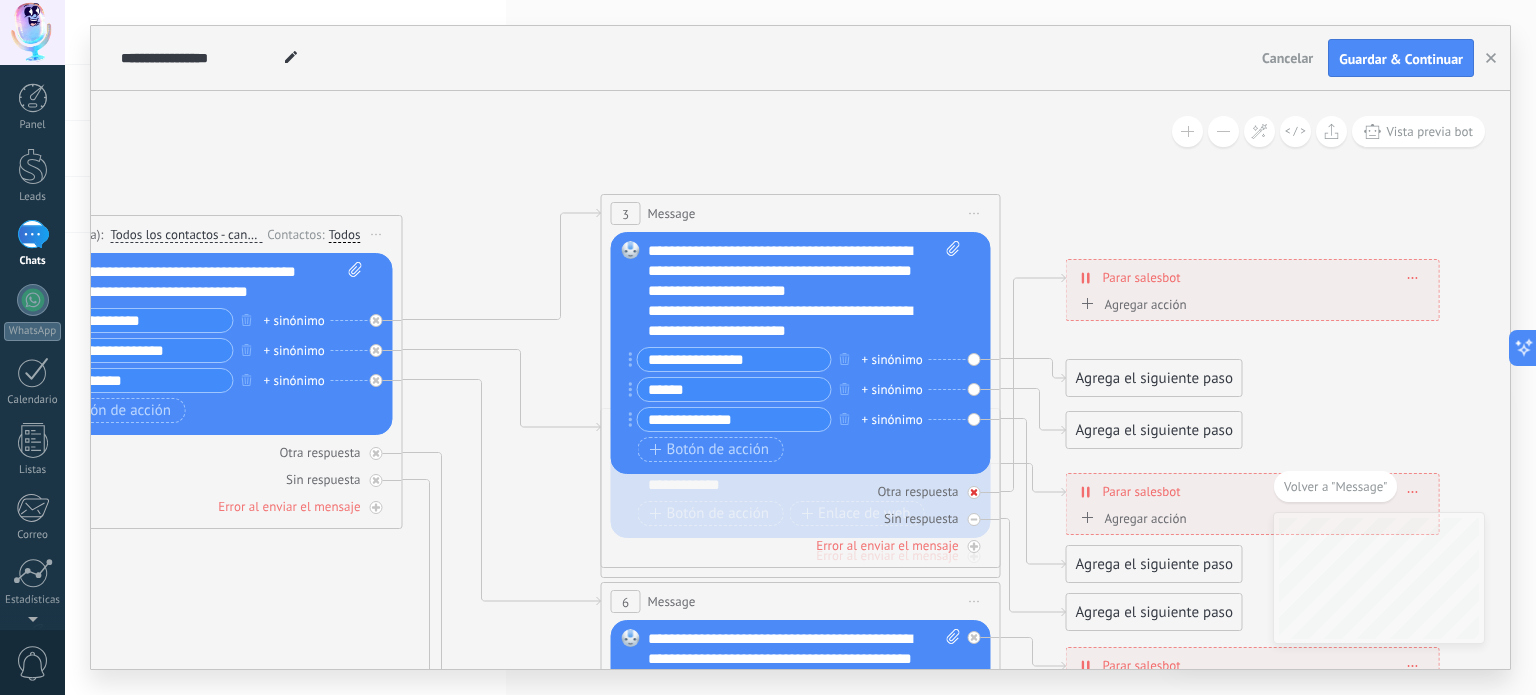 click on "Otra respuesta" at bounding box center [801, 491] 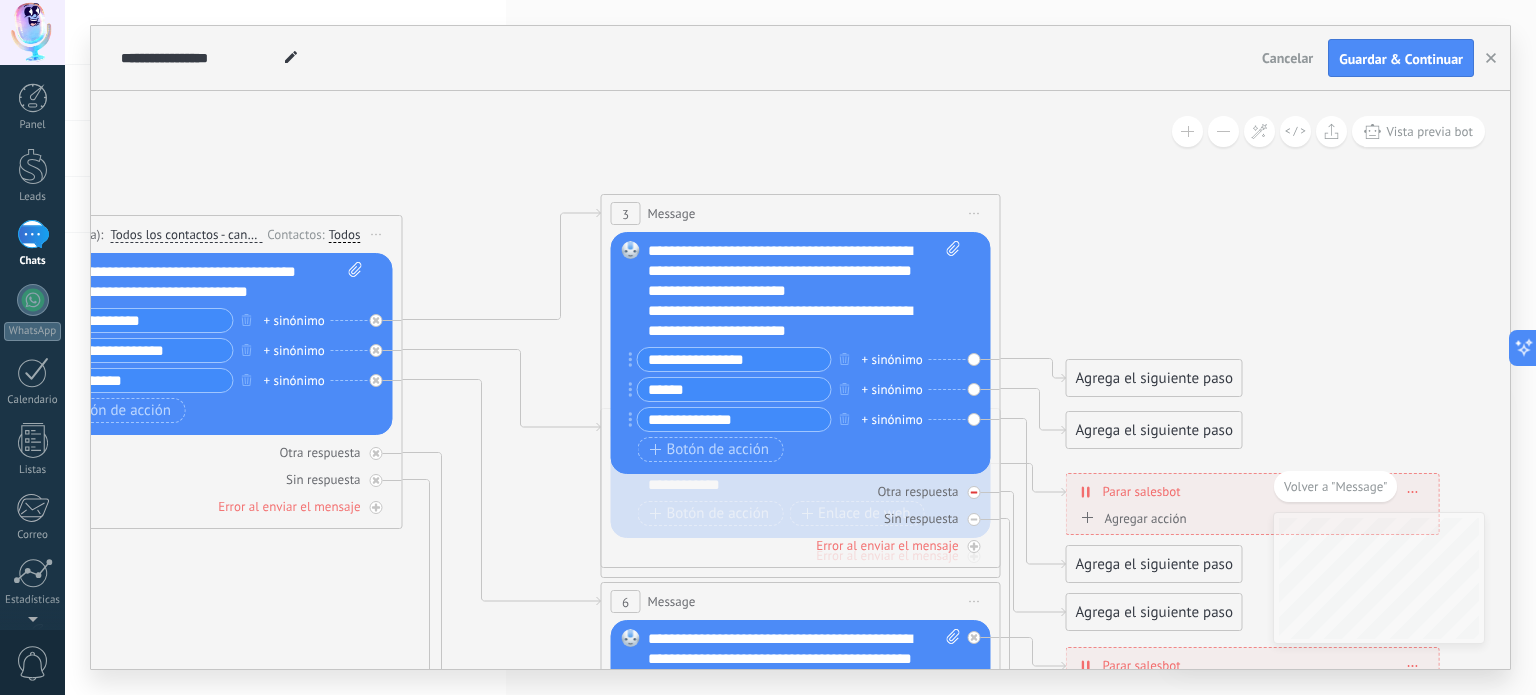 click on "Otra respuesta" at bounding box center (801, 491) 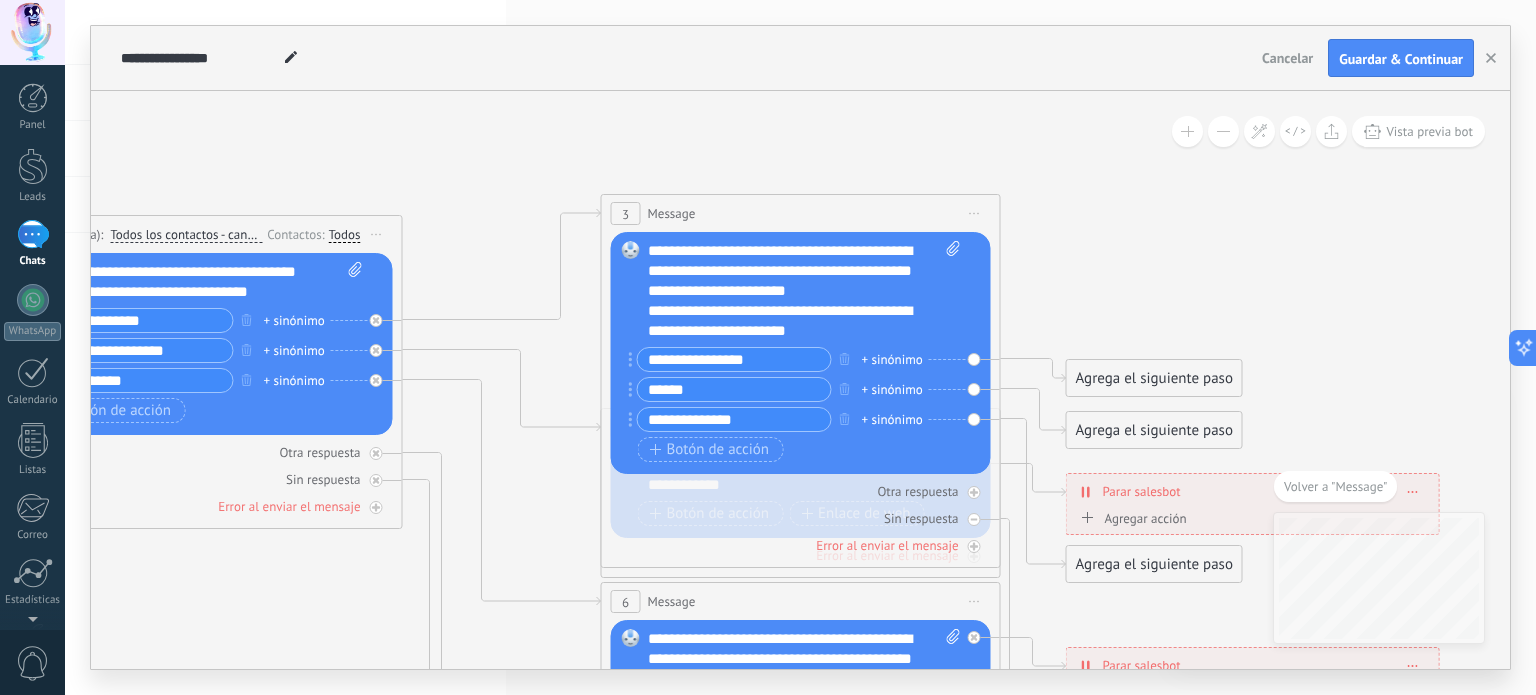 click on "Otra respuesta" at bounding box center (801, 491) 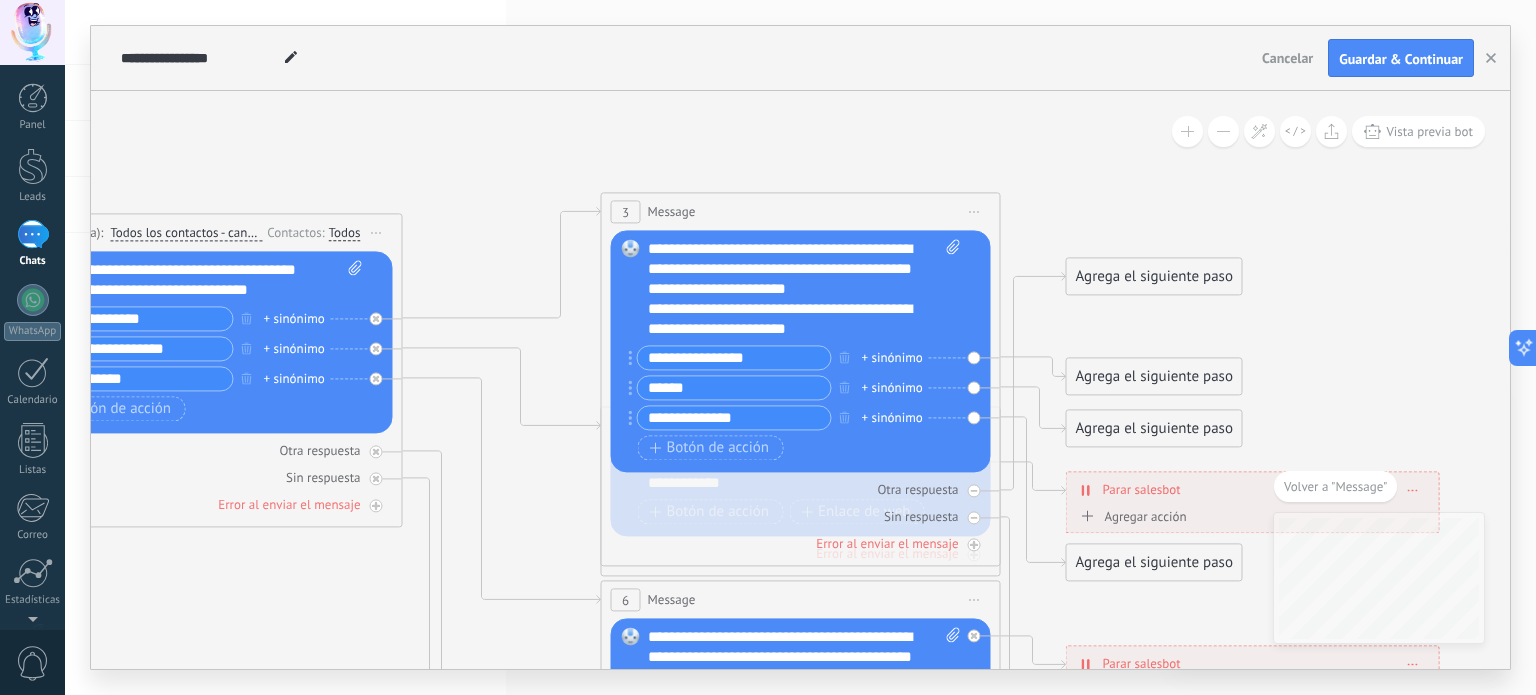 click 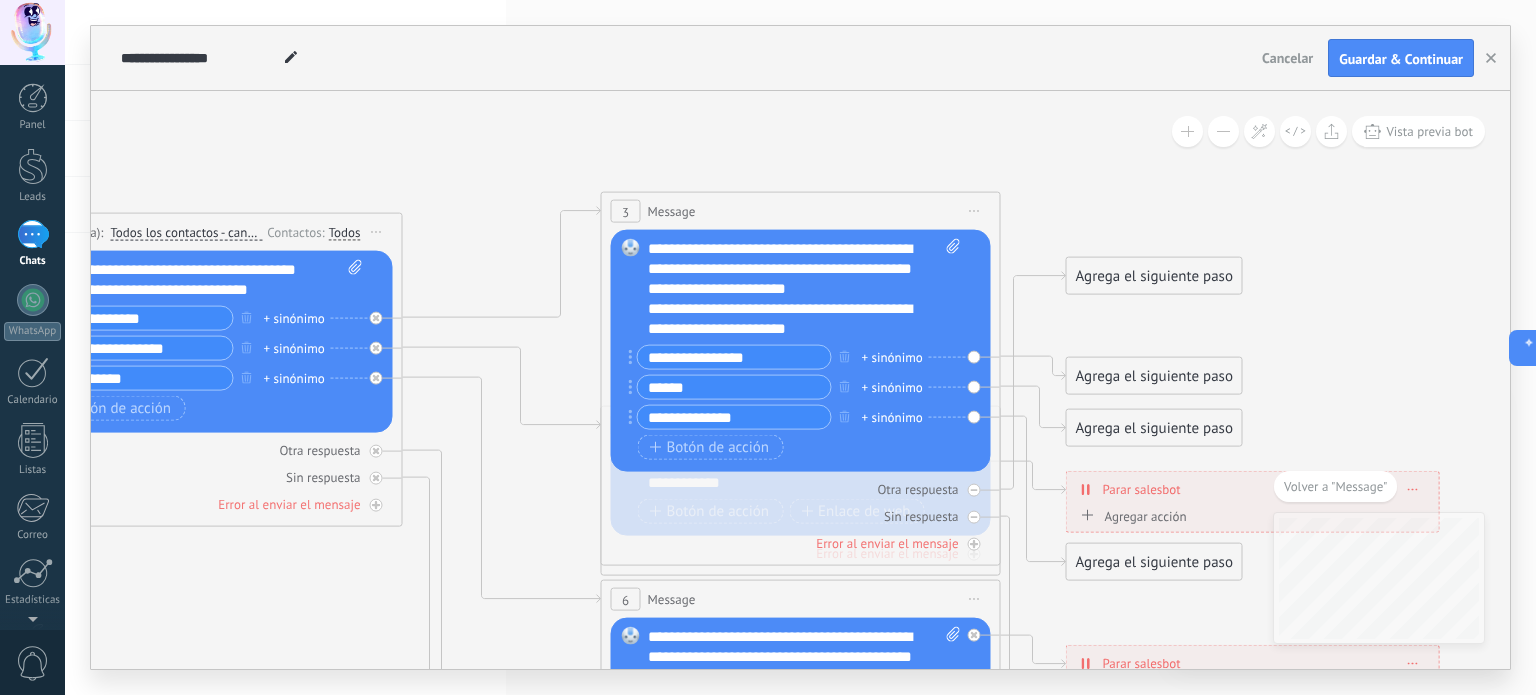 click on "6
Message
*******
(a):
Todos los contactos - canales seleccionados
Todos los contactos - canales seleccionados
Todos los contactos - canal primario
Contacto principal - canales seleccionados
Contacto principal - canal primario
Todos los contactos - canales seleccionados
Todos los contactos - canales seleccionados
Todos los contactos - canal primario
Contacto principal - canales seleccionados" at bounding box center [801, 599] 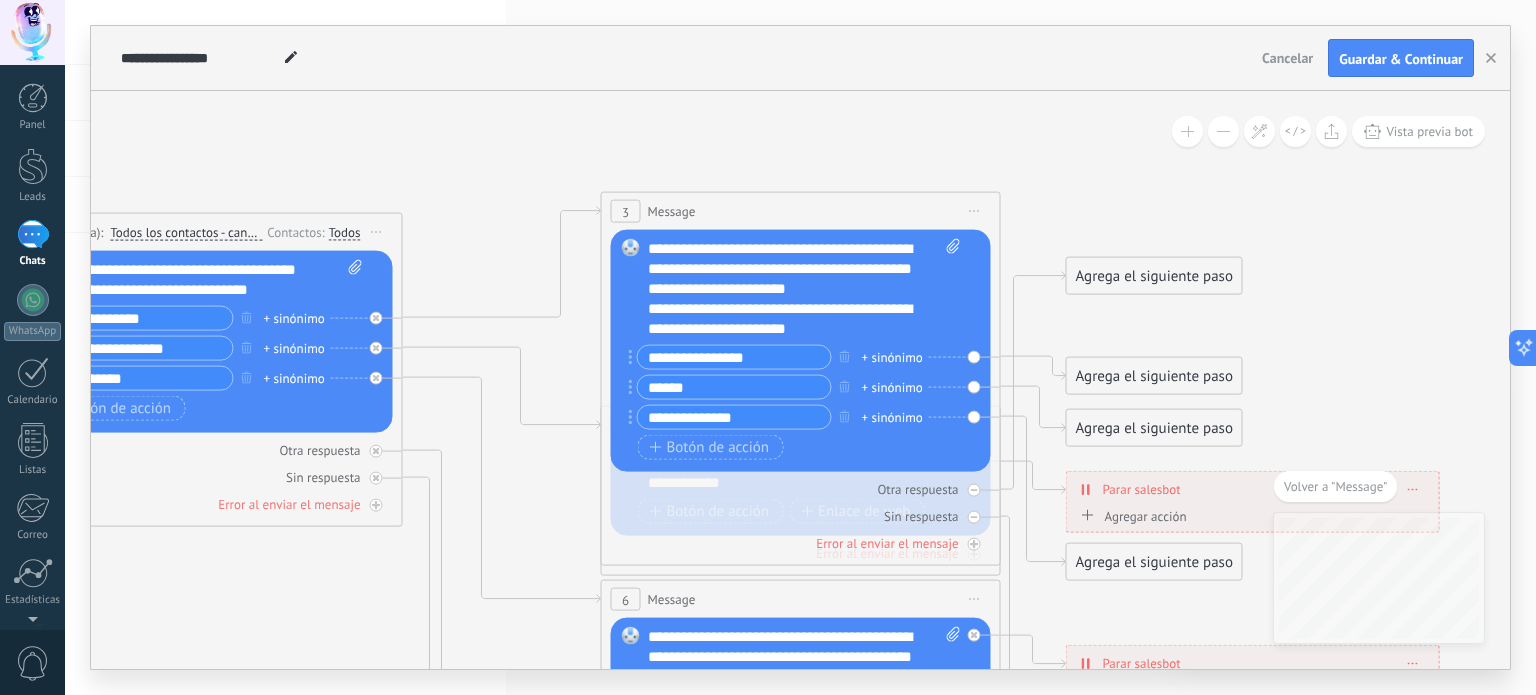 click on "3
Message
*******
(a):
Todos los contactos - canales seleccionados
Todos los contactos - canales seleccionados
Todos los contactos - canal primario
Contacto principal - canales seleccionados
Contacto principal - canal primario
Todos los contactos - canales seleccionados
Todos los contactos - canales seleccionados
Todos los contactos - canal primario
Contacto principal - canales seleccionados" at bounding box center (801, 379) 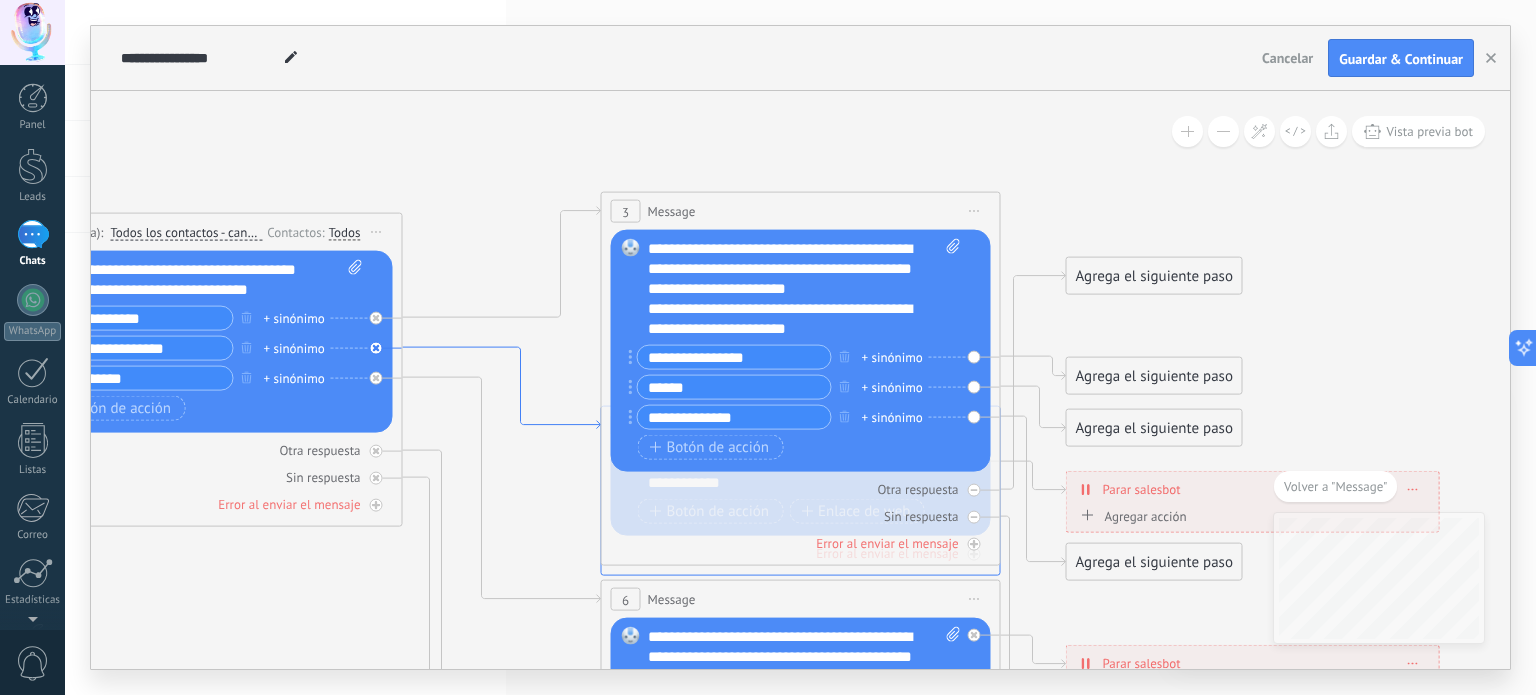 click 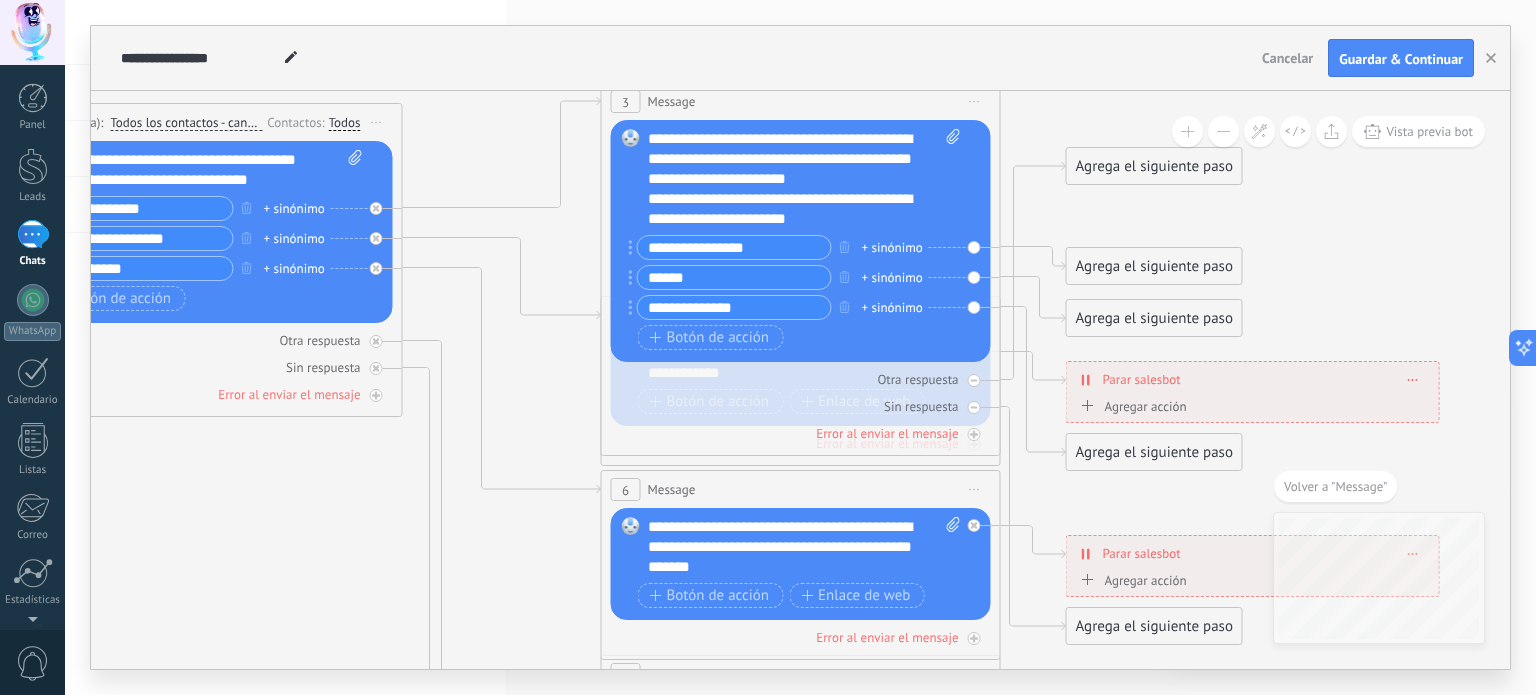 click 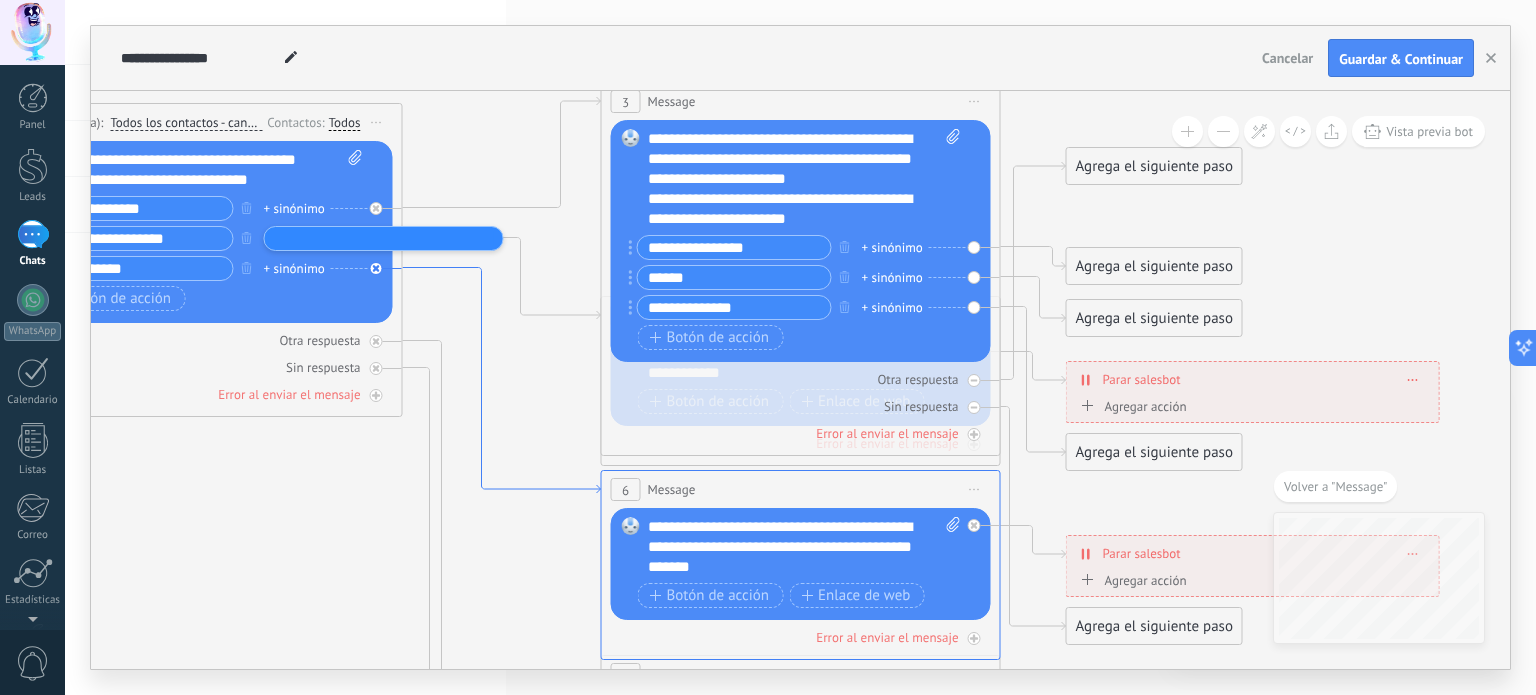 click 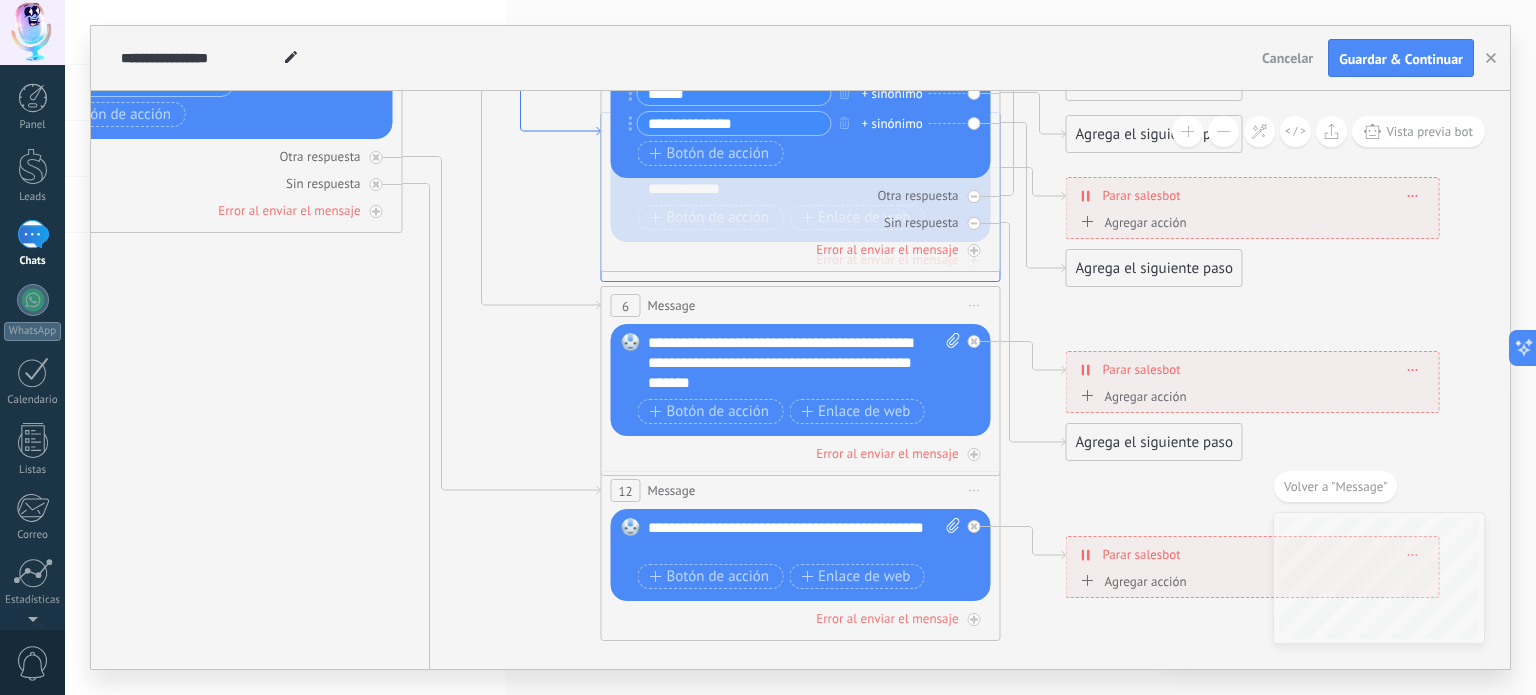 click 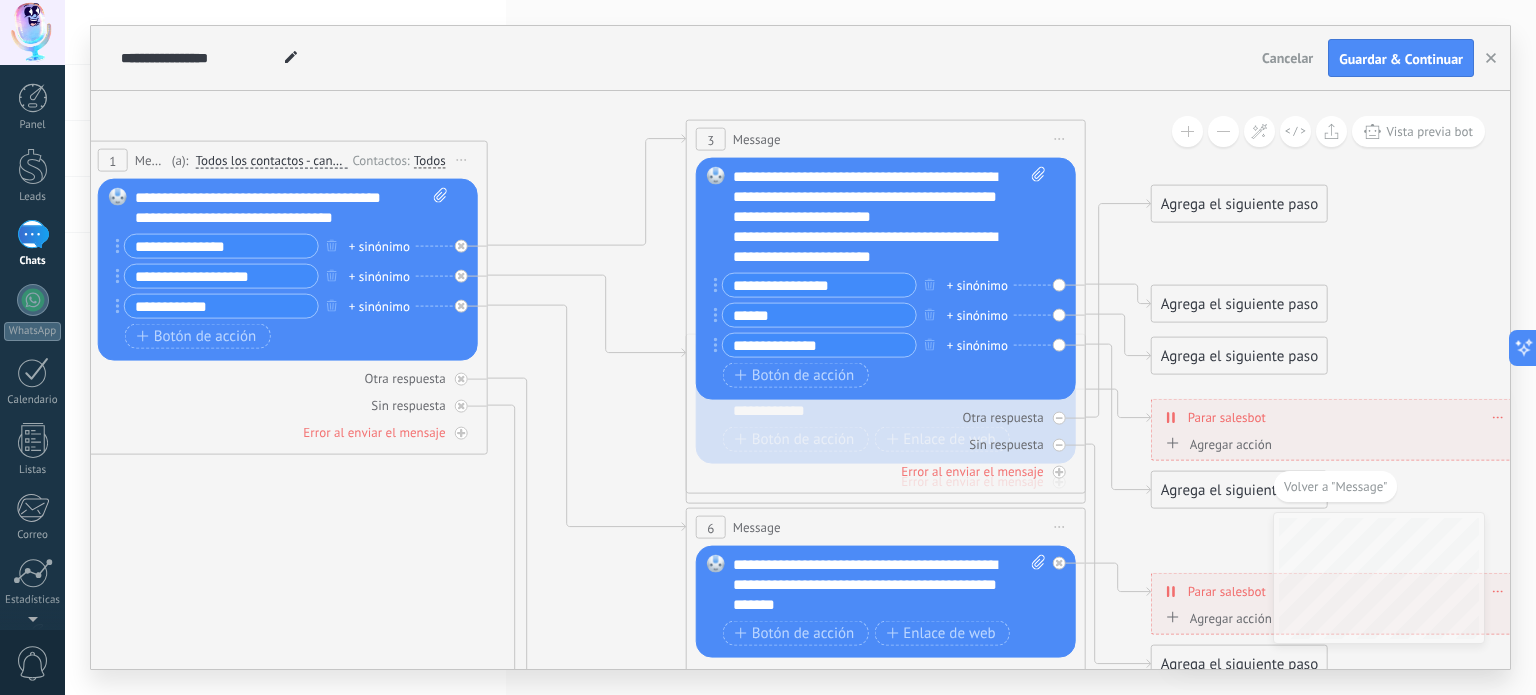 click 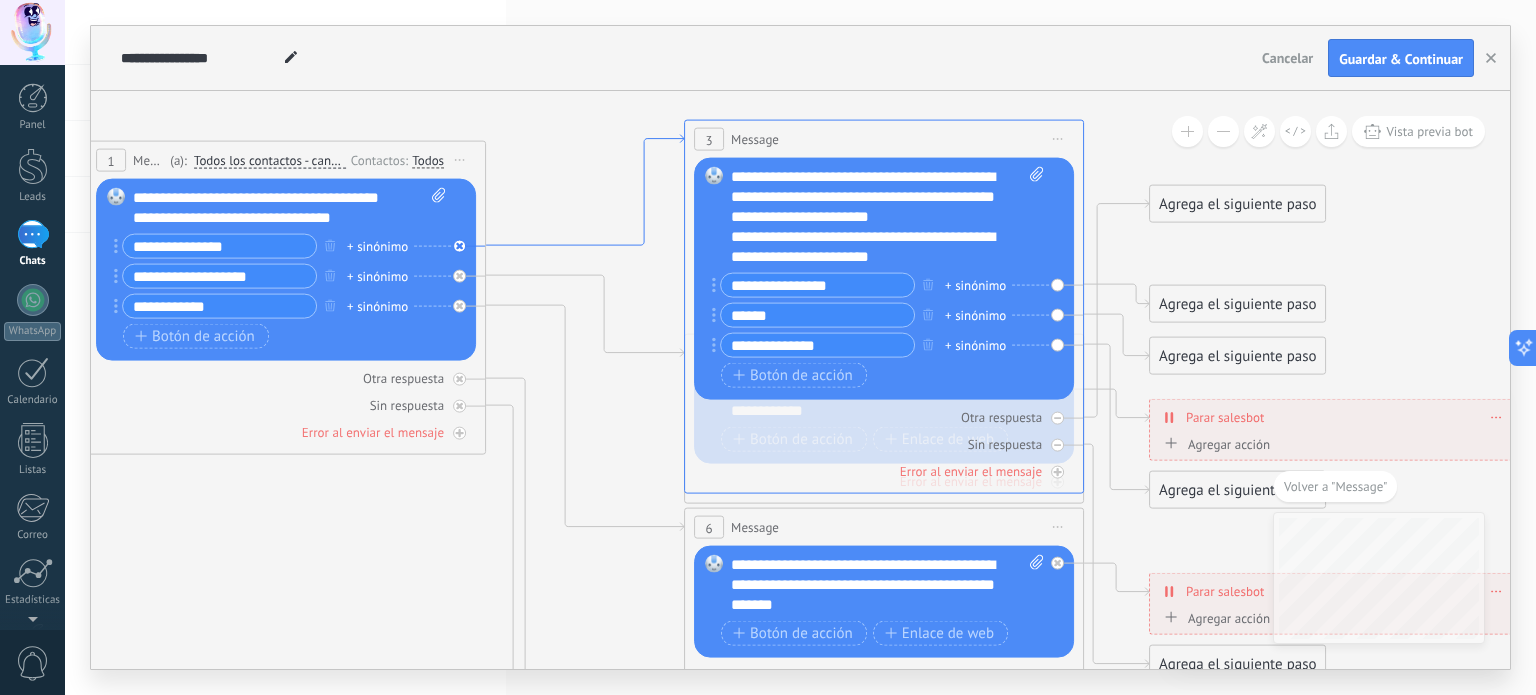 click 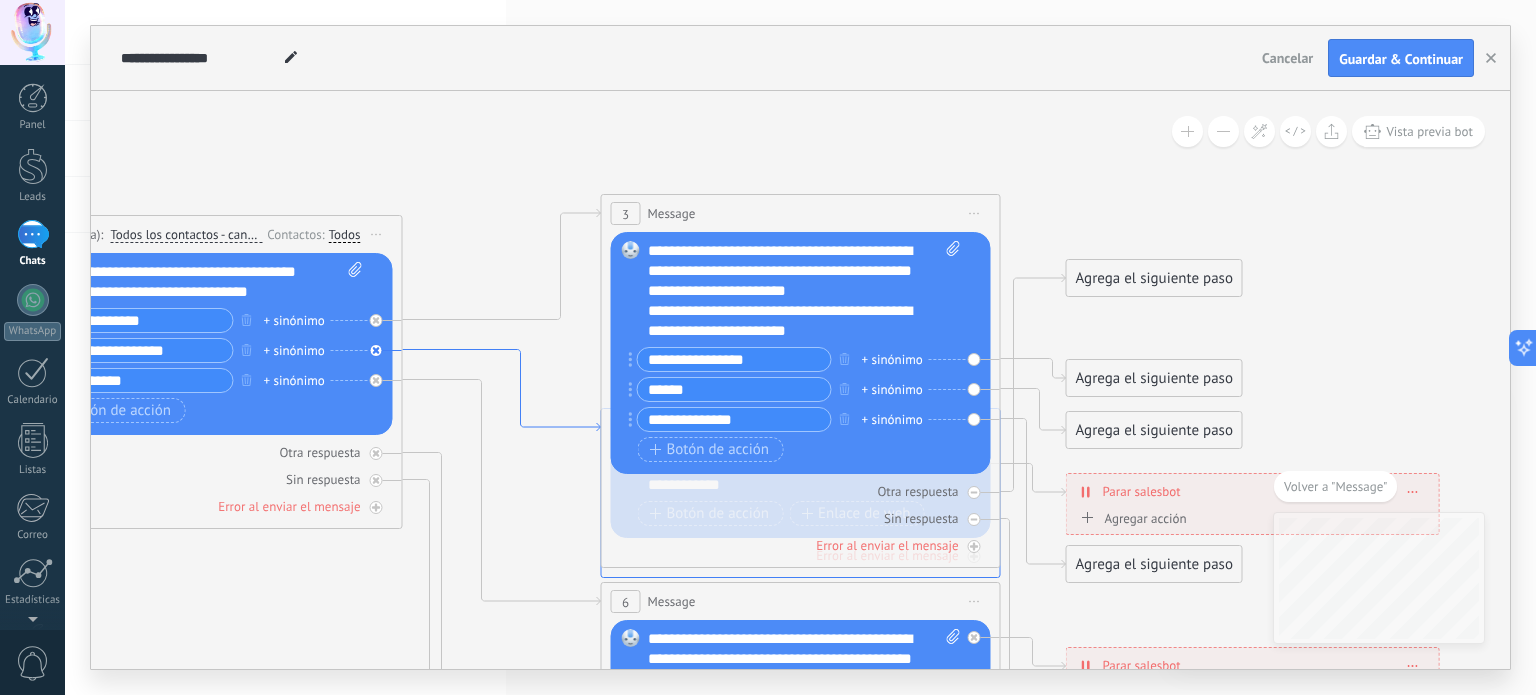 click 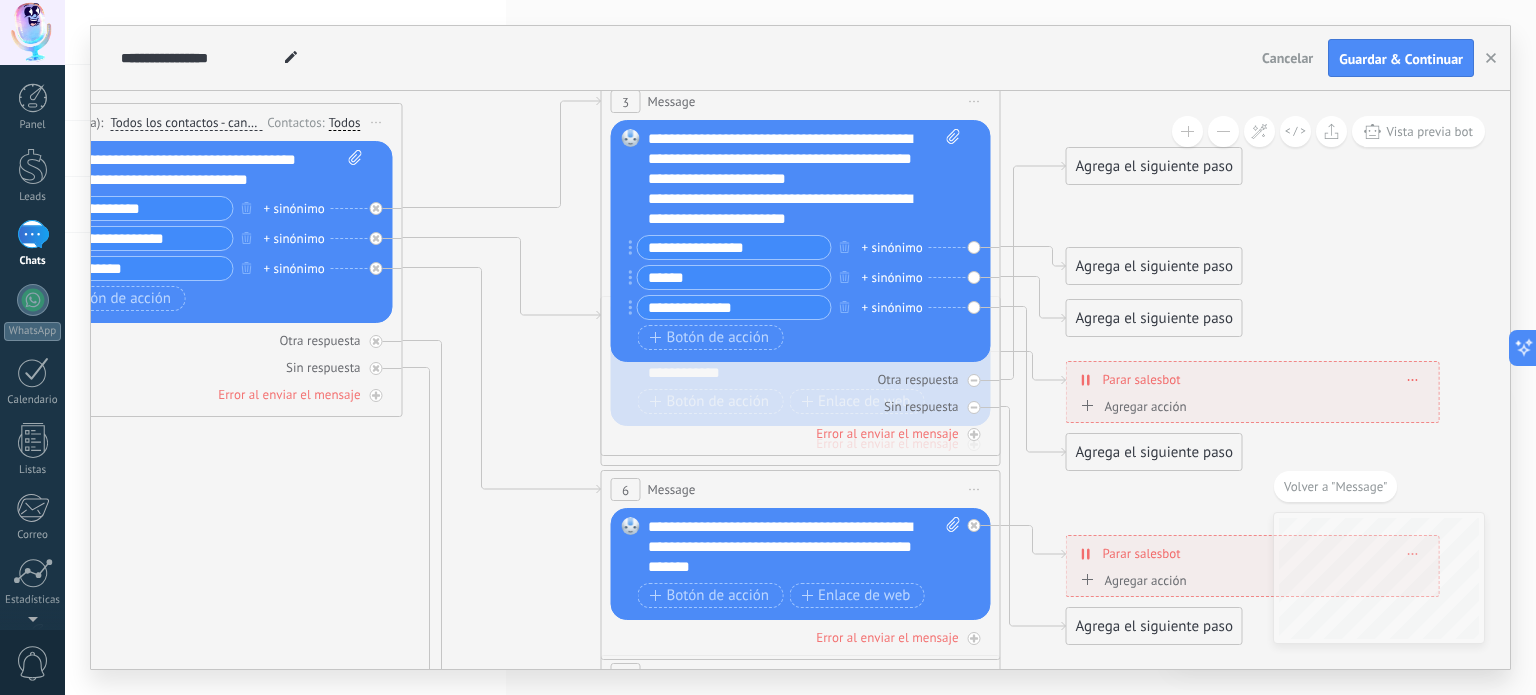 click 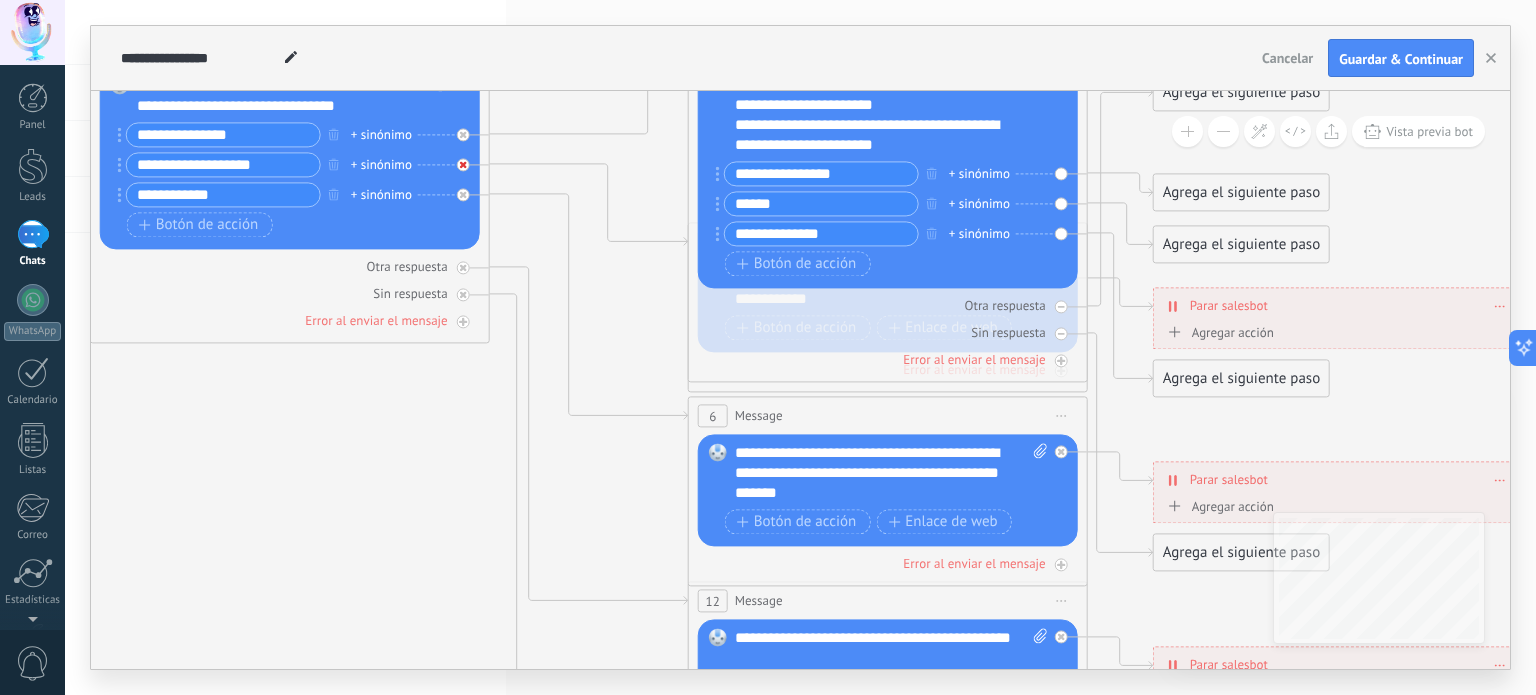 click 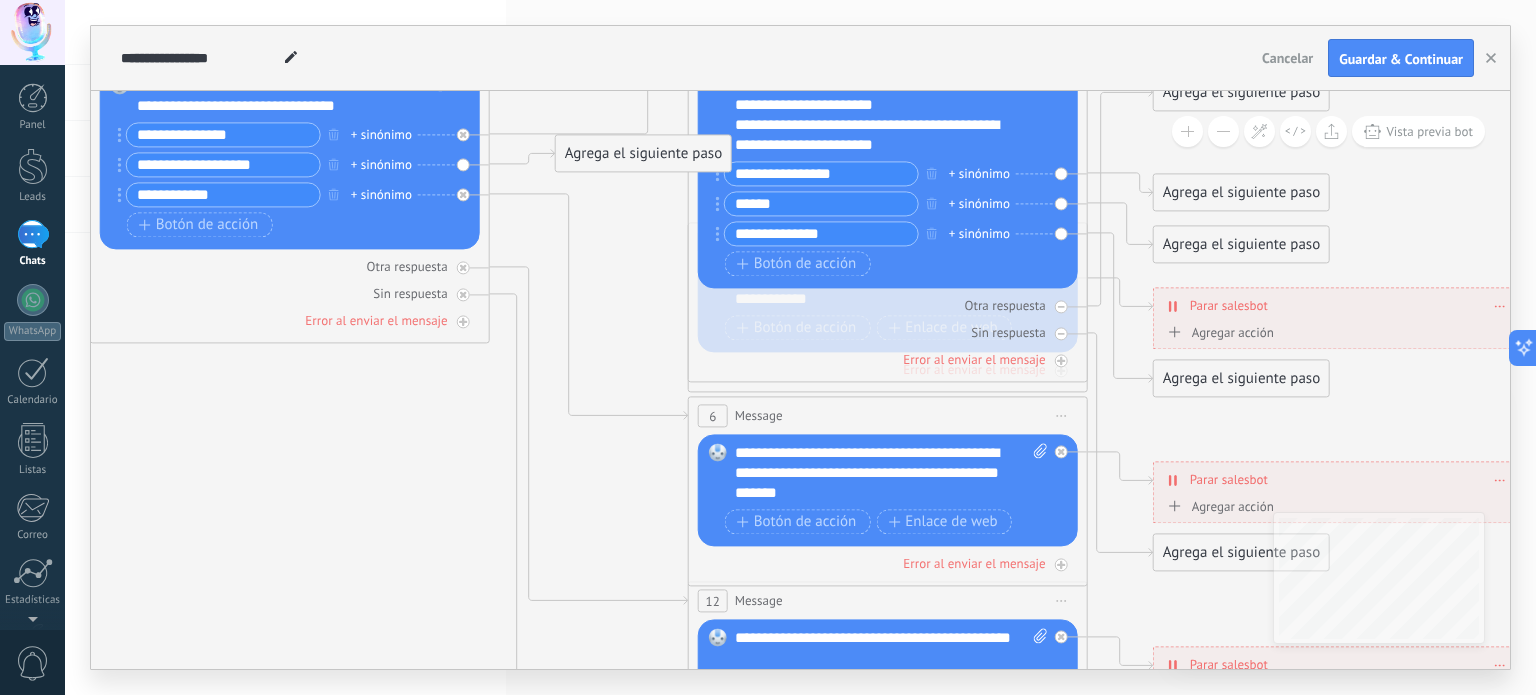 click on "Agrega el siguiente paso" at bounding box center (643, 154) 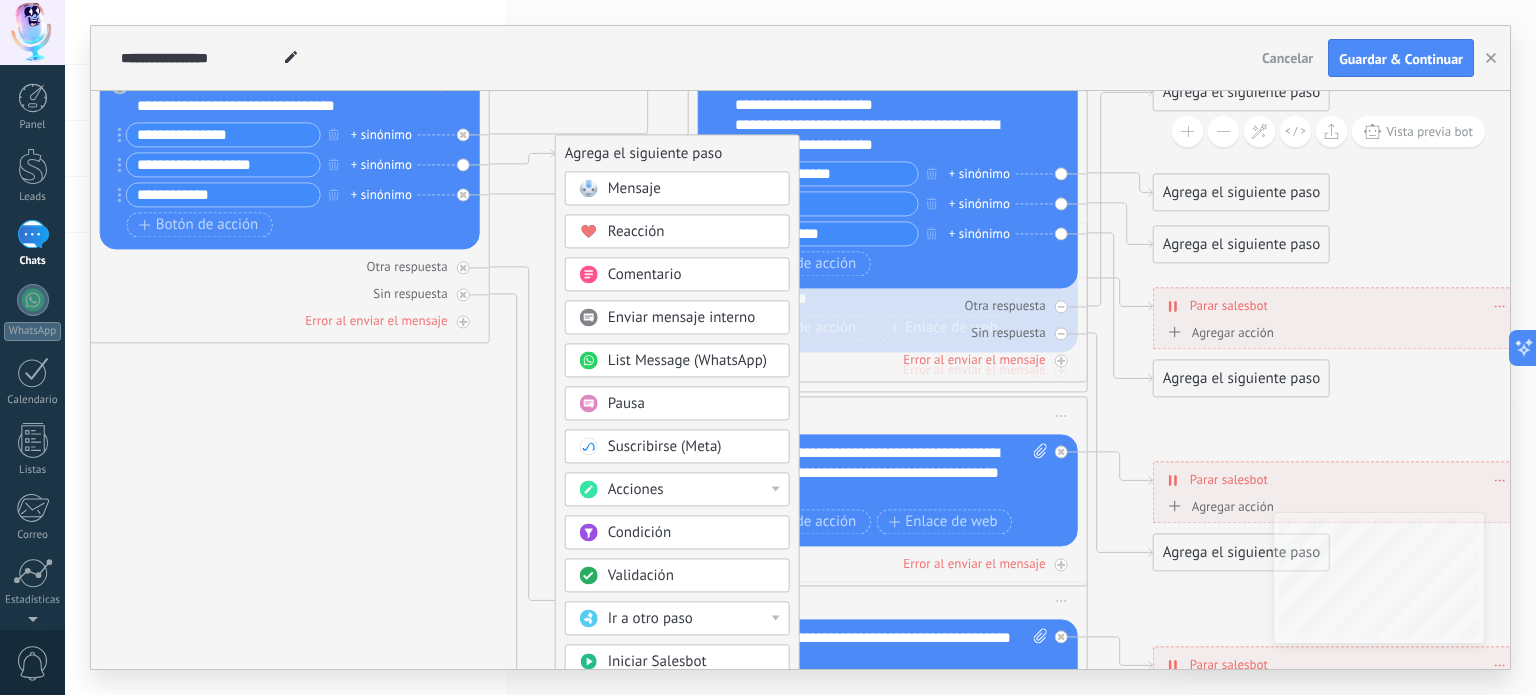click on "Mensaje" at bounding box center [692, 190] 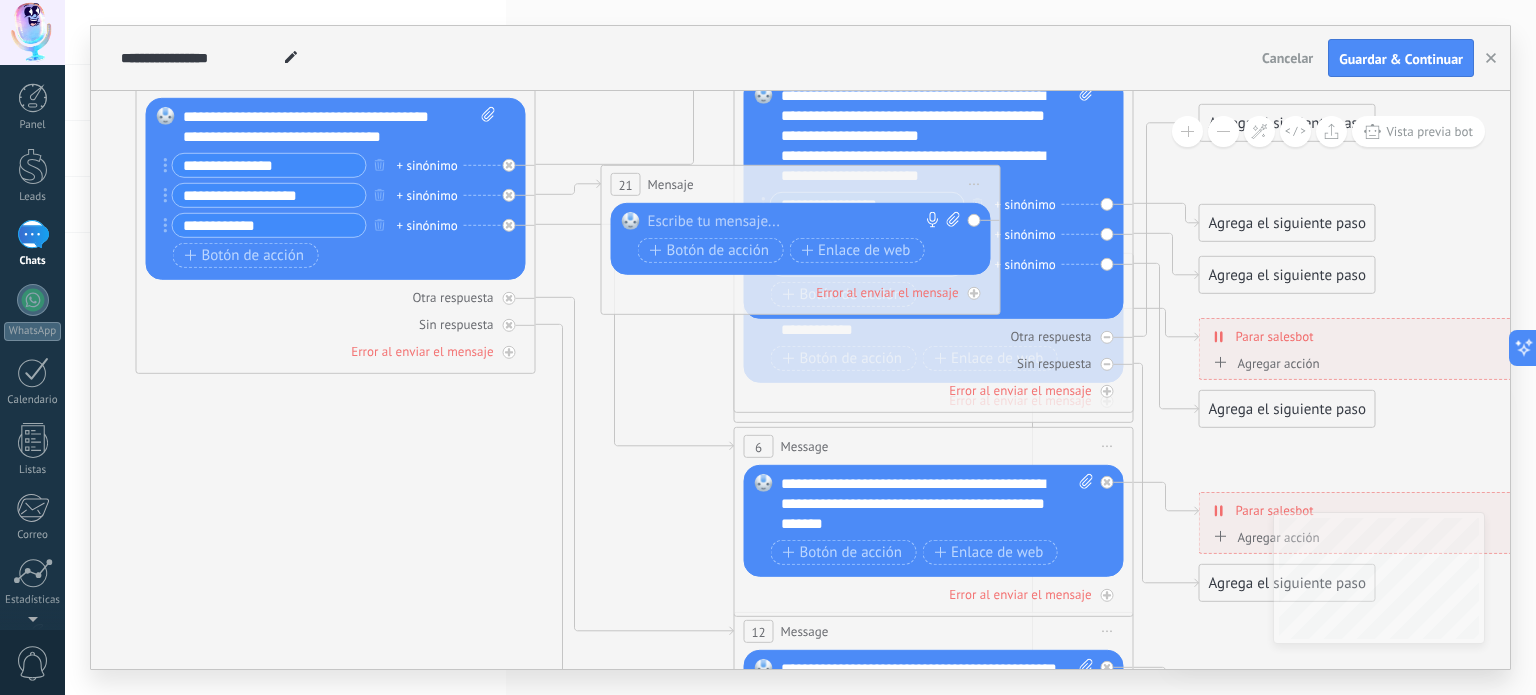 click at bounding box center (796, 222) 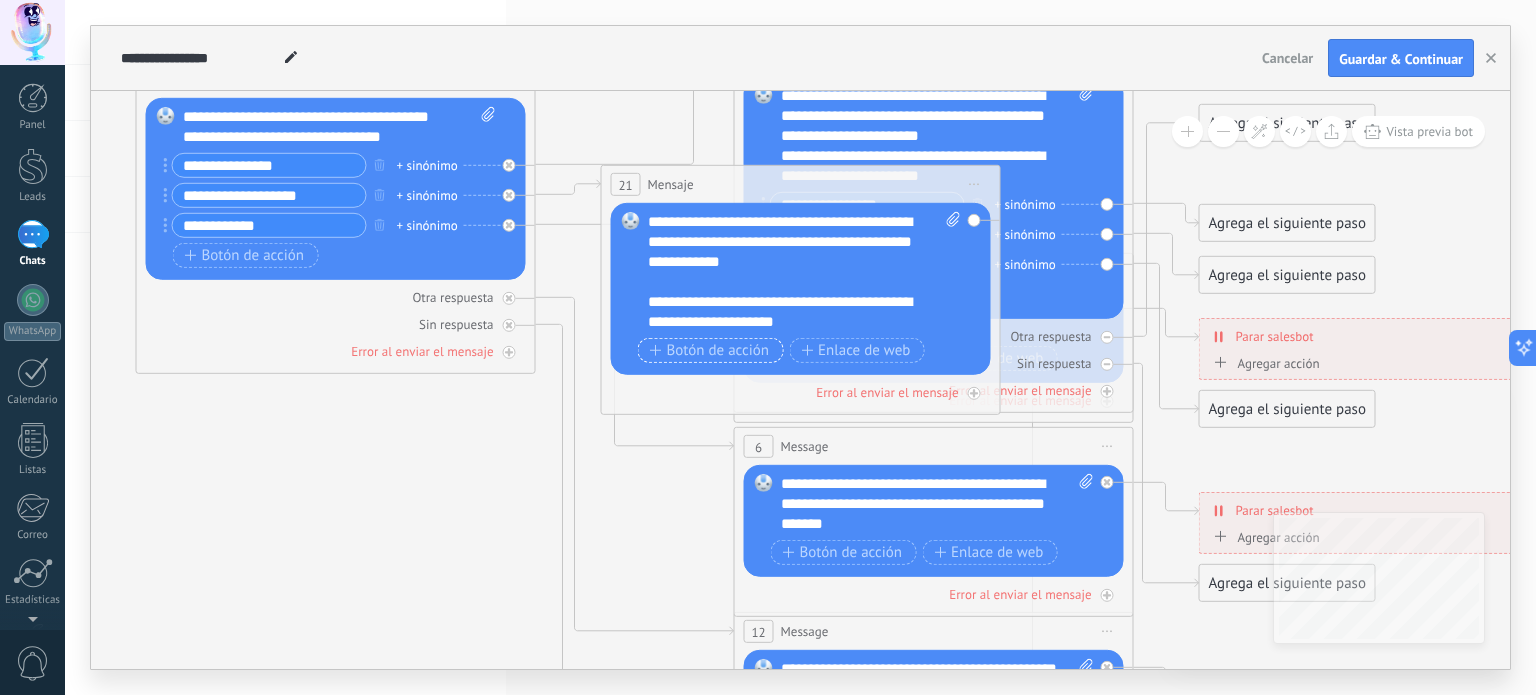 click on "Botón de acción" at bounding box center (710, 351) 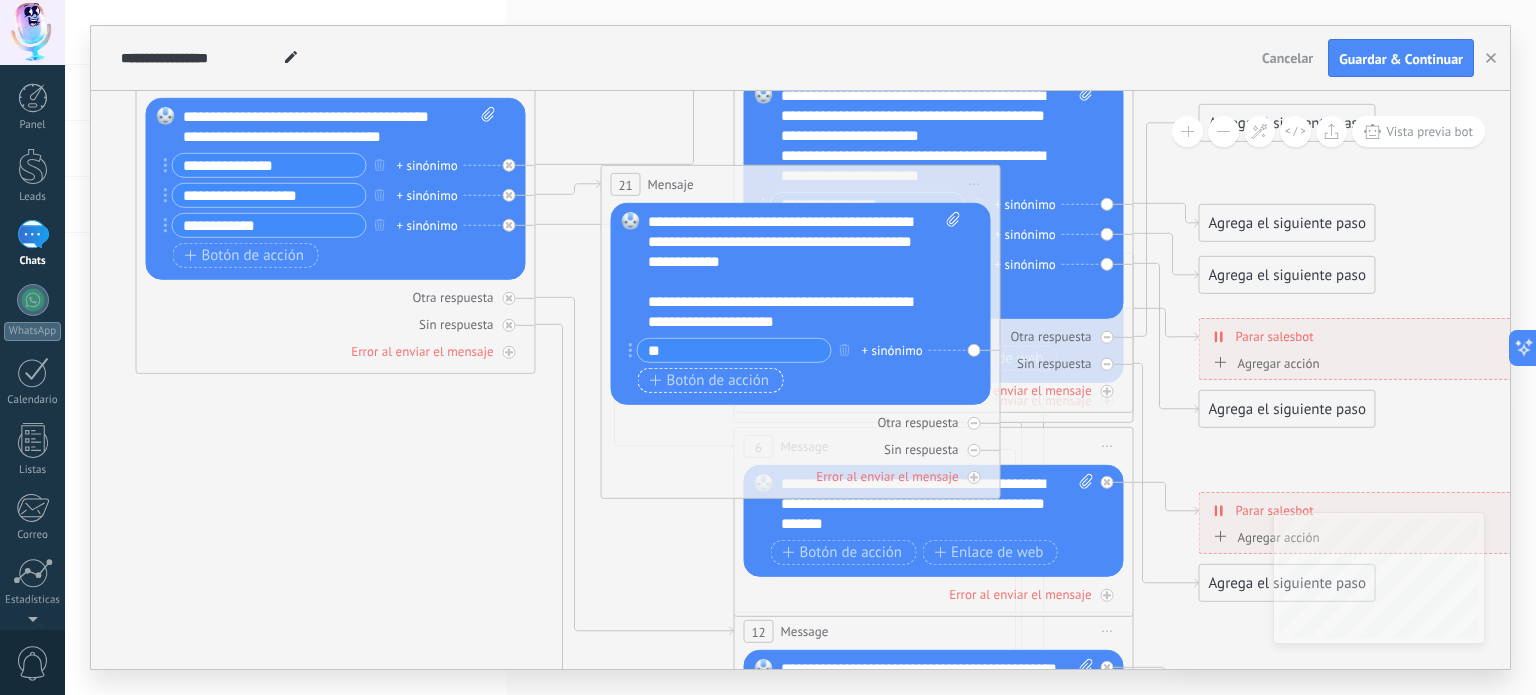 type on "*" 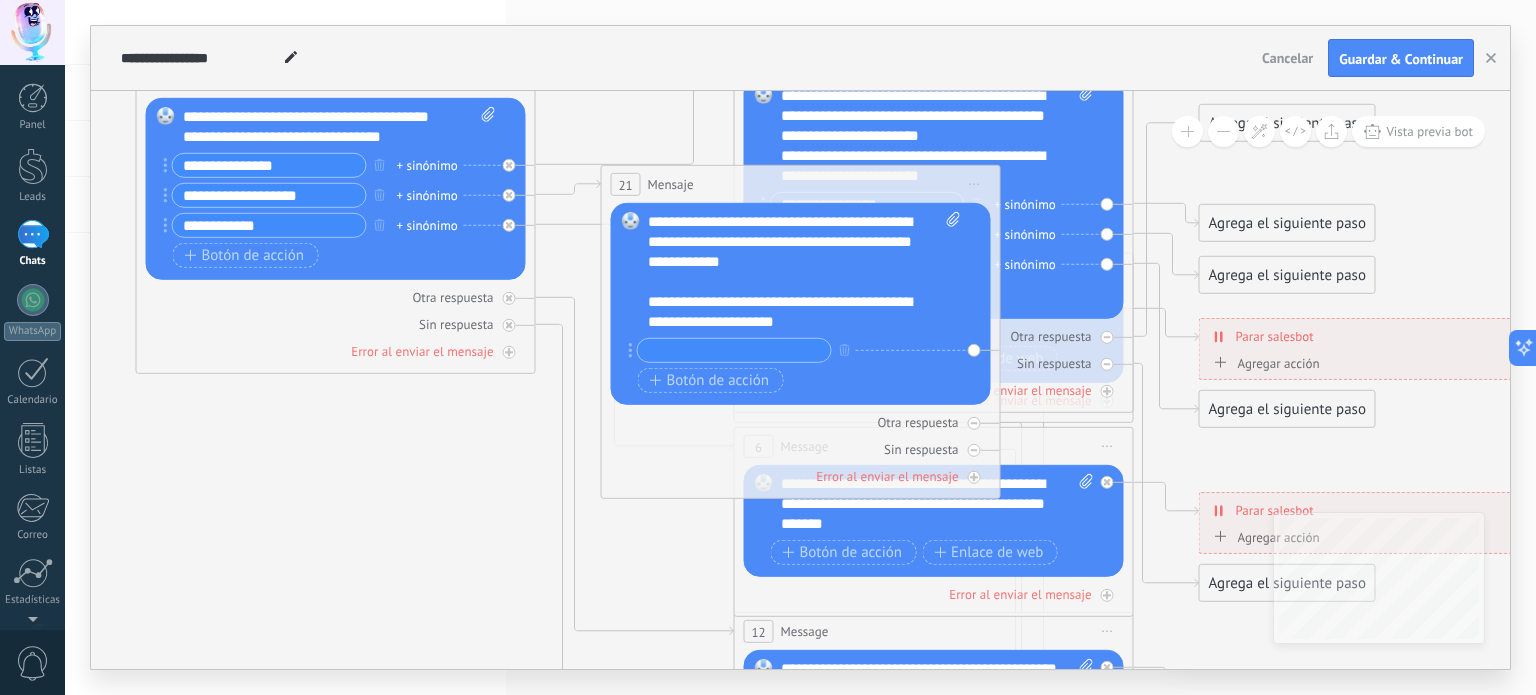 click on "Reemplazar
Quitar
Convertir a mensaje de voz
Arrastre la imagen aquí para adjuntarla.
Añadir imagen
Subir
Arrastrar y soltar
Archivo no encontrado
Escribe tu mensaje..." at bounding box center (801, 304) 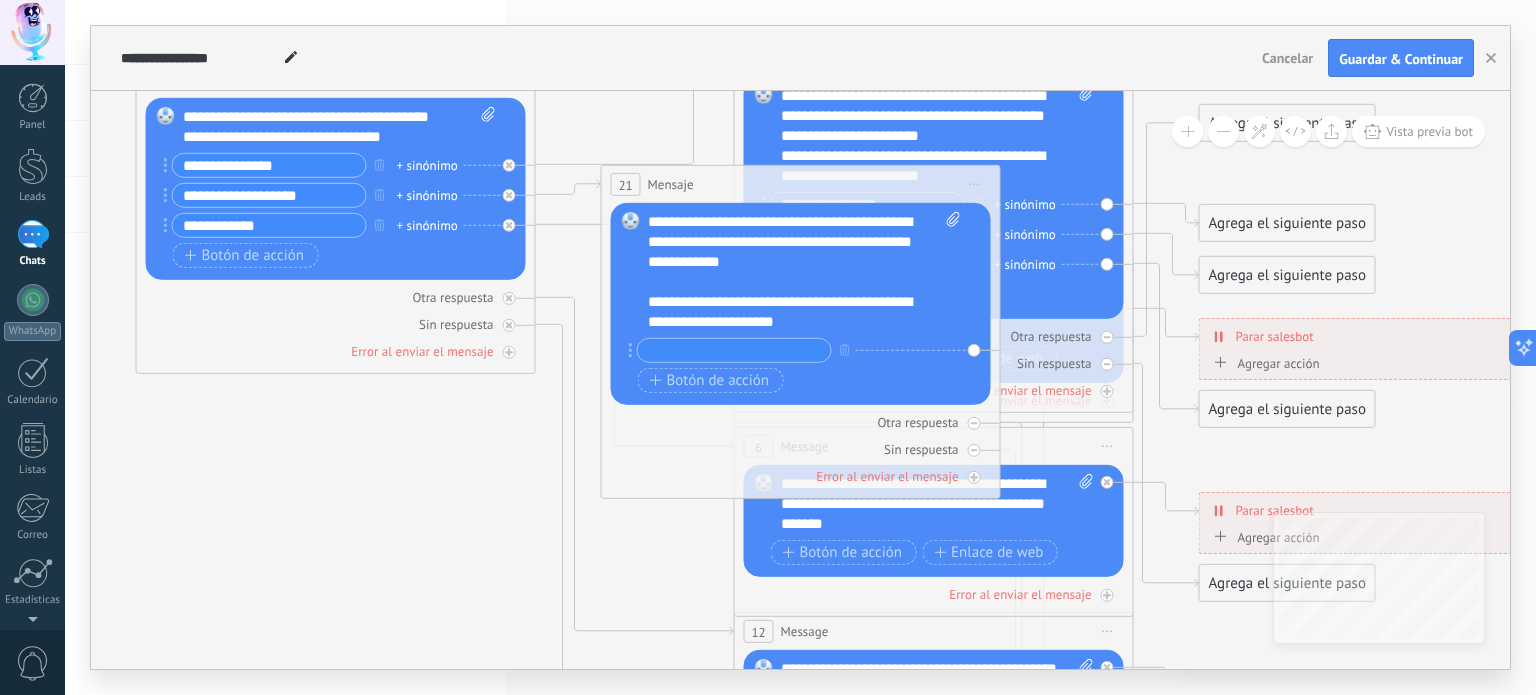 click 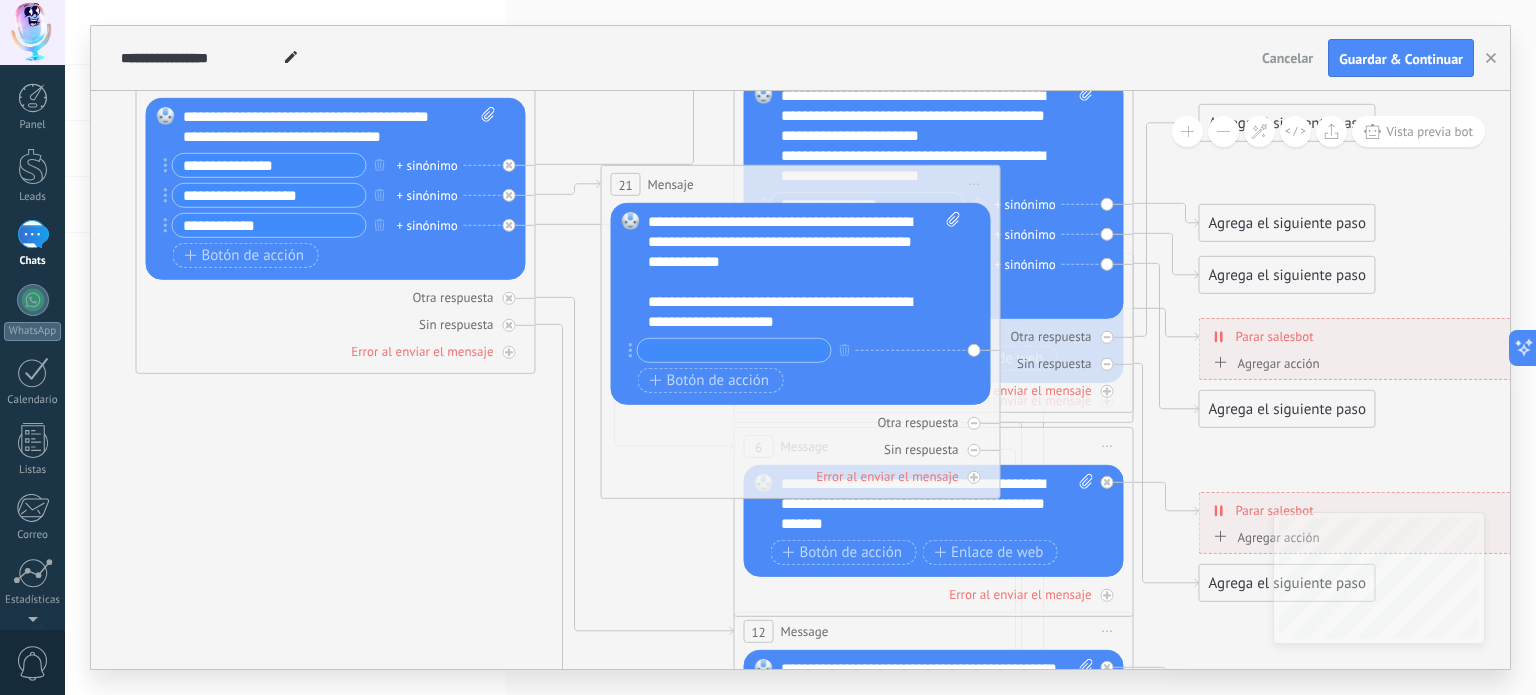 click at bounding box center (734, 350) 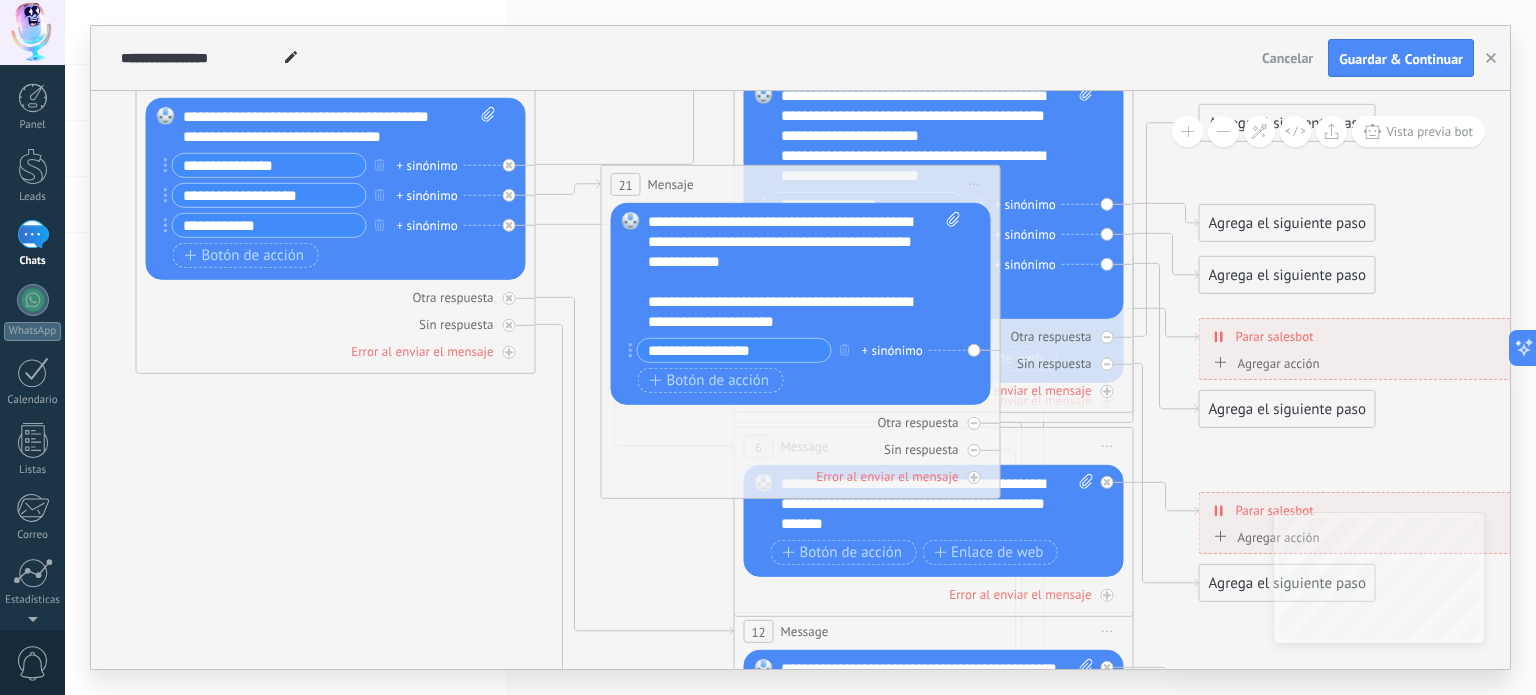 type on "**********" 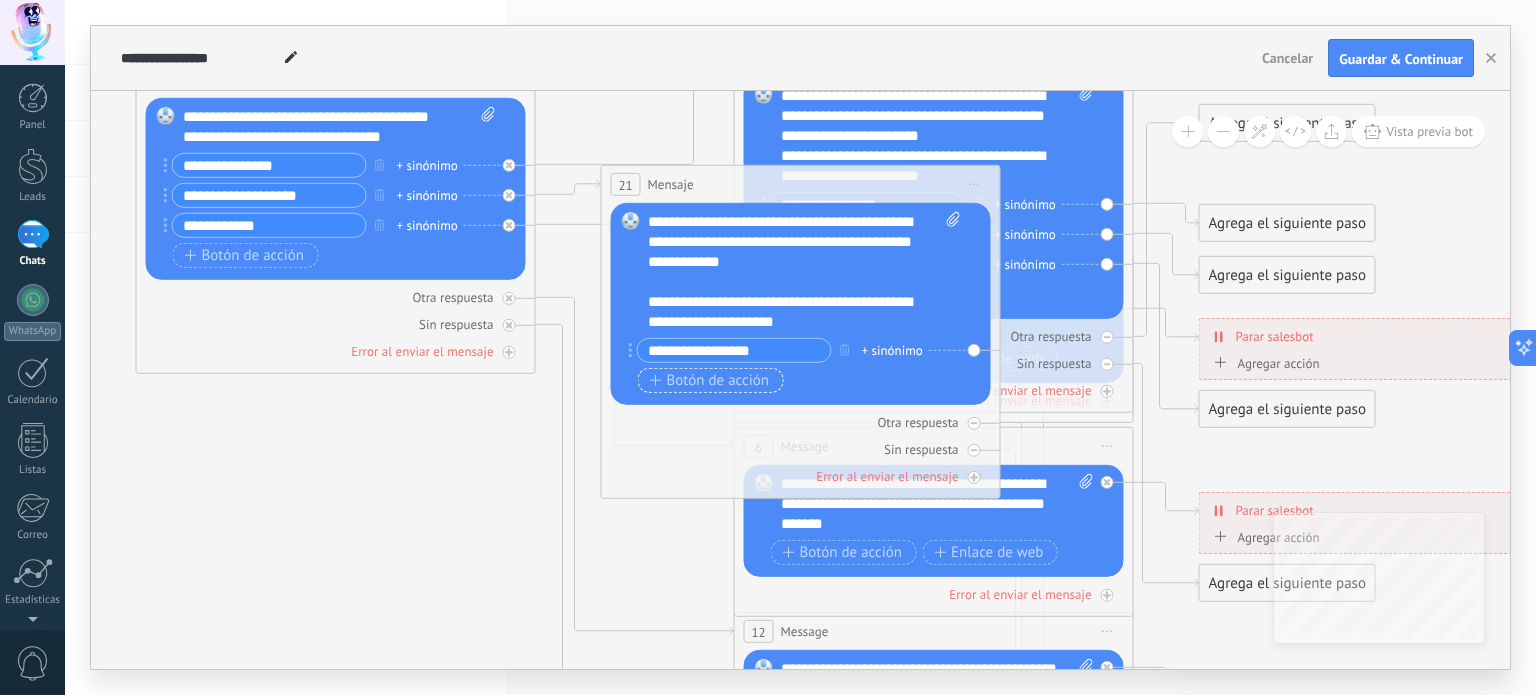 click on "Botón de acción" at bounding box center (710, 381) 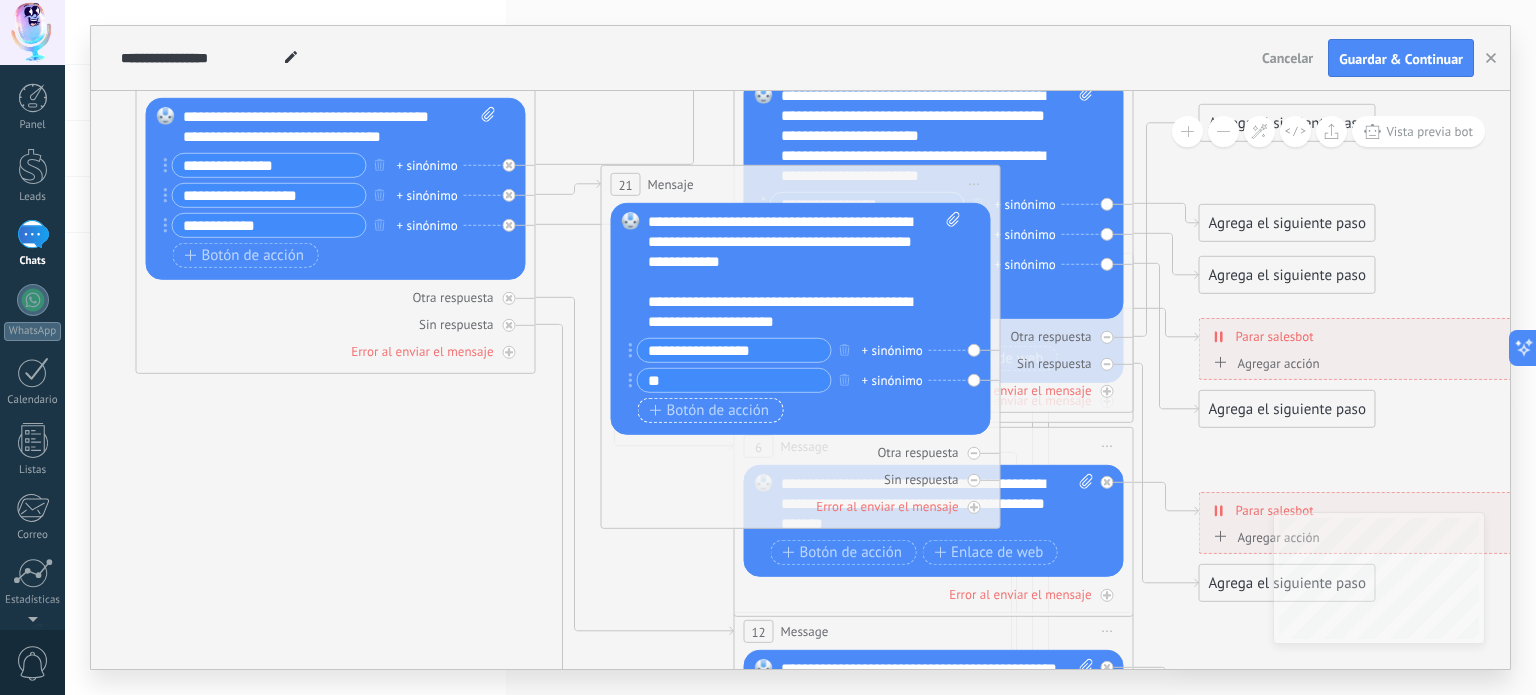 type on "*" 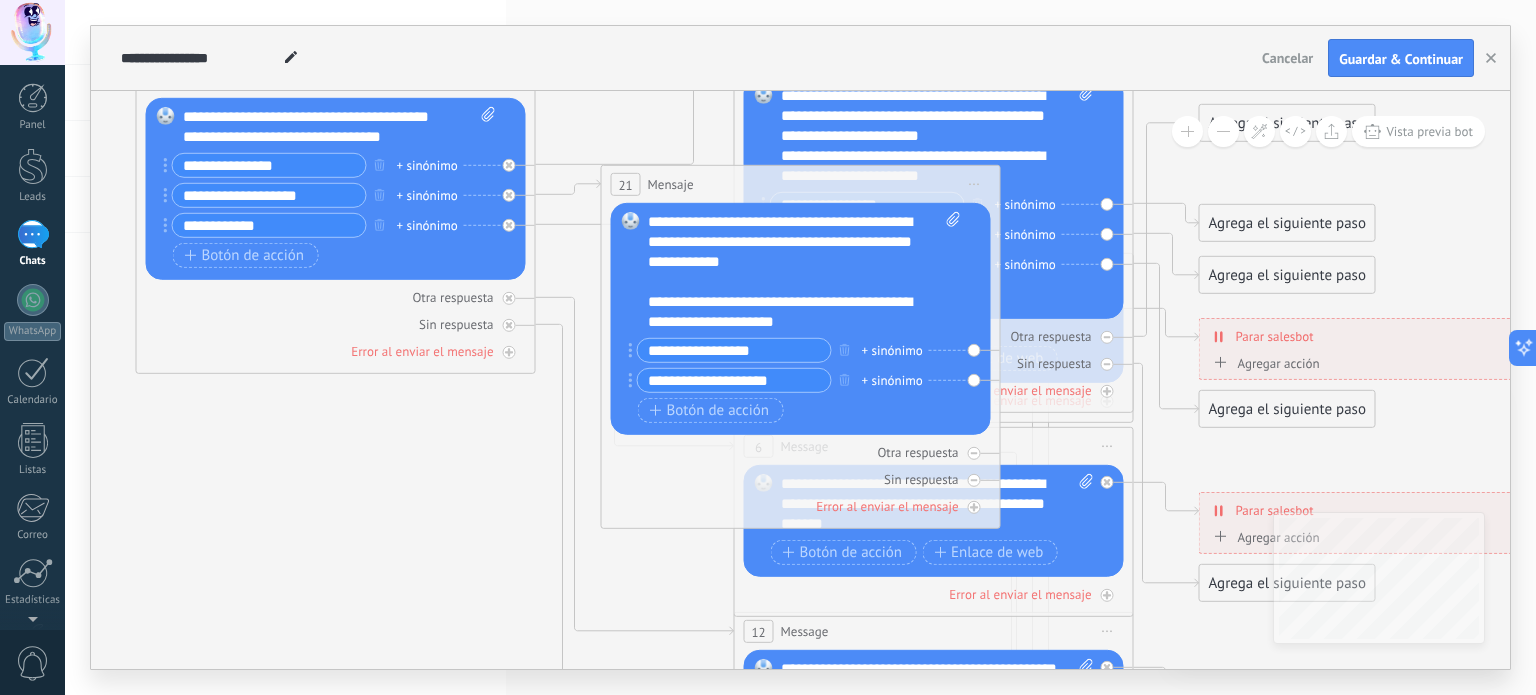 click on "**********" at bounding box center (734, 380) 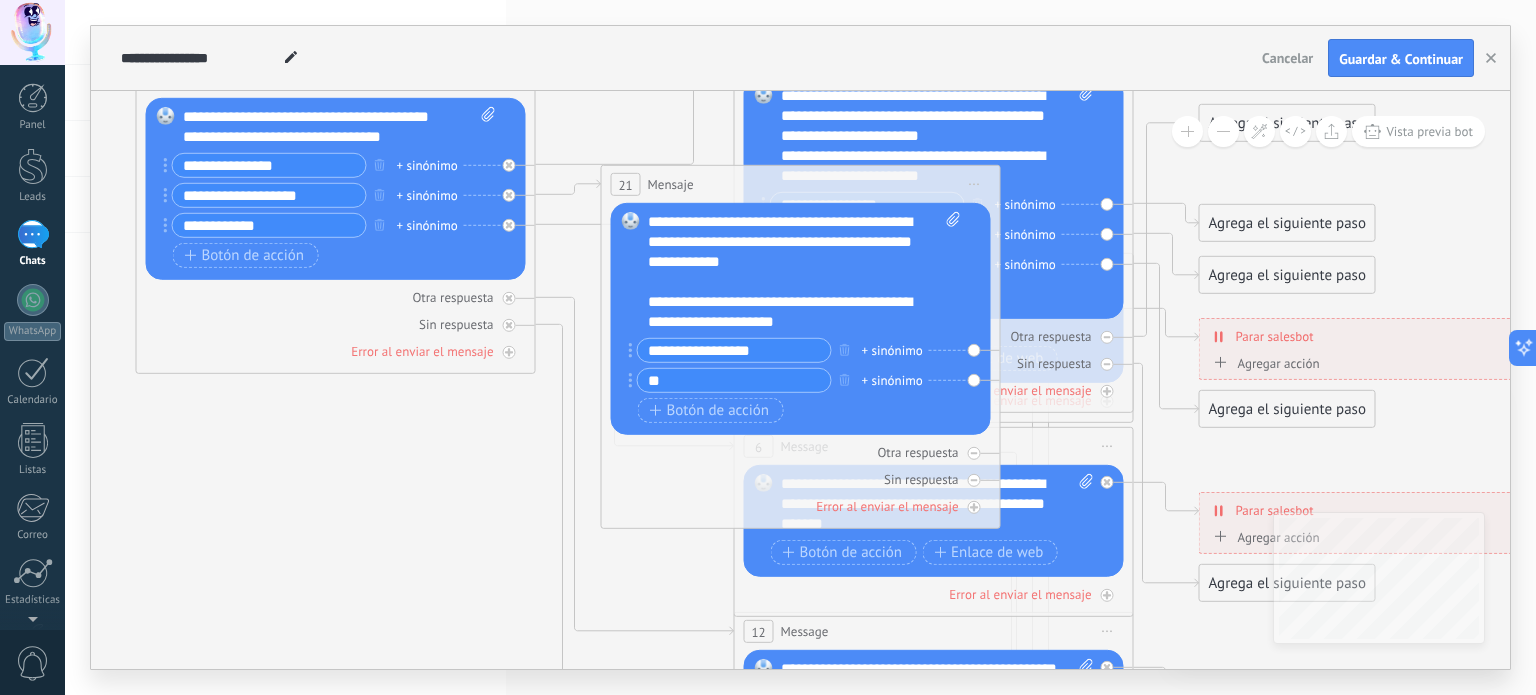 type on "*" 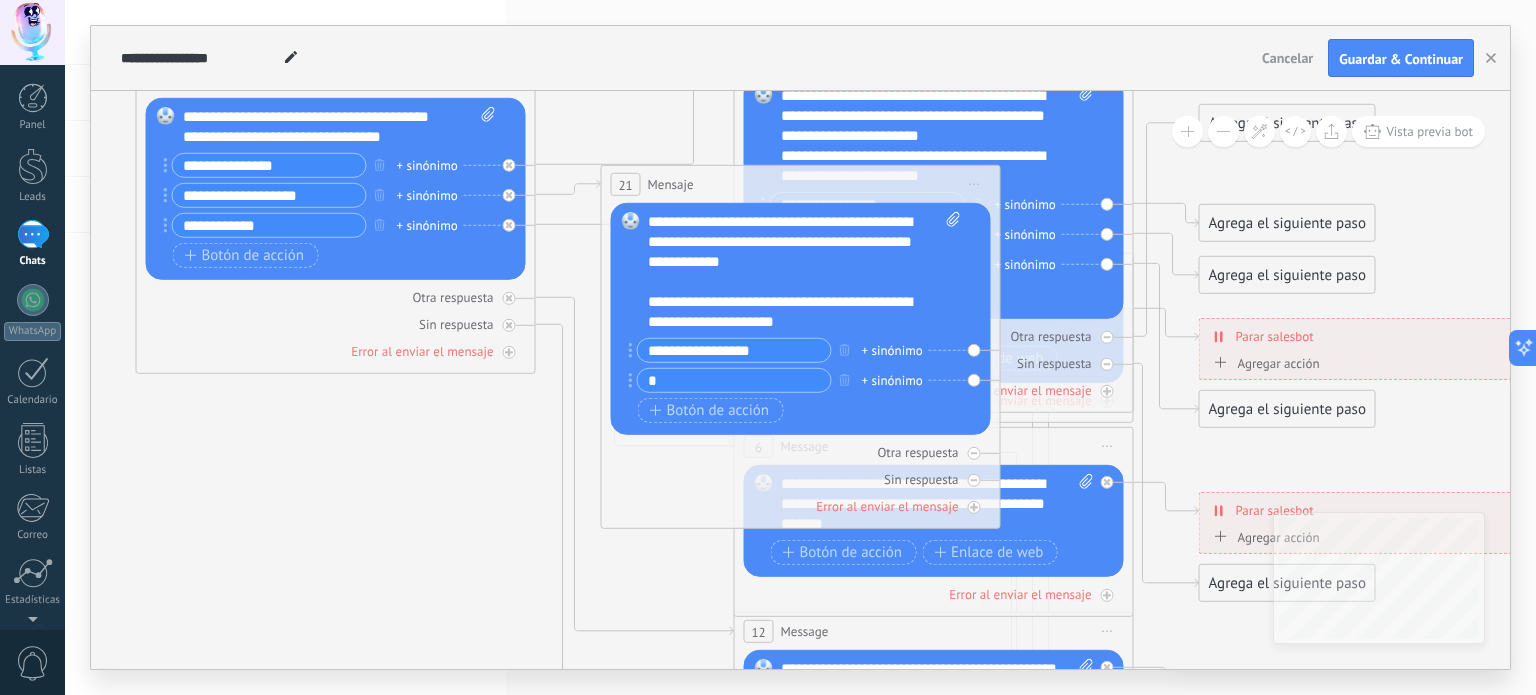 type 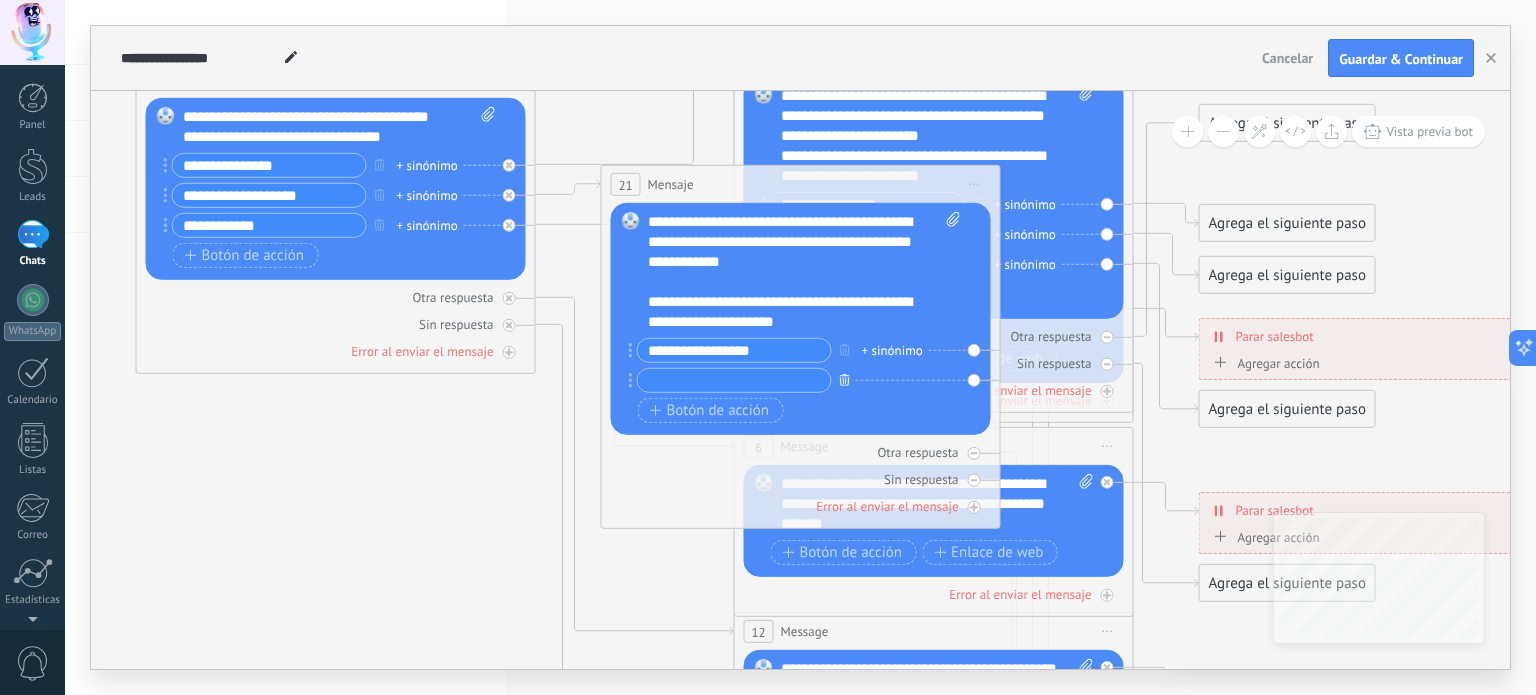 click 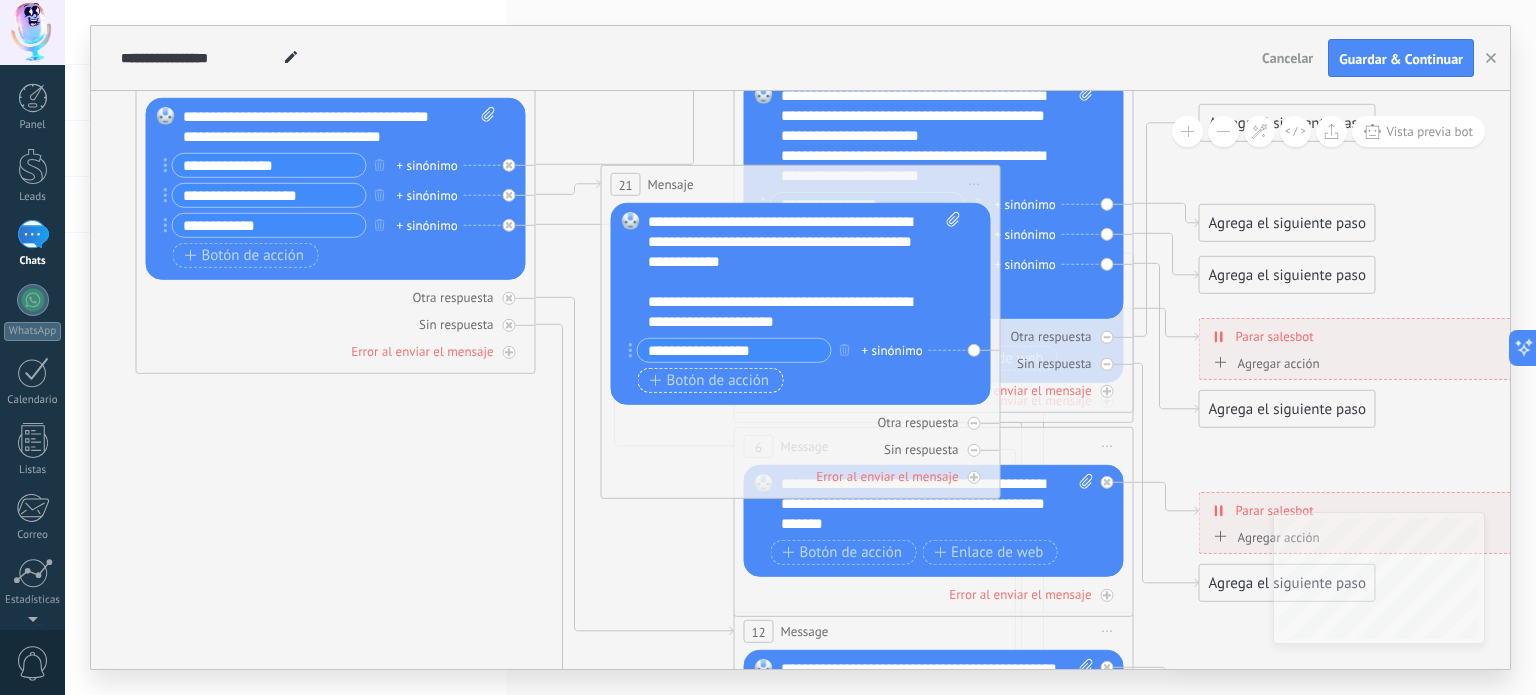 click on "Botón de acción" at bounding box center [710, 381] 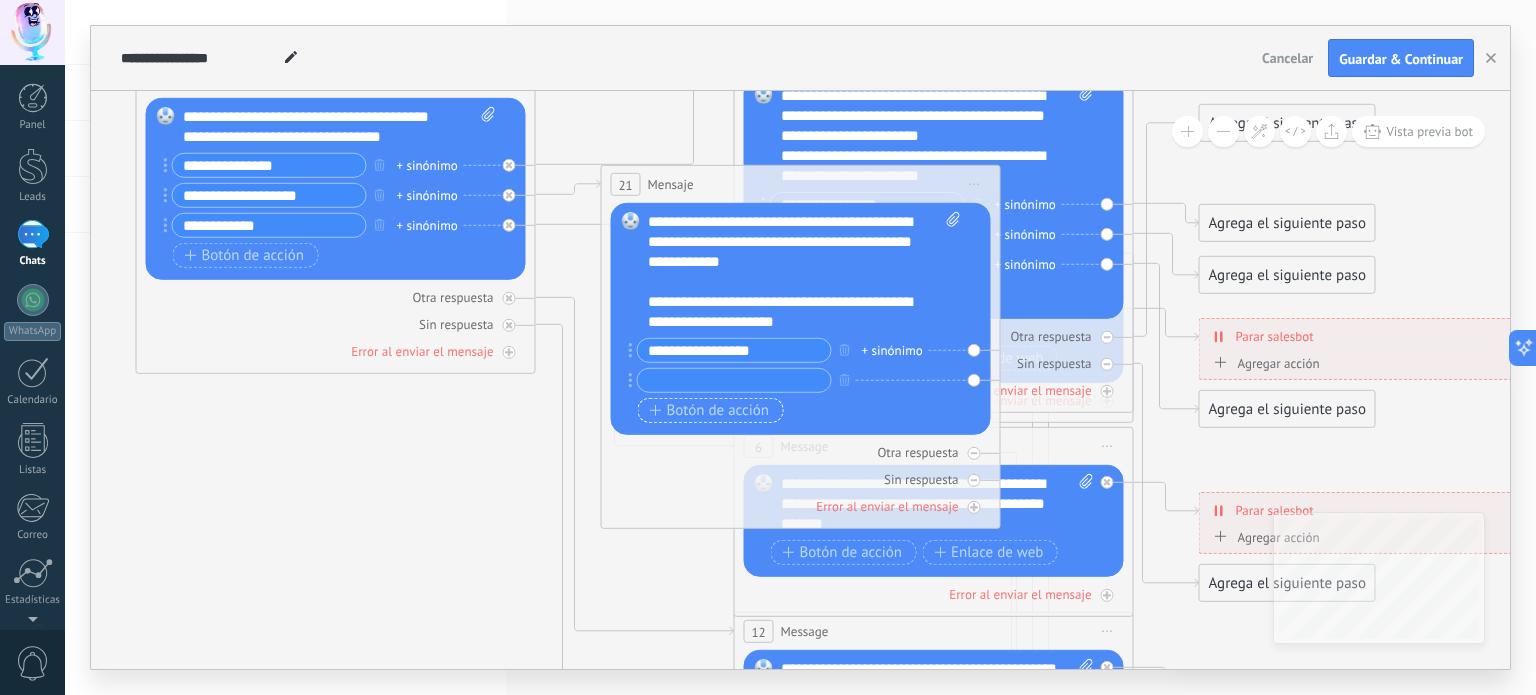 type on "*" 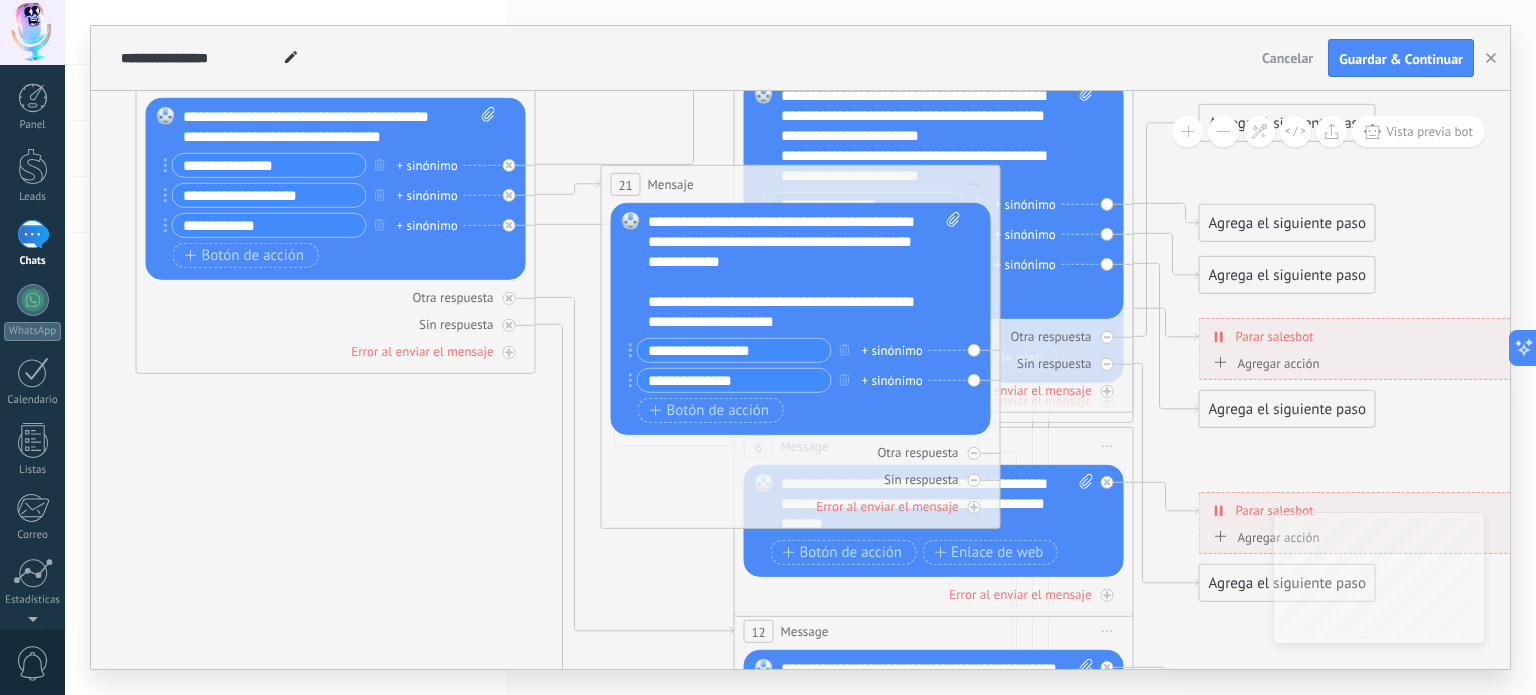 click on "Reemplazar
Quitar
Convertir a mensaje de voz
Arrastre la imagen aquí para adjuntarla.
Añadir imagen
Subir
Arrastrar y soltar
Archivo no encontrado
Escribe tu mensaje..." at bounding box center (801, 319) 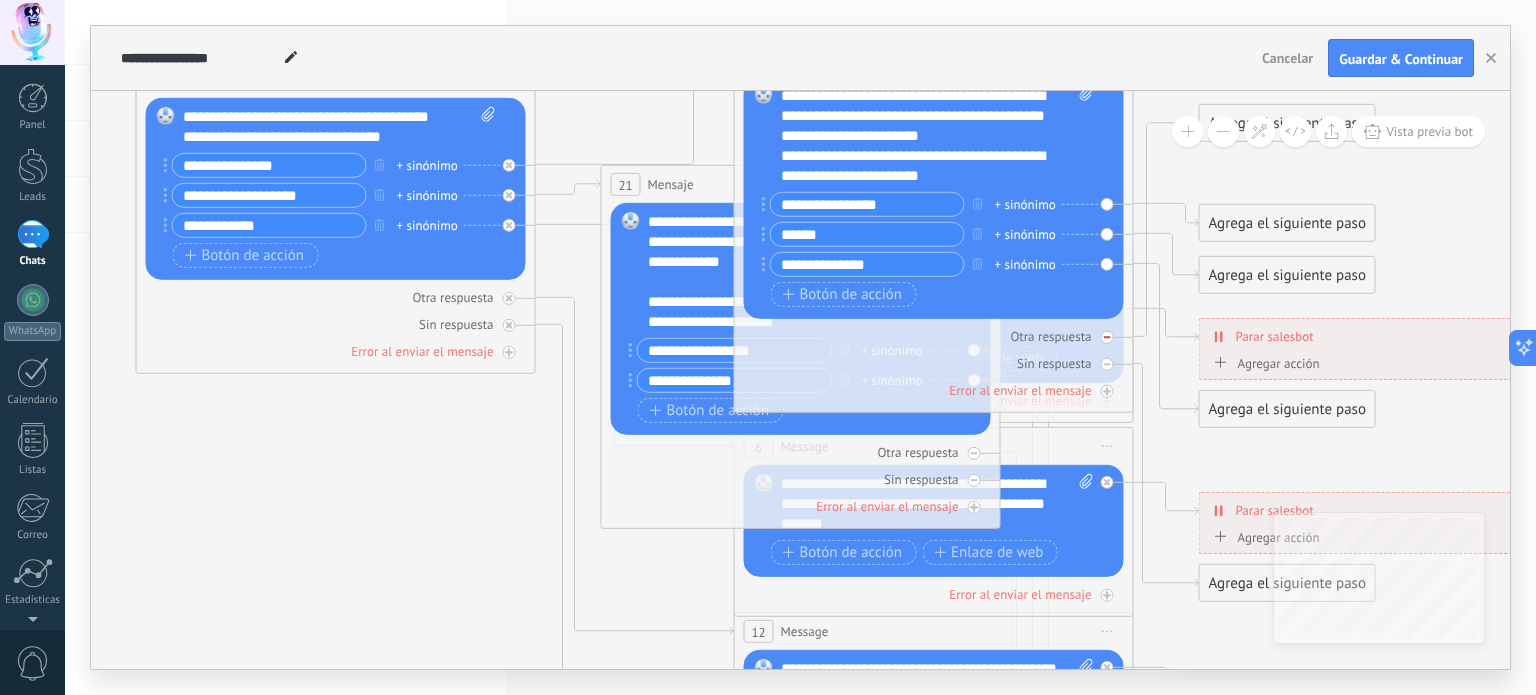drag, startPoint x: 1011, startPoint y: 380, endPoint x: 1068, endPoint y: 340, distance: 69.63476 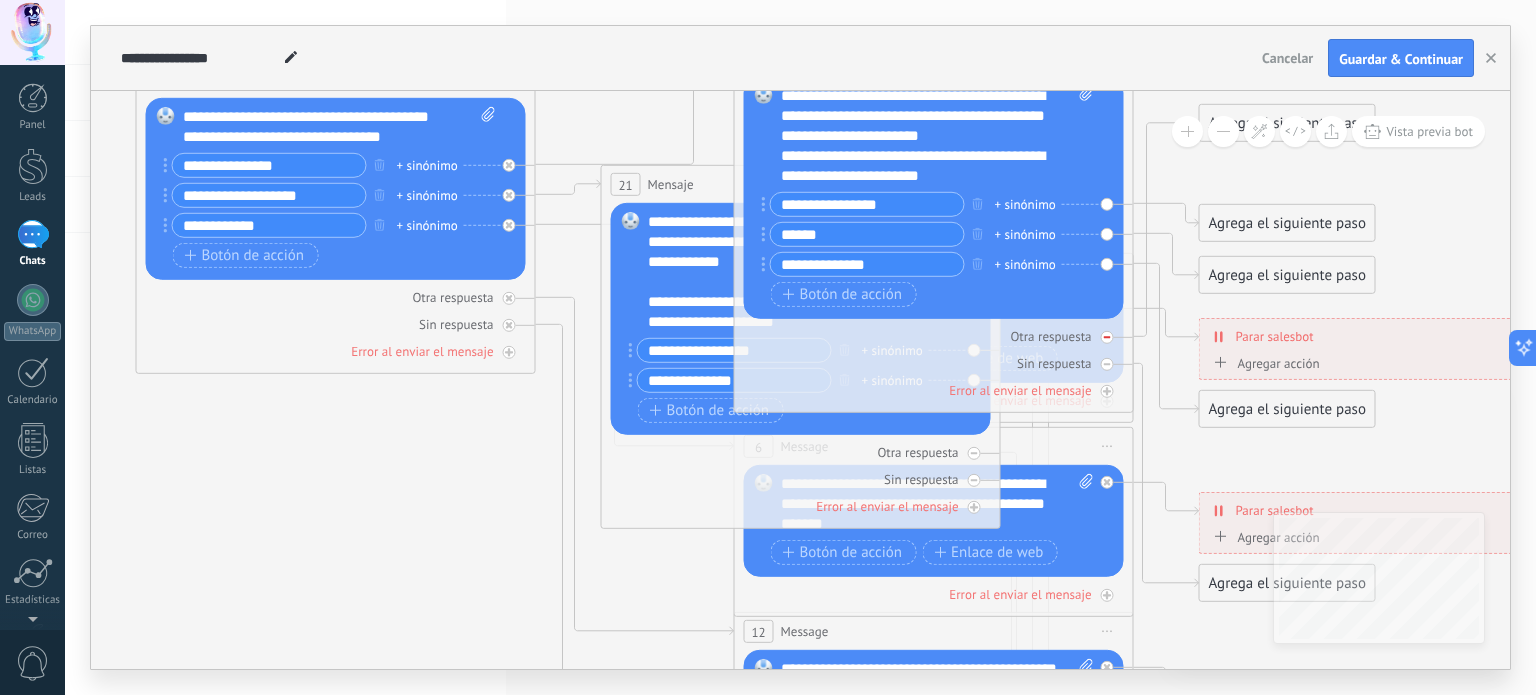 click on "Otra respuesta
Sin respuesta
Error al enviar el mensaje" at bounding box center (934, 359) 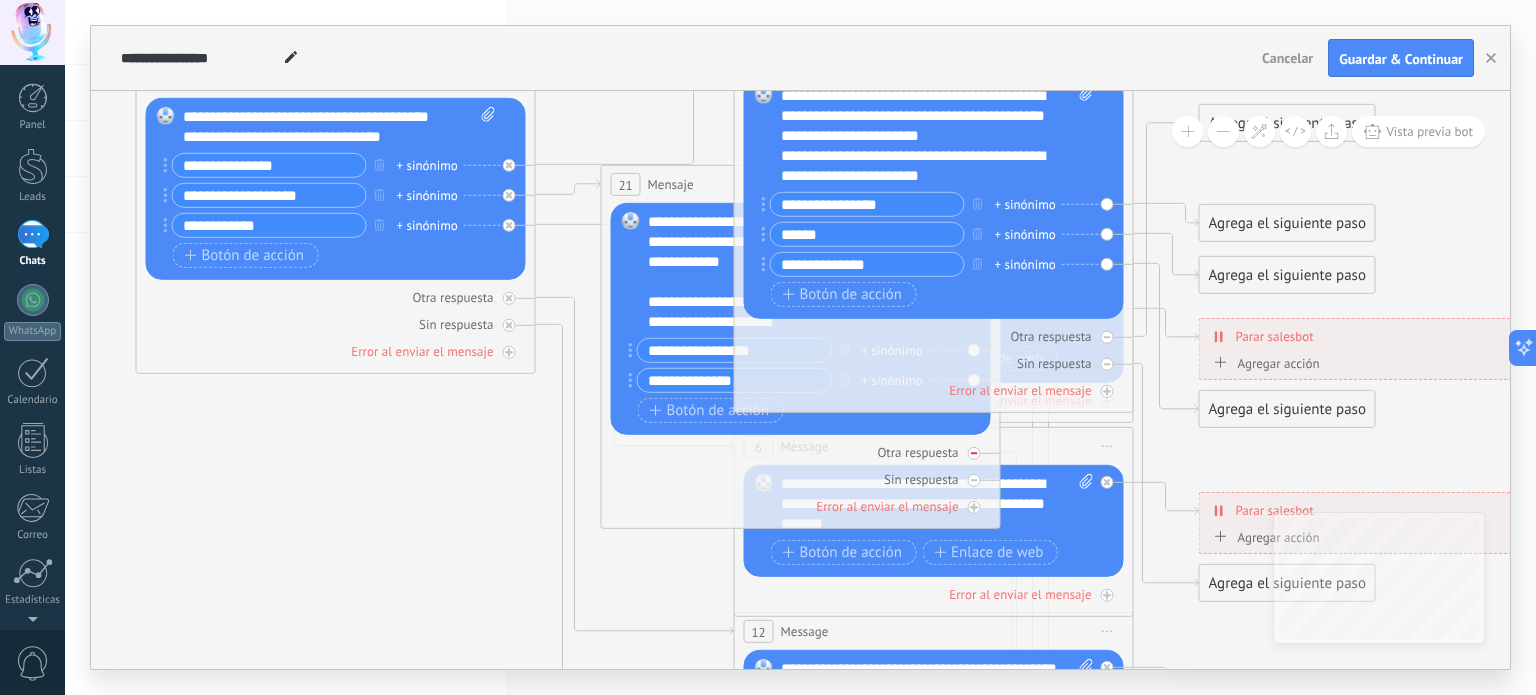click on "Otra respuesta" at bounding box center (801, 452) 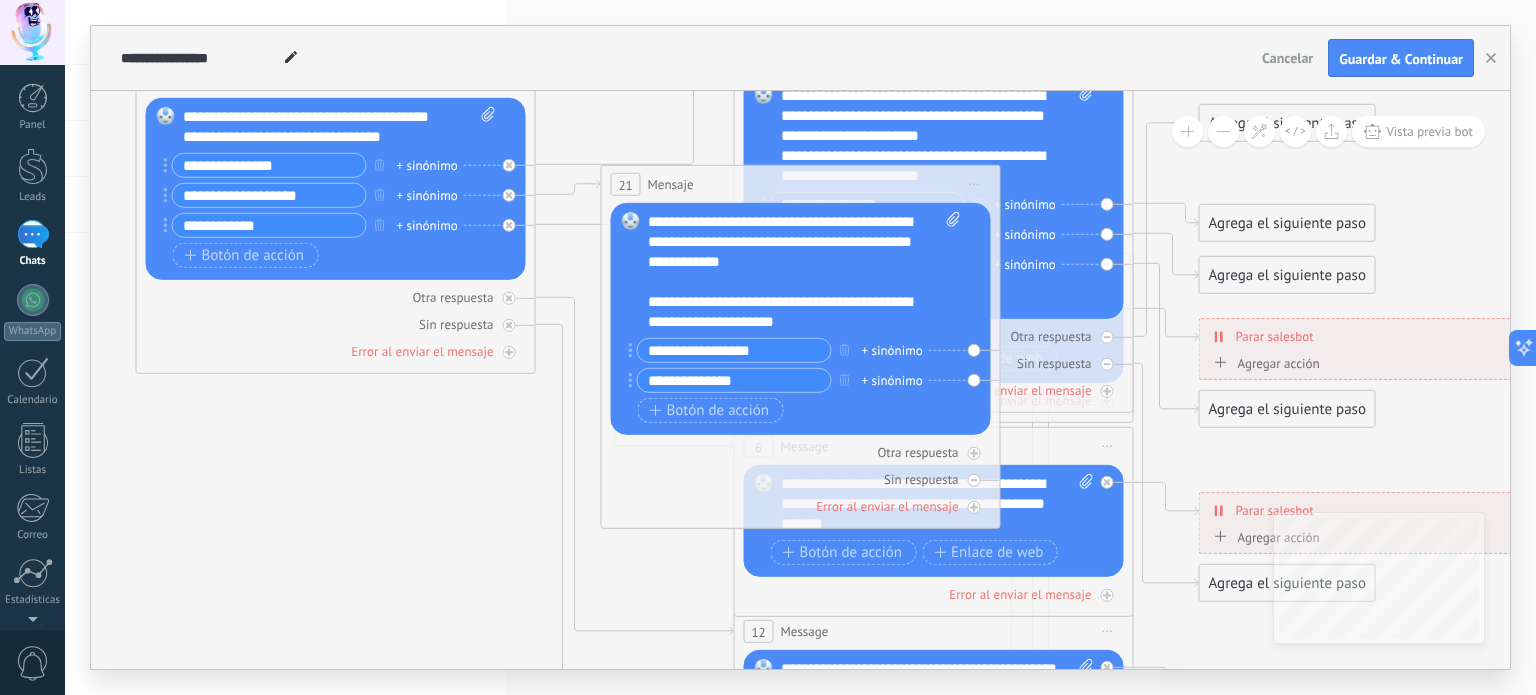 click on "Reemplazar
Quitar
Convertir a mensaje de voz
Arrastre la imagen aquí para adjuntarla.
Añadir imagen
Subir
Arrastrar y soltar
Archivo no encontrado
Escribe tu mensaje..." at bounding box center [801, 319] 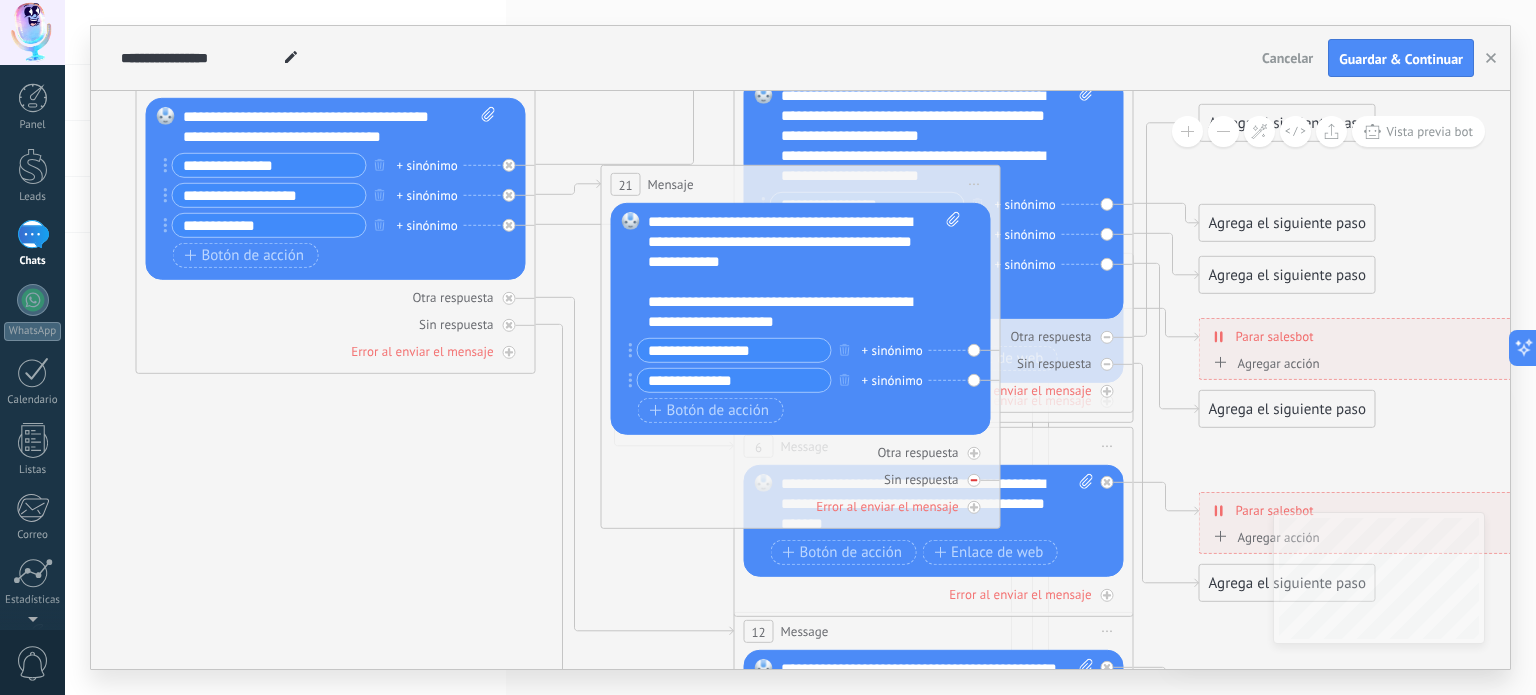click on "Sin respuesta" at bounding box center [921, 479] 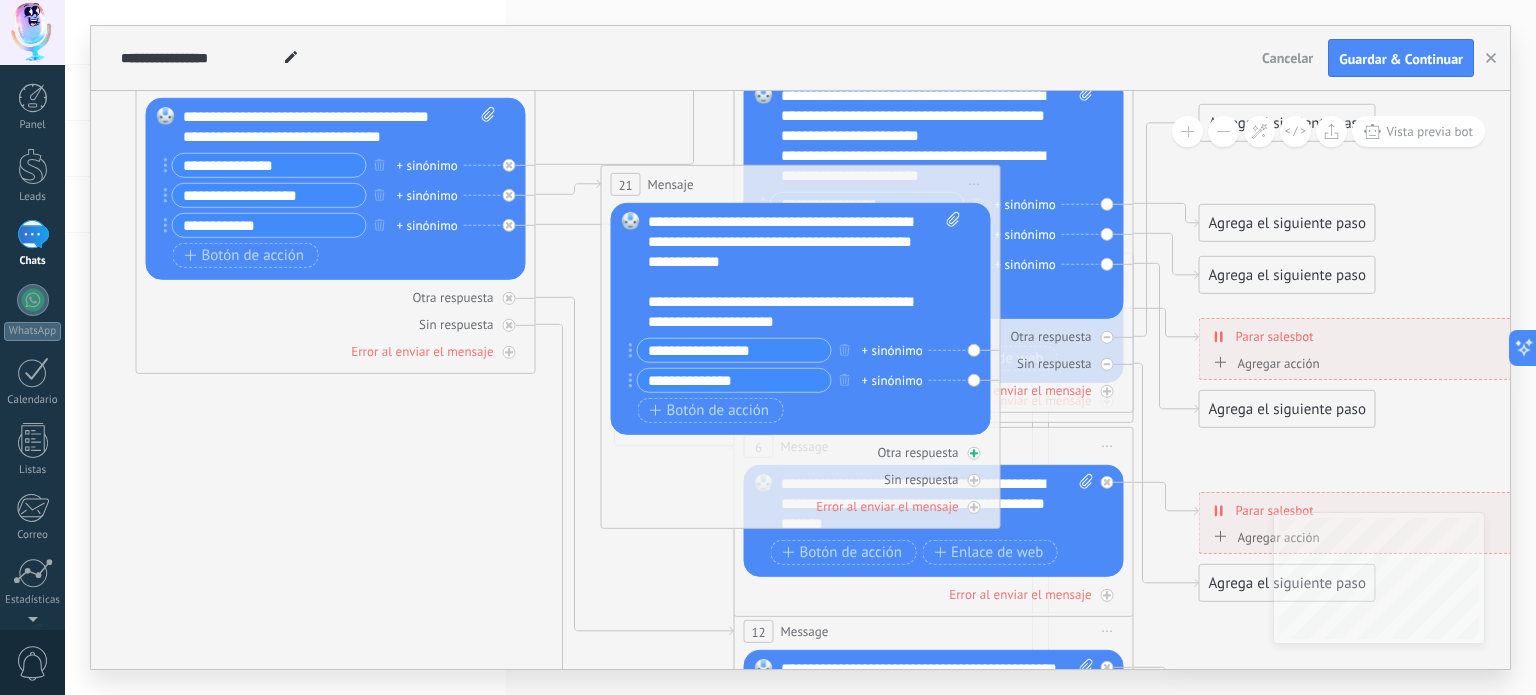 click on "Otra respuesta" at bounding box center (801, 452) 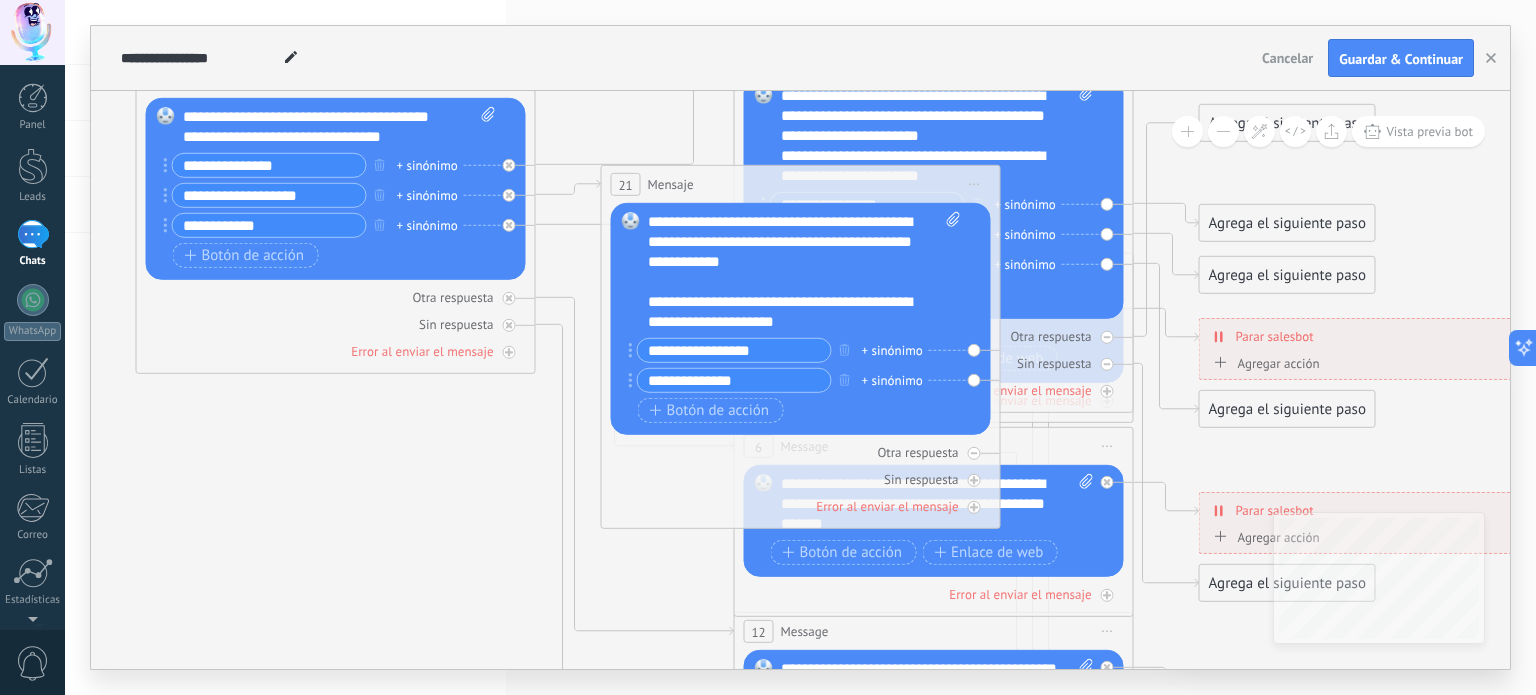 click on "21
Mensaje
*******
(a):
Todos los contactos - canales seleccionados
Todos los contactos - canales seleccionados
Todos los contactos - canal primario
Contacto principal - canales seleccionados
Contacto principal - canal primario
Todos los contactos - canales seleccionados
Todos los contactos - canales seleccionados
Todos los contactos - canal primario
Contacto principal - canales seleccionados" at bounding box center [801, 347] 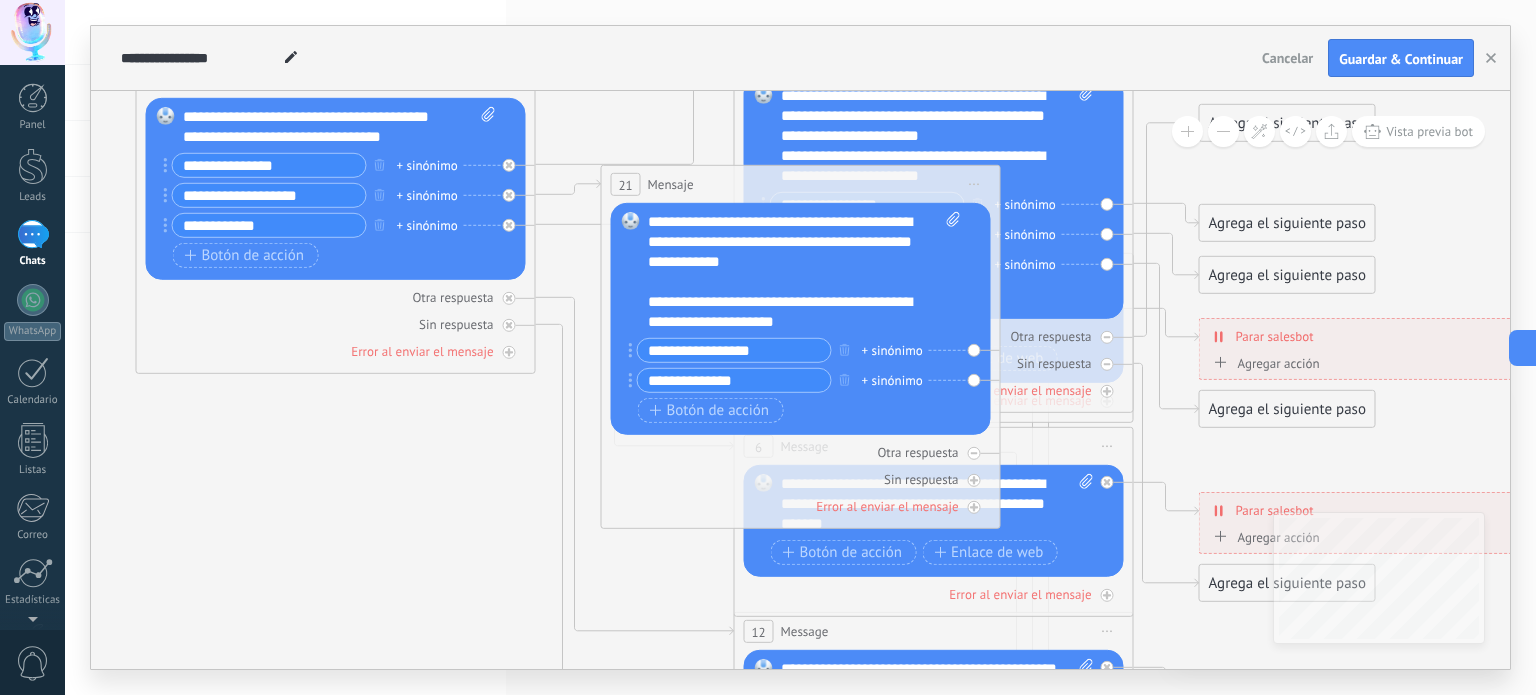 click on "21
Mensaje
*******
(a):
Todos los contactos - canales seleccionados
Todos los contactos - canales seleccionados
Todos los contactos - canal primario
Contacto principal - canales seleccionados
Contacto principal - canal primario
Todos los contactos - canales seleccionados
Todos los contactos - canales seleccionados
Todos los contactos - canal primario
Contacto principal - canales seleccionados" at bounding box center [801, 184] 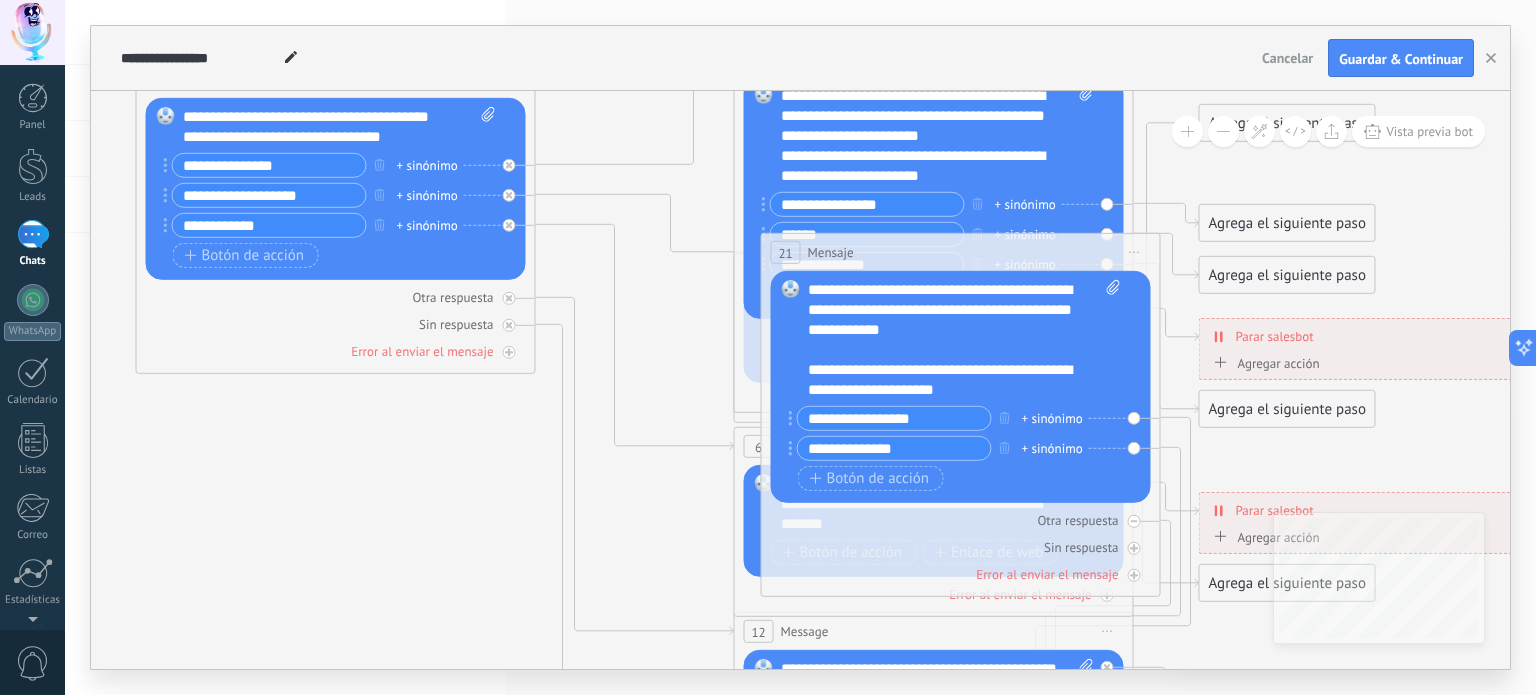 drag, startPoint x: 833, startPoint y: 183, endPoint x: 992, endPoint y: 251, distance: 172.93062 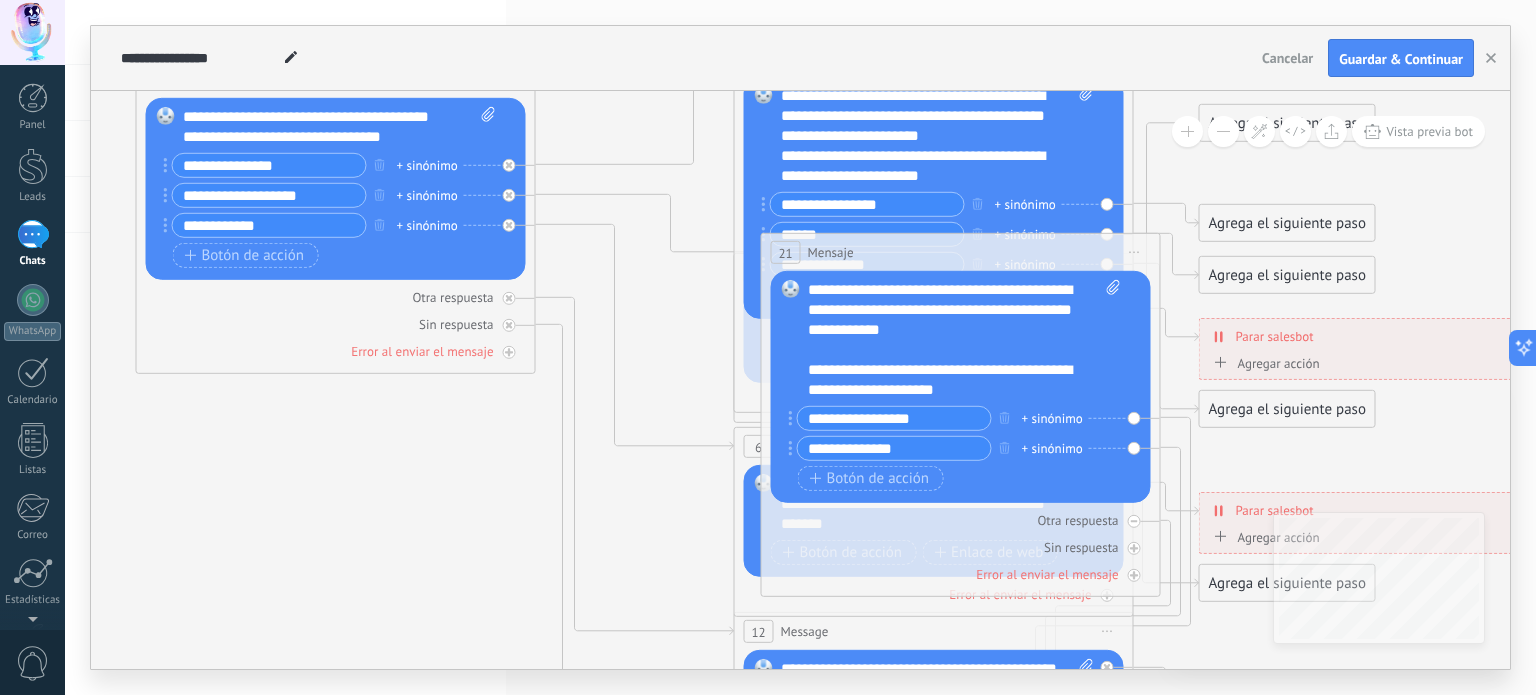 click on "21
Mensaje
*******
(a):
Todos los contactos - canales seleccionados
Todos los contactos - canales seleccionados
Todos los contactos - canal primario
Contacto principal - canales seleccionados
Contacto principal - canal primario
Todos los contactos - canales seleccionados
Todos los contactos - canales seleccionados
Todos los contactos - canal primario
Contacto principal - canales seleccionados" at bounding box center (961, 252) 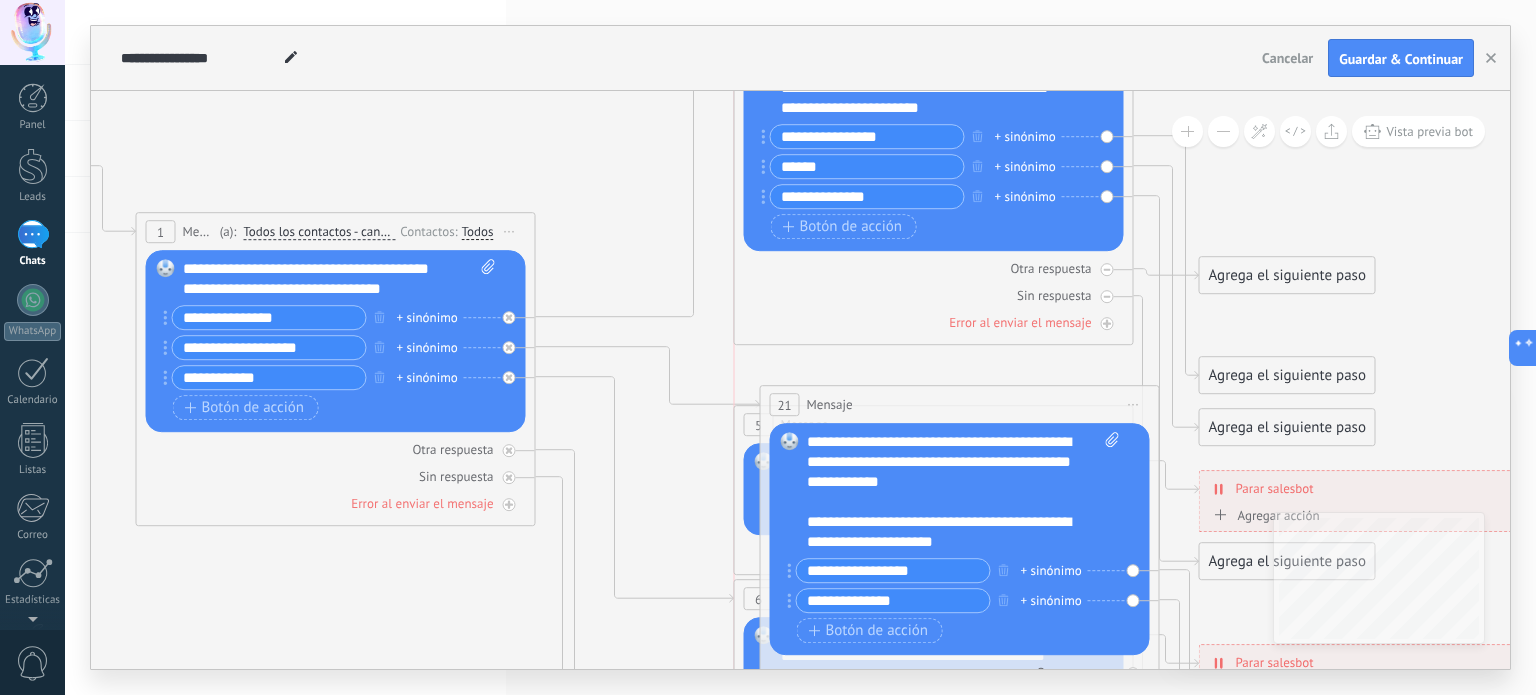 drag, startPoint x: 972, startPoint y: 207, endPoint x: 964, endPoint y: -10, distance: 217.14742 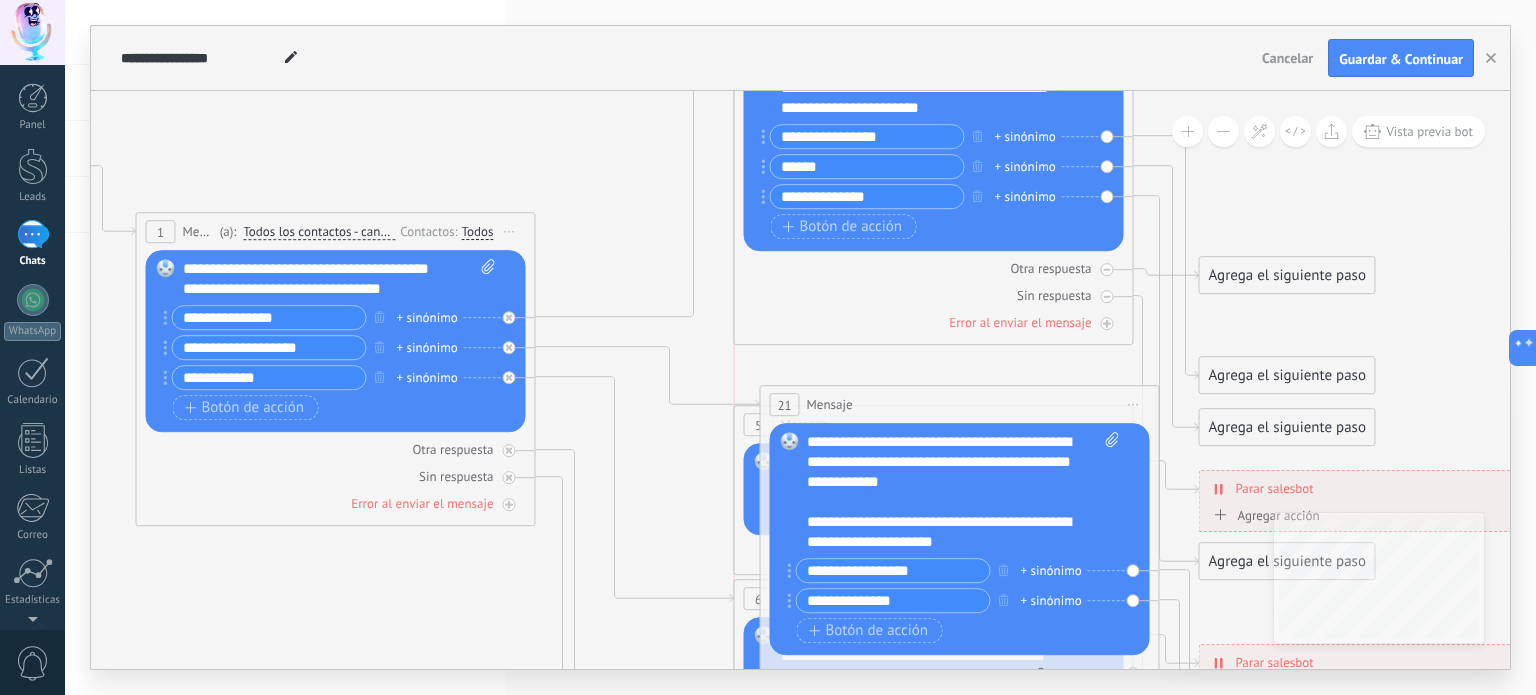 click on ".abccls-1,.abccls-2{fill-rule:evenodd}.abccls-2{fill:#fff} .abfcls-1{fill:none}.abfcls-2{fill:#fff} .abncls-1{isolation:isolate}.abncls-2{opacity:.06}.abncls-2,.abncls-3,.abncls-6{mix-blend-mode:multiply}.abncls-3{opacity:.15}.abncls-4,.abncls-8{fill:#fff}.abncls-5{fill:url(#abnlinear-gradient)}.abncls-6{opacity:.04}.abncls-7{fill:url(#abnlinear-gradient-2)}.abncls-8{fill-rule:evenodd} .abqst0{fill:#ffa200} .abwcls-1{fill:#252525} .cls-1{isolation:isolate} .acicls-1{fill:none} .aclcls-1{fill:#232323} .acnst0{display:none} .addcls-1,.addcls-2{fill:none;stroke-miterlimit:10}.addcls-1{stroke:#dfe0e5}.addcls-2{stroke:#a1a7ab} .adecls-1,.adecls-2{fill:none;stroke-miterlimit:10}.adecls-1{stroke:#dfe0e5}.adecls-2{stroke:#a1a7ab} .adqcls-1{fill:#8591a5;fill-rule:evenodd} .aeccls-1{fill:#5c9f37} .aeecls-1{fill:#f86161} .aejcls-1{fill:#8591a5;fill-rule:evenodd} .aekcls-1{fill-rule:evenodd} .aelcls-1{fill-rule:evenodd;fill:currentColor} .aemcls-1{fill-rule:evenodd;fill:currentColor} .aercls-2{fill:#24bc8c}" at bounding box center (768, 347) 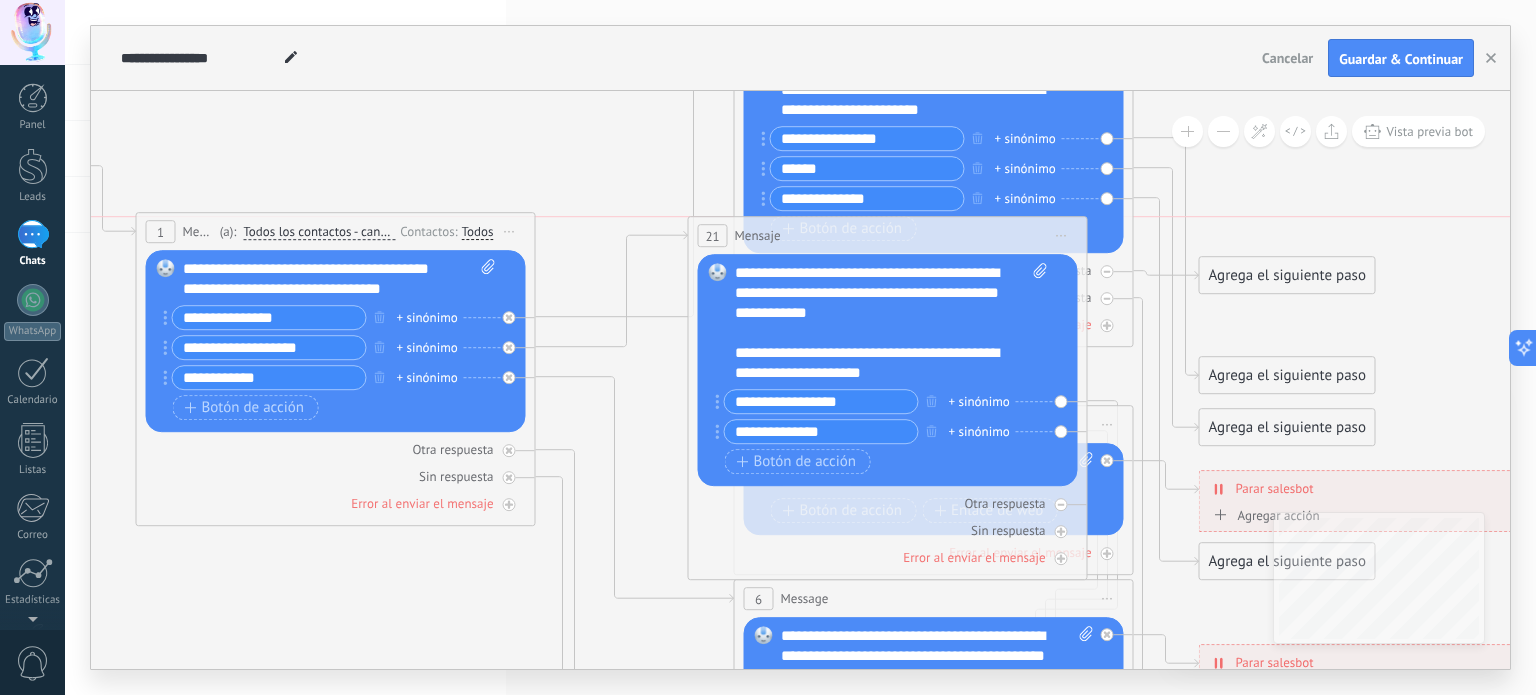 drag, startPoint x: 884, startPoint y: 399, endPoint x: 811, endPoint y: 240, distance: 174.95714 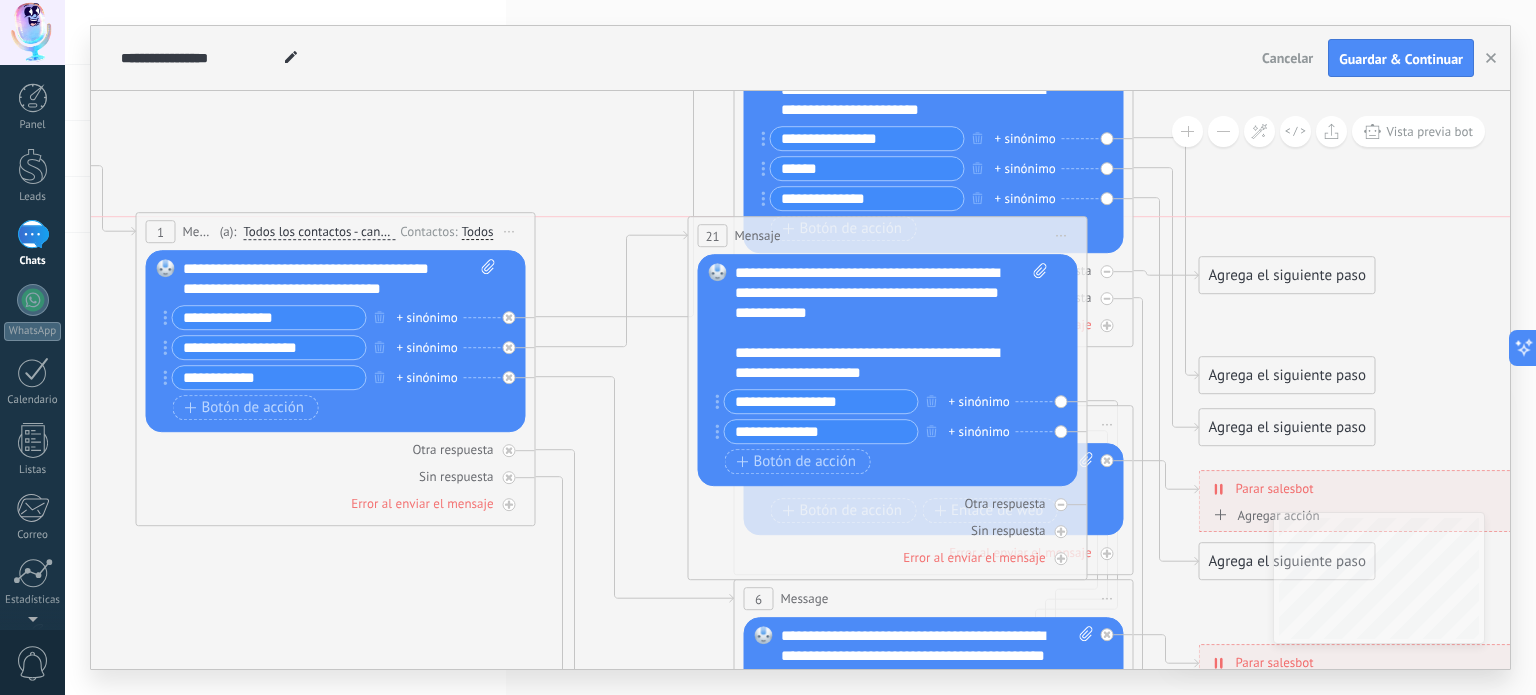 click on "21
Mensaje
*******
(a):
Todos los contactos - canales seleccionados
Todos los contactos - canales seleccionados
Todos los contactos - canal primario
Contacto principal - canales seleccionados
Contacto principal - canal primario
Todos los contactos - canales seleccionados
Todos los contactos - canales seleccionados
Todos los contactos - canal primario
Contacto principal - canales seleccionados" at bounding box center (888, 235) 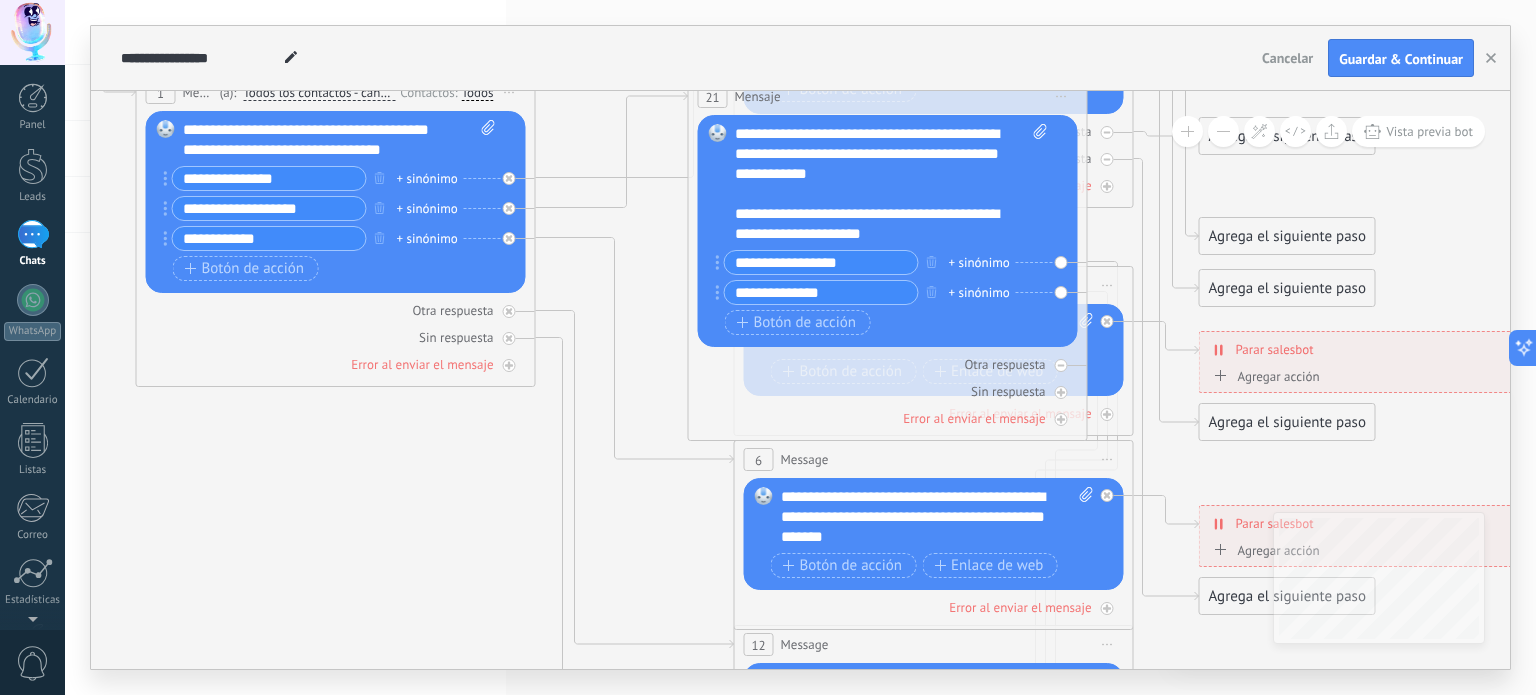 scroll, scrollTop: 80, scrollLeft: 0, axis: vertical 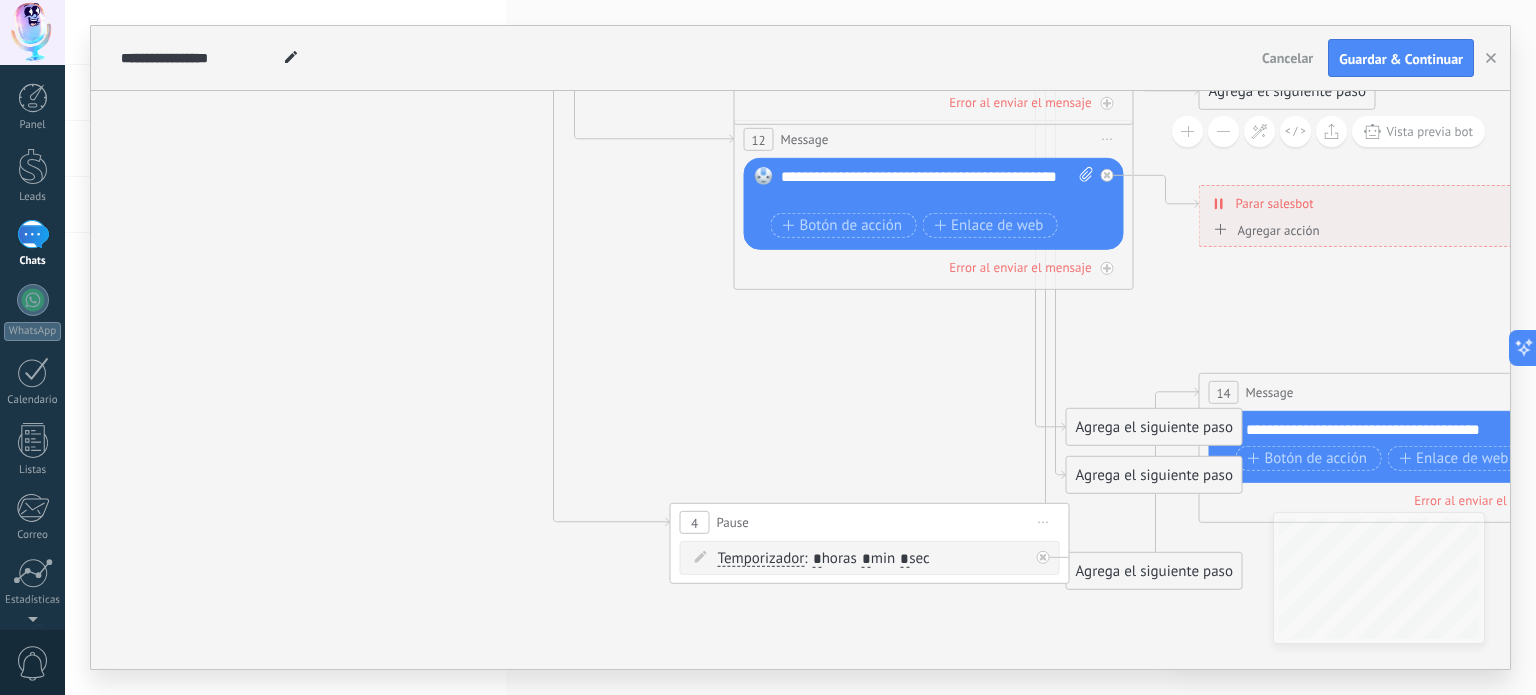 drag, startPoint x: 887, startPoint y: 339, endPoint x: 828, endPoint y: 522, distance: 192.27585 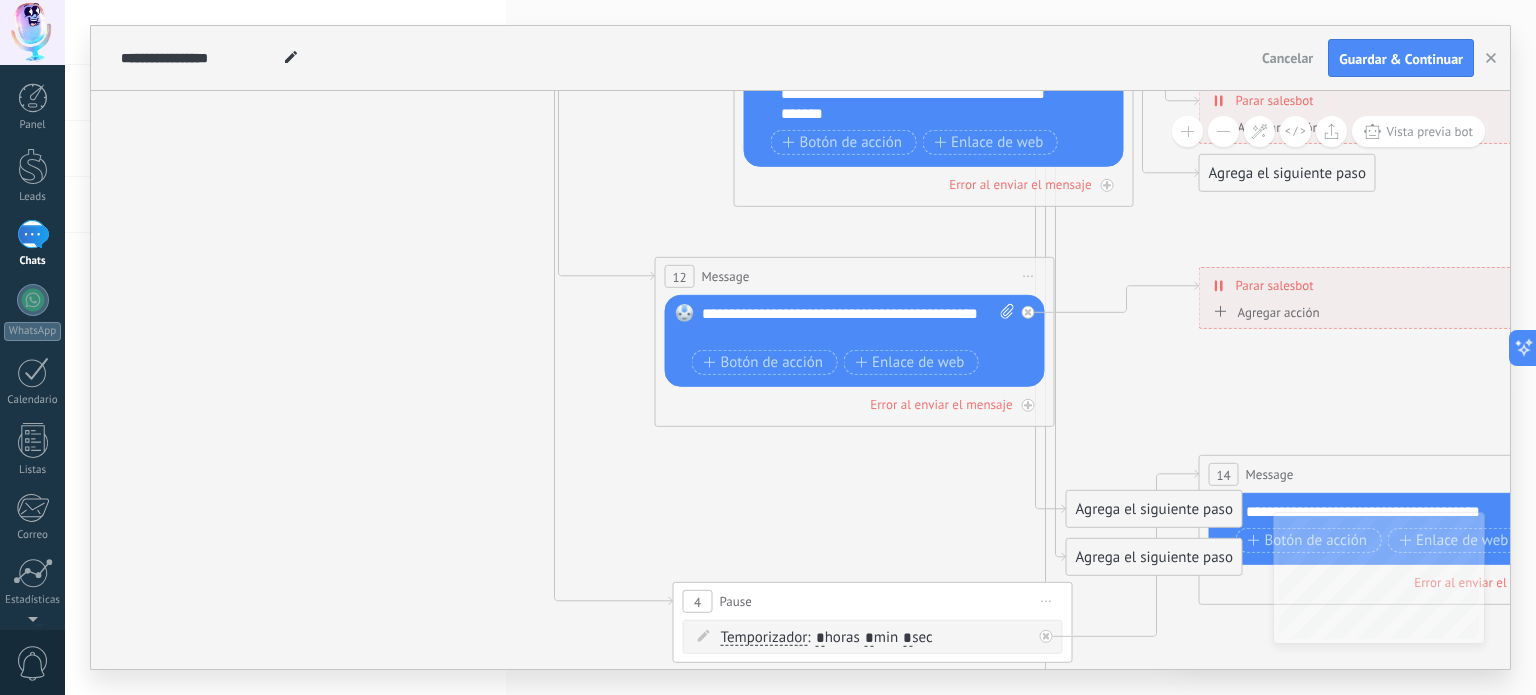 drag, startPoint x: 912, startPoint y: 223, endPoint x: 836, endPoint y: 272, distance: 90.426765 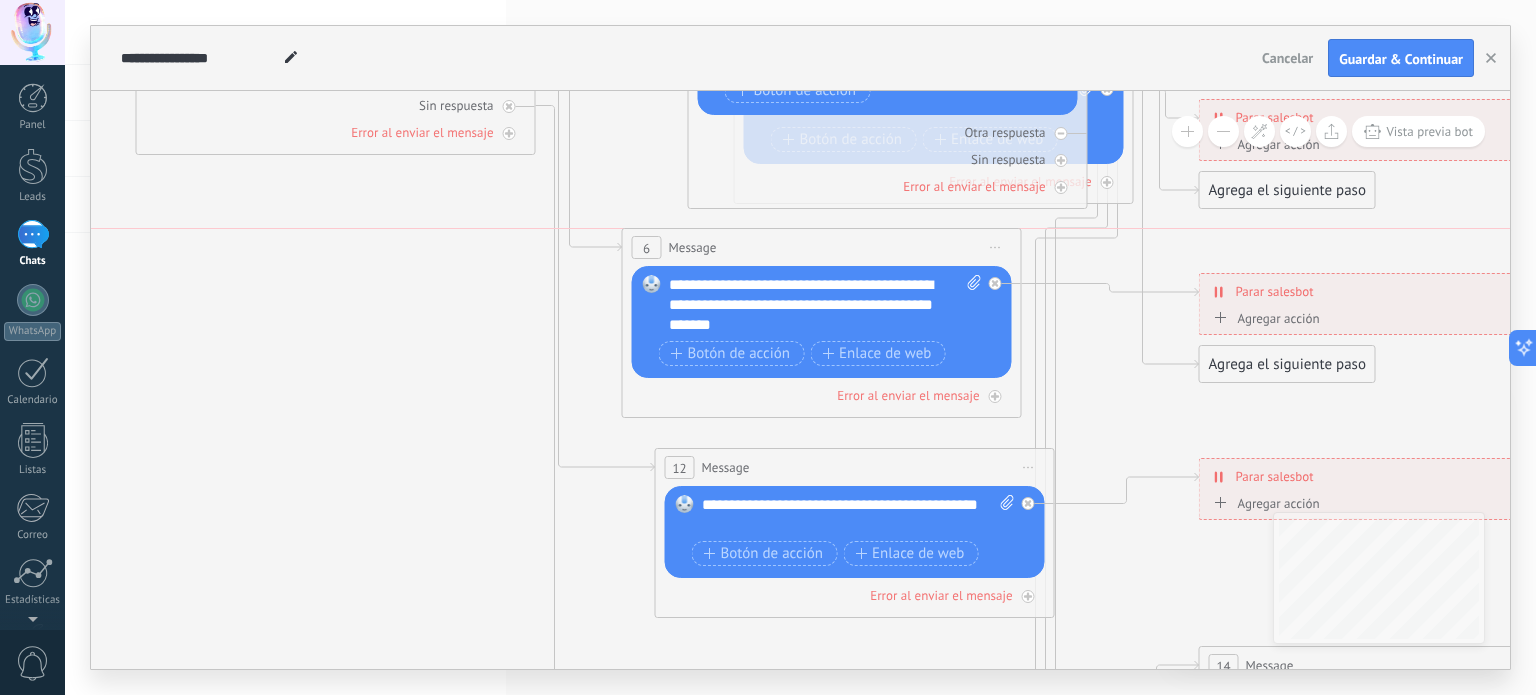 drag, startPoint x: 880, startPoint y: 224, endPoint x: 778, endPoint y: 242, distance: 103.57606 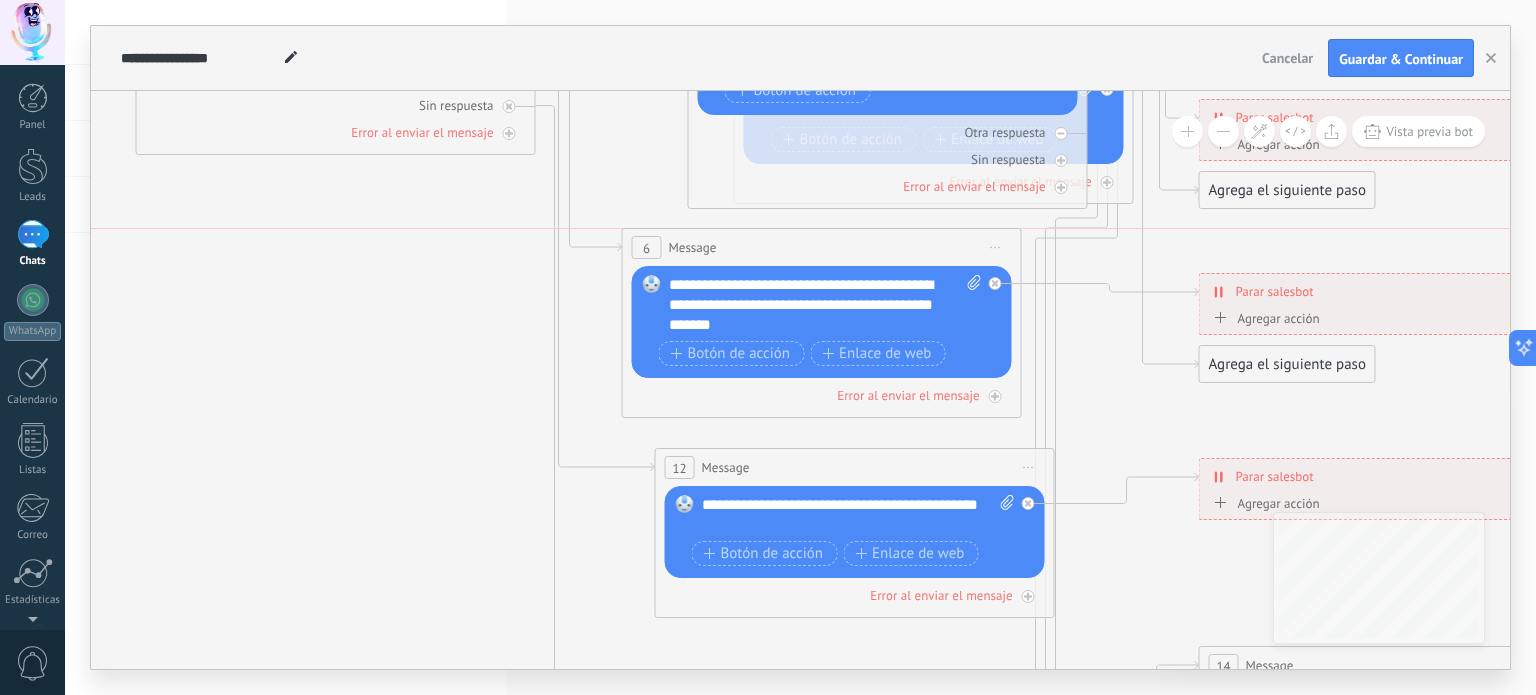 click on "6
Message
*******
(a):
Todos los contactos - canales seleccionados
Todos los contactos - canales seleccionados
Todos los contactos - canal primario
Contacto principal - canales seleccionados
Contacto principal - canal primario
Todos los contactos - canales seleccionados
Todos los contactos - canales seleccionados
Todos los contactos - canal primario
Contacto principal - canales seleccionados" at bounding box center [822, 247] 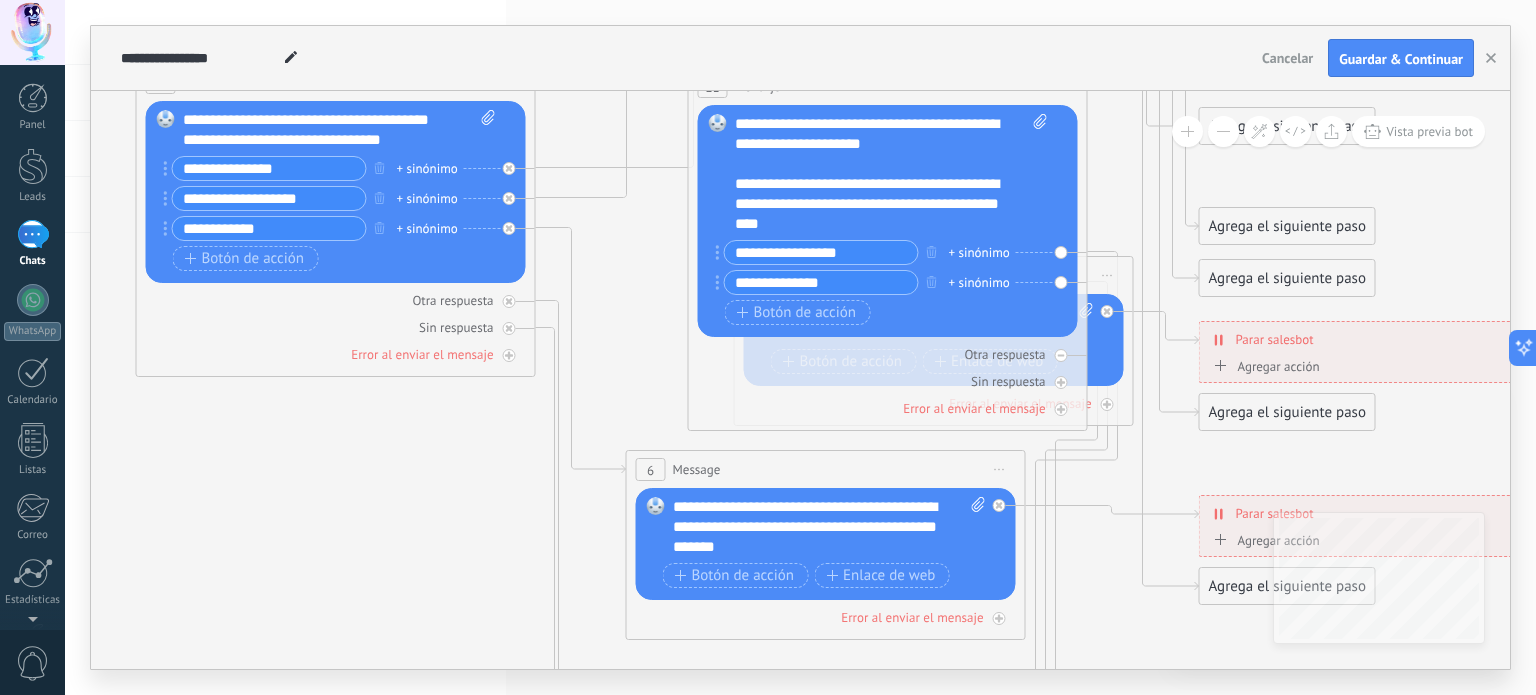 scroll, scrollTop: 0, scrollLeft: 0, axis: both 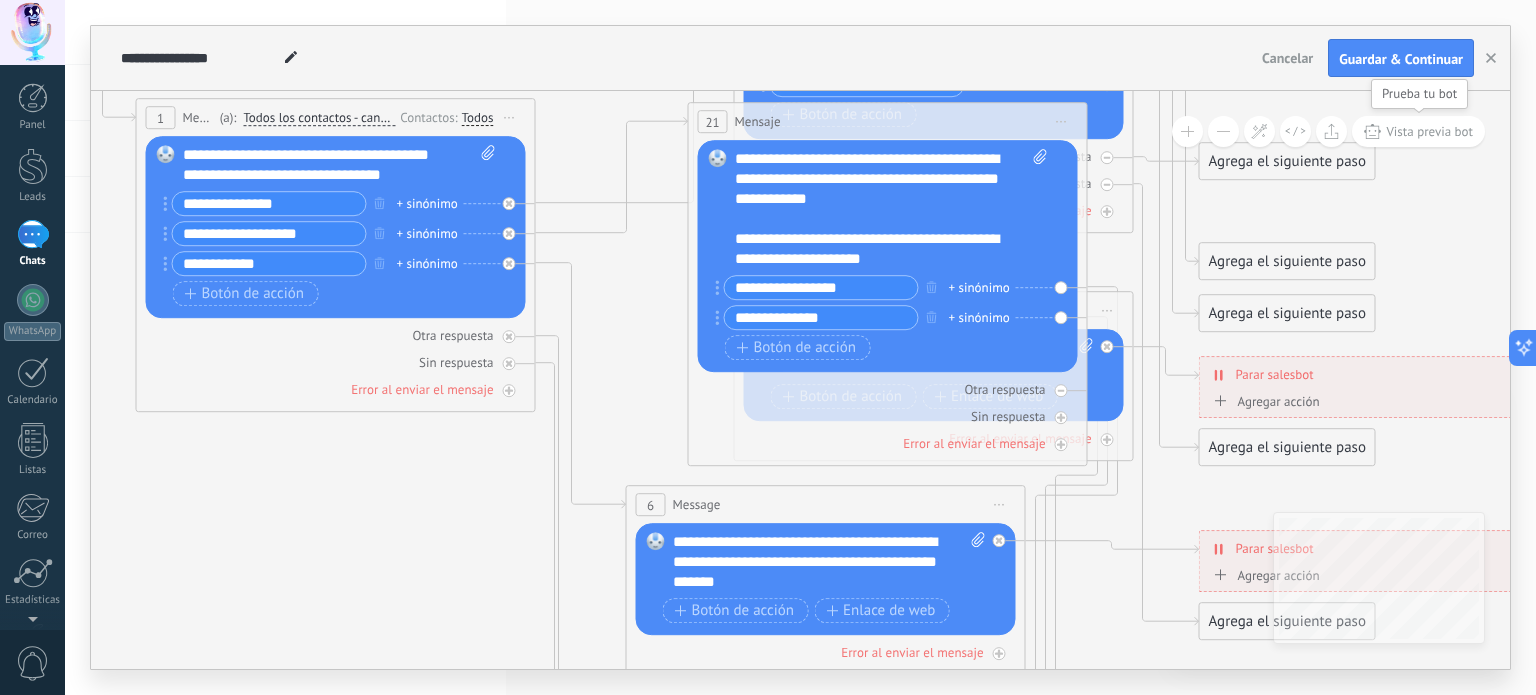 click on "Vista previa bot" at bounding box center [1429, 131] 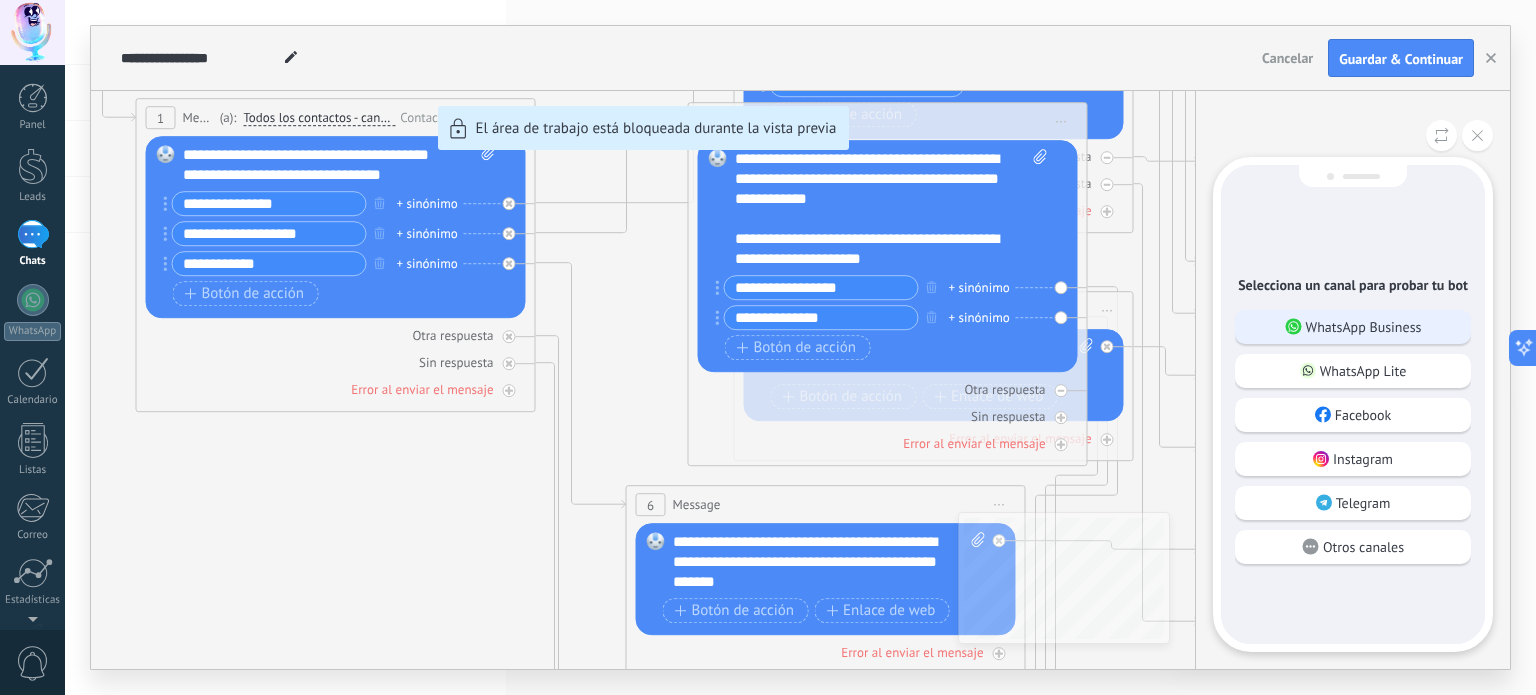 click on "WhatsApp Business" at bounding box center [1353, 327] 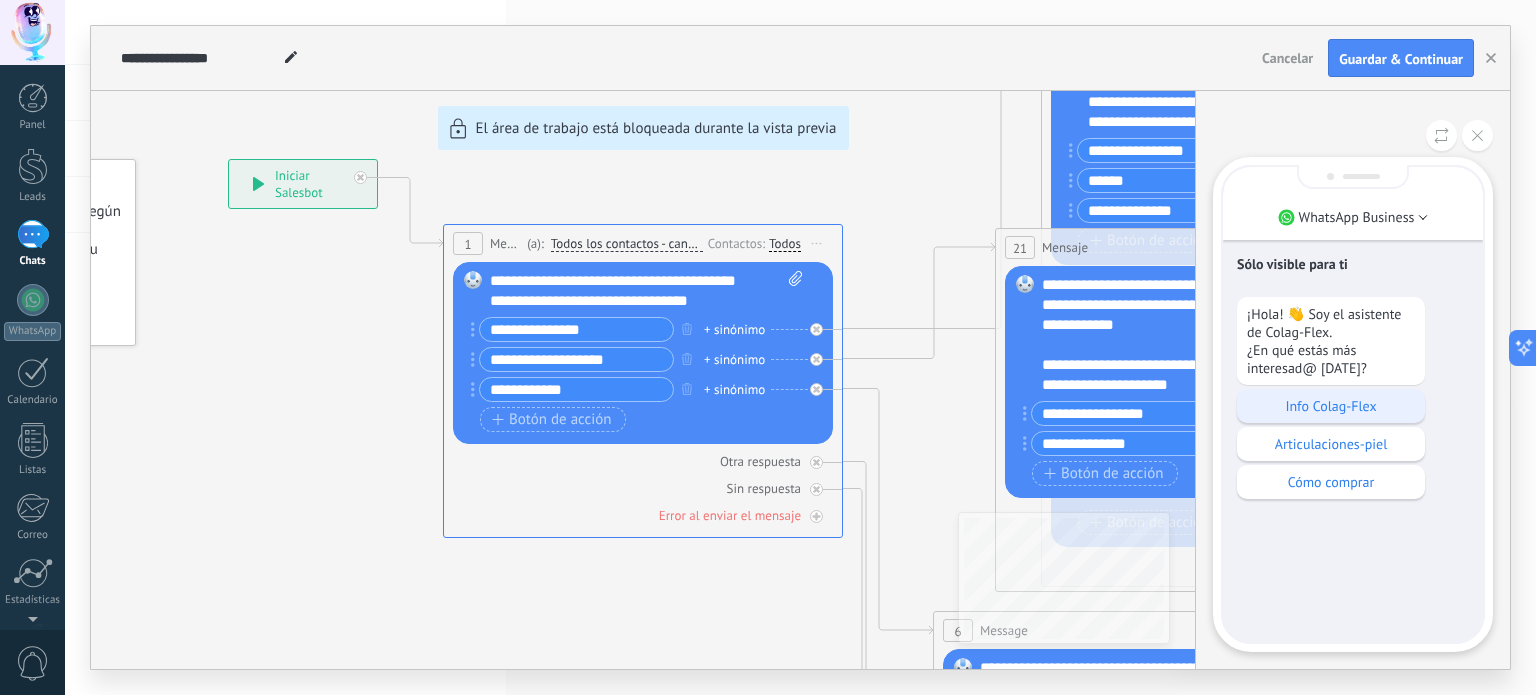 click on "Info Colag-Flex" at bounding box center (1331, 406) 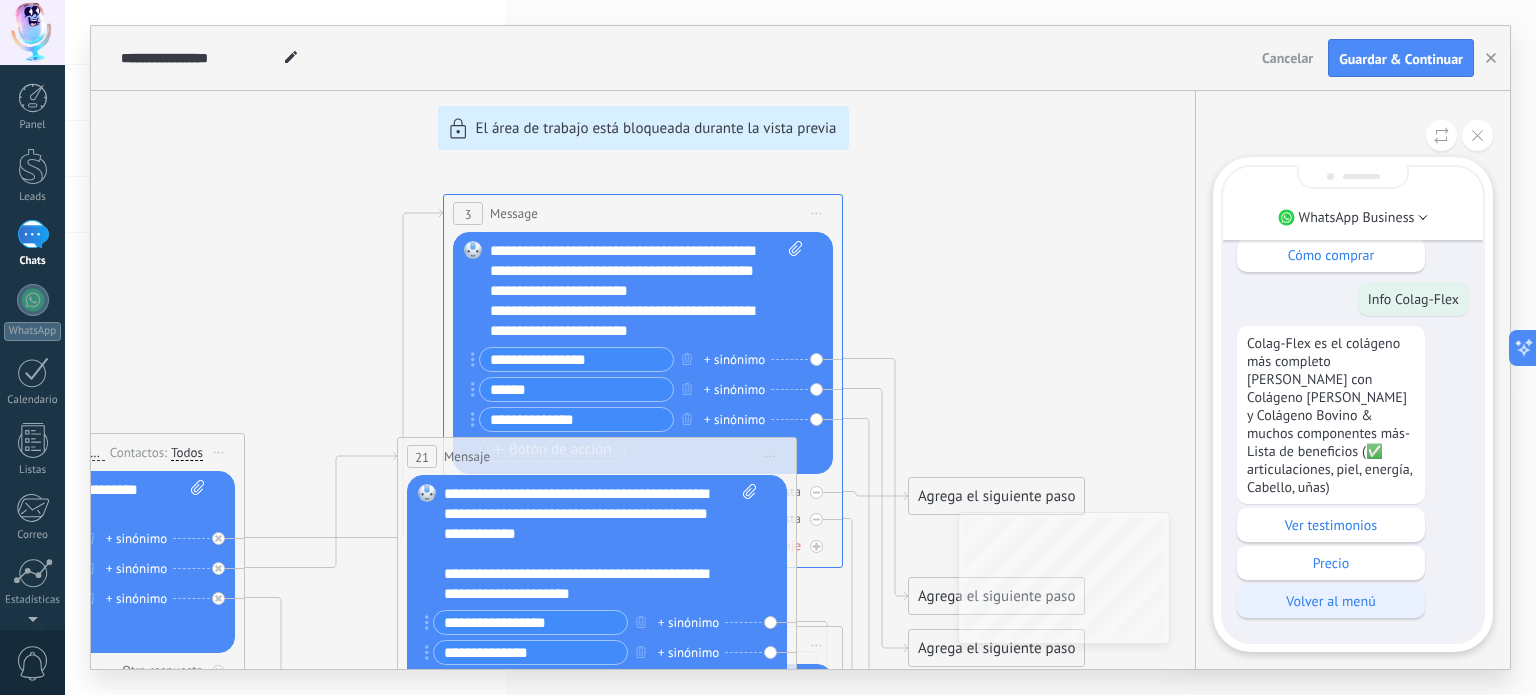 click on "Volver al menú" at bounding box center [1331, 601] 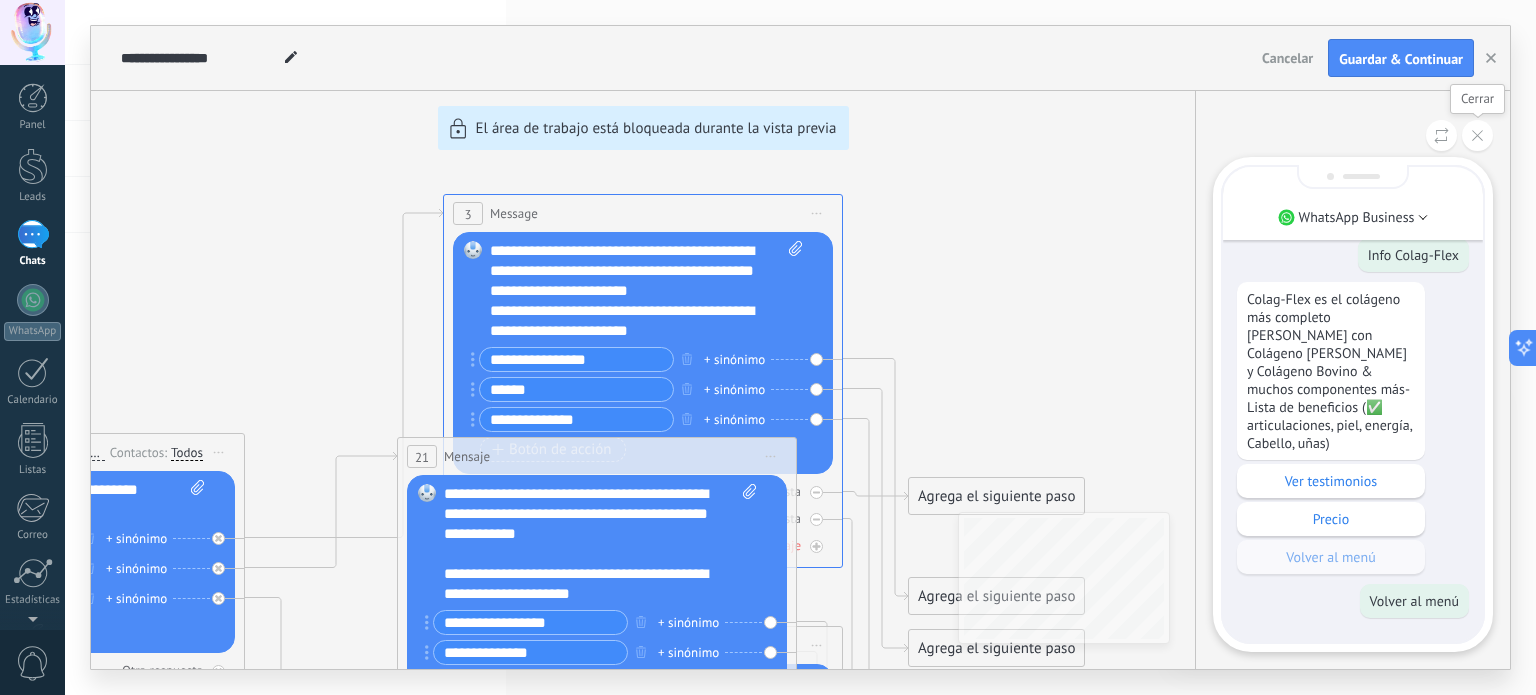 click at bounding box center [1477, 135] 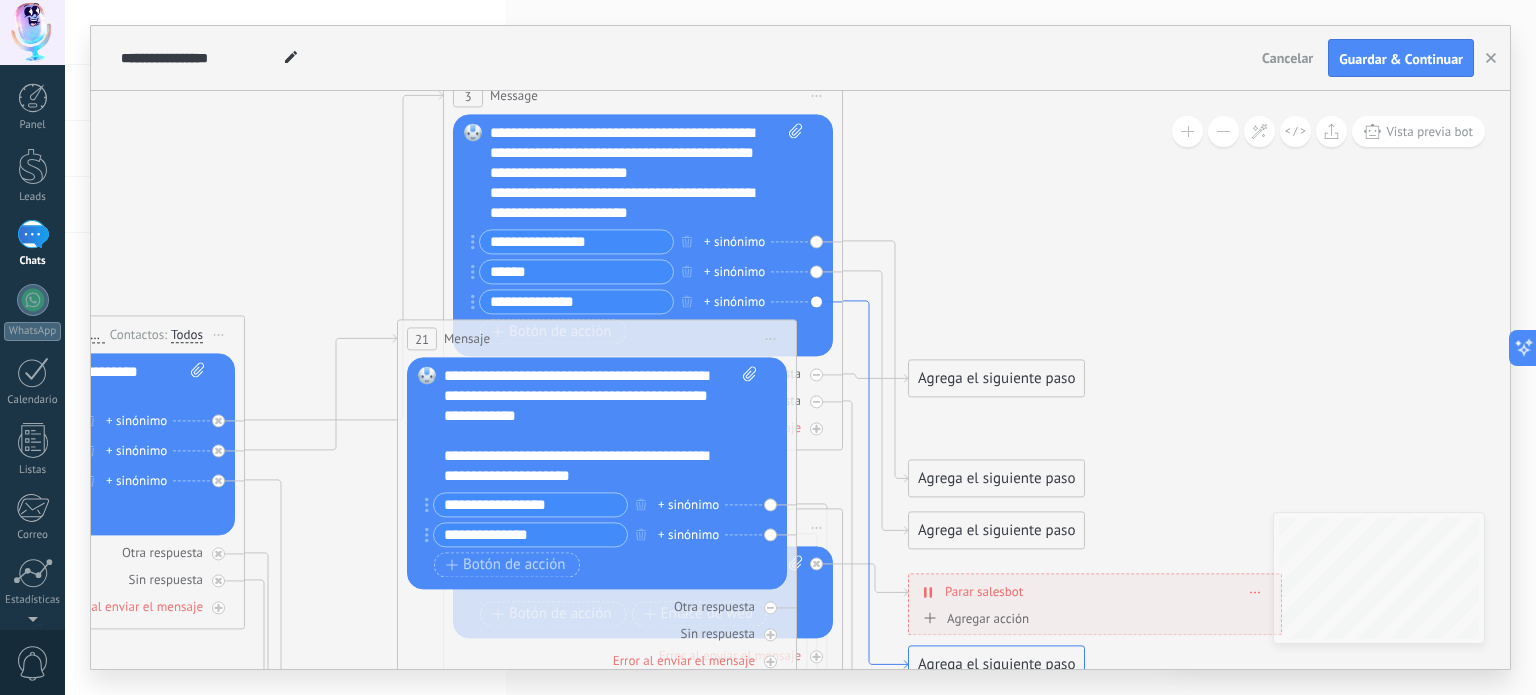 click 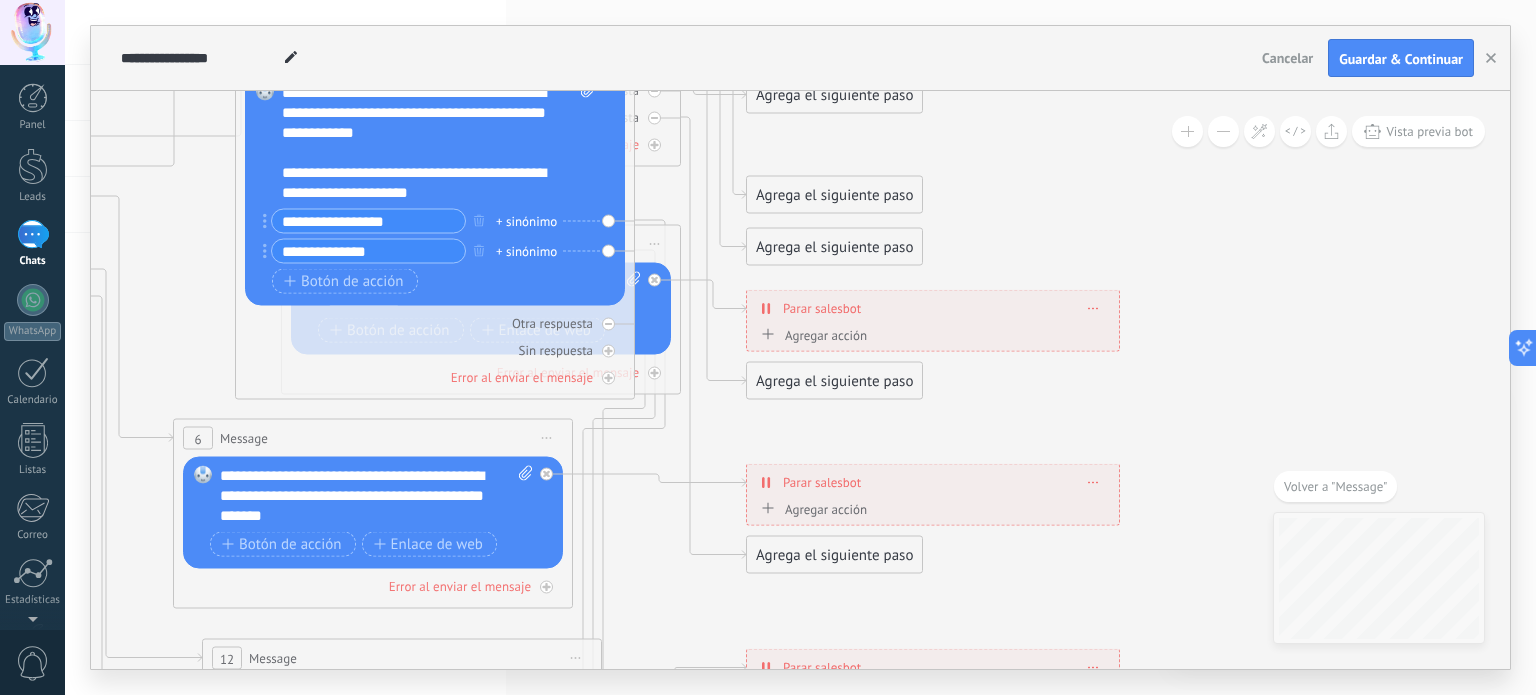 click on "Agrega el siguiente paso" at bounding box center [834, 381] 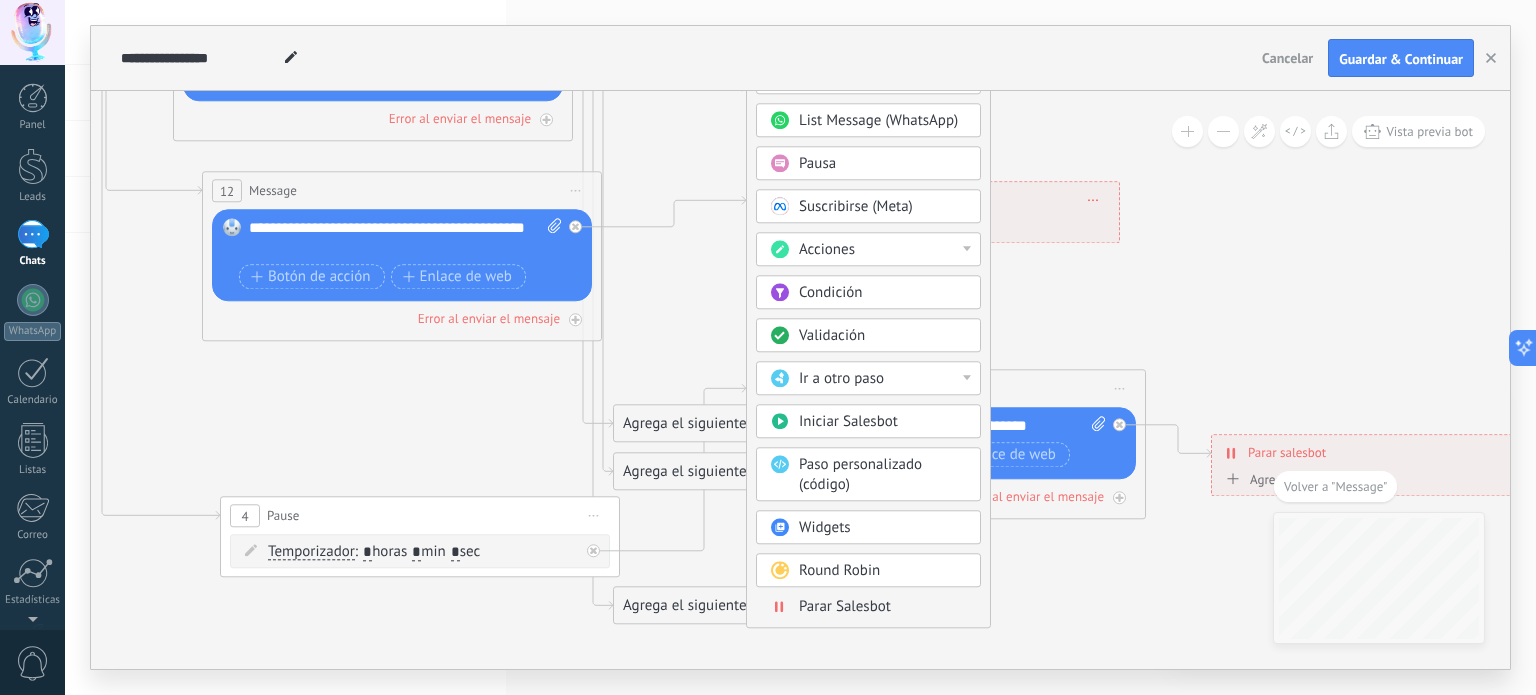 click on "Round Robin" at bounding box center [839, 571] 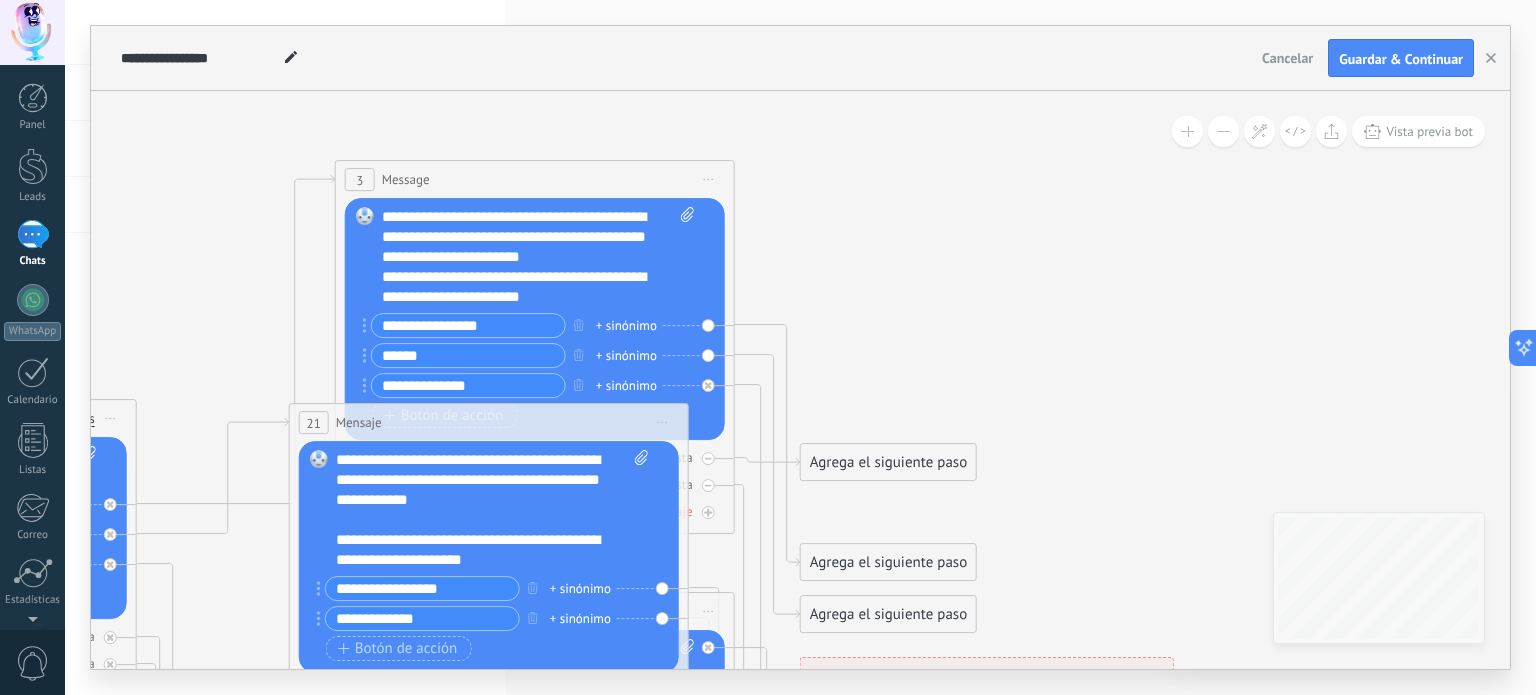 type on "**********" 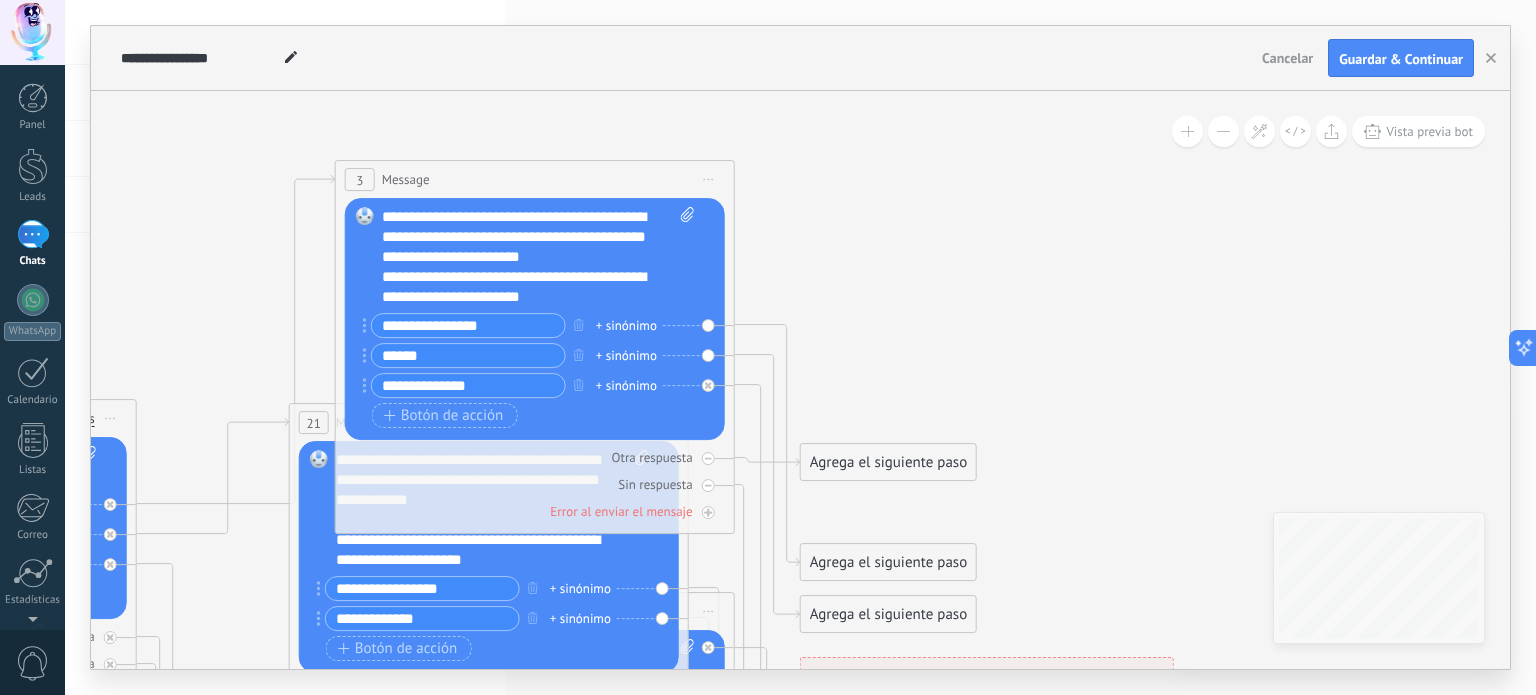 click on "3
Message
*******
(a):
Todos los contactos - canales seleccionados
Todos los contactos - canales seleccionados
Todos los contactos - canal primario
Contacto principal - canales seleccionados
Contacto principal - canal primario
Todos los contactos - canales seleccionados
Todos los contactos - canales seleccionados
Todos los contactos - canal primario
Contacto principal - canales seleccionados" at bounding box center (535, 179) 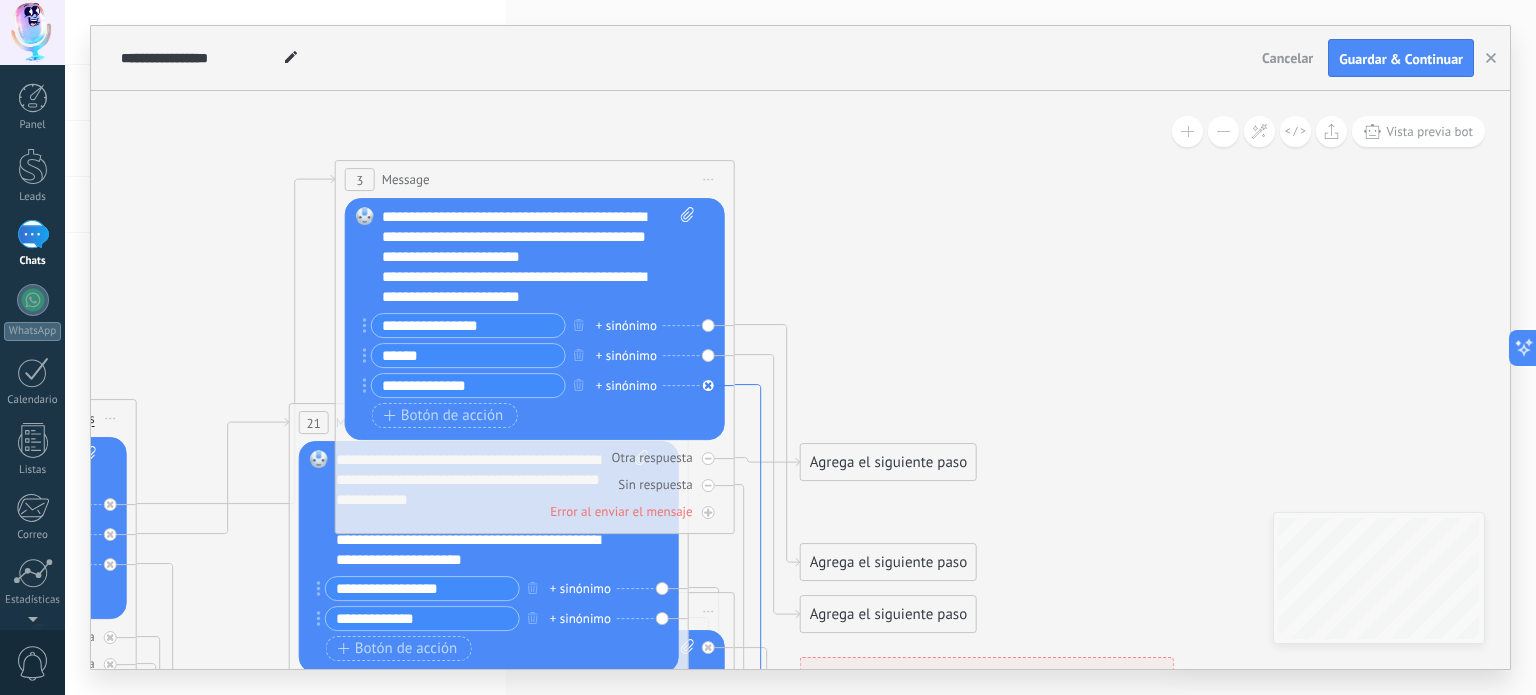click 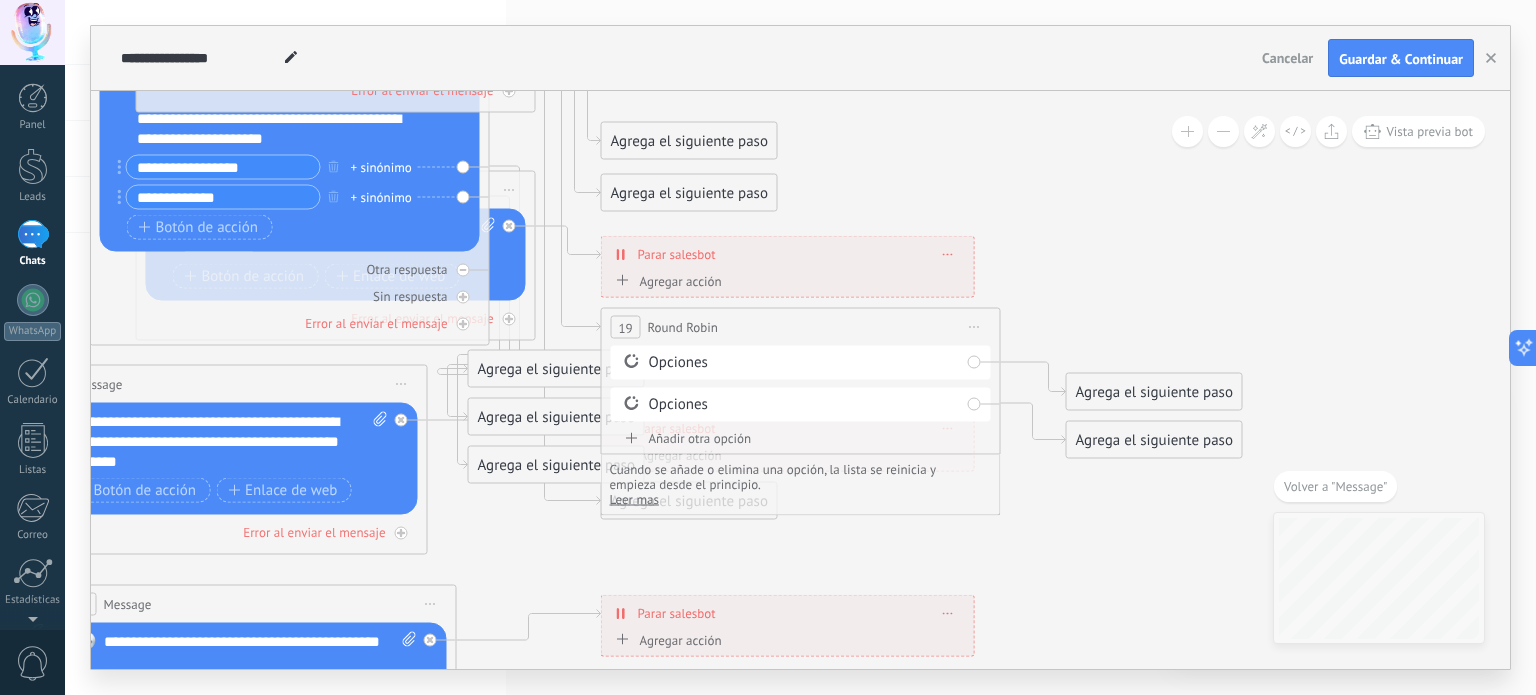 click on "Opciones" at bounding box center (804, 363) 